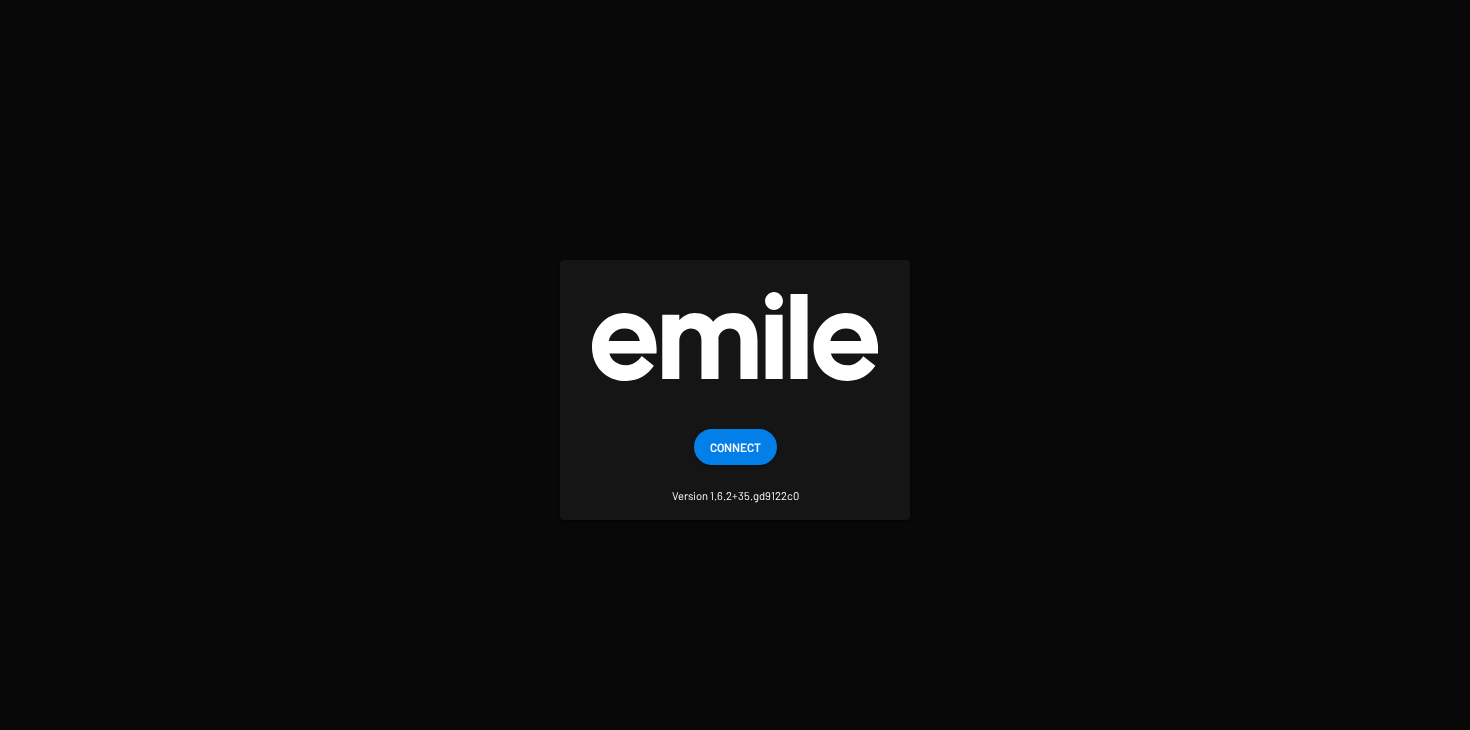 scroll, scrollTop: 0, scrollLeft: 0, axis: both 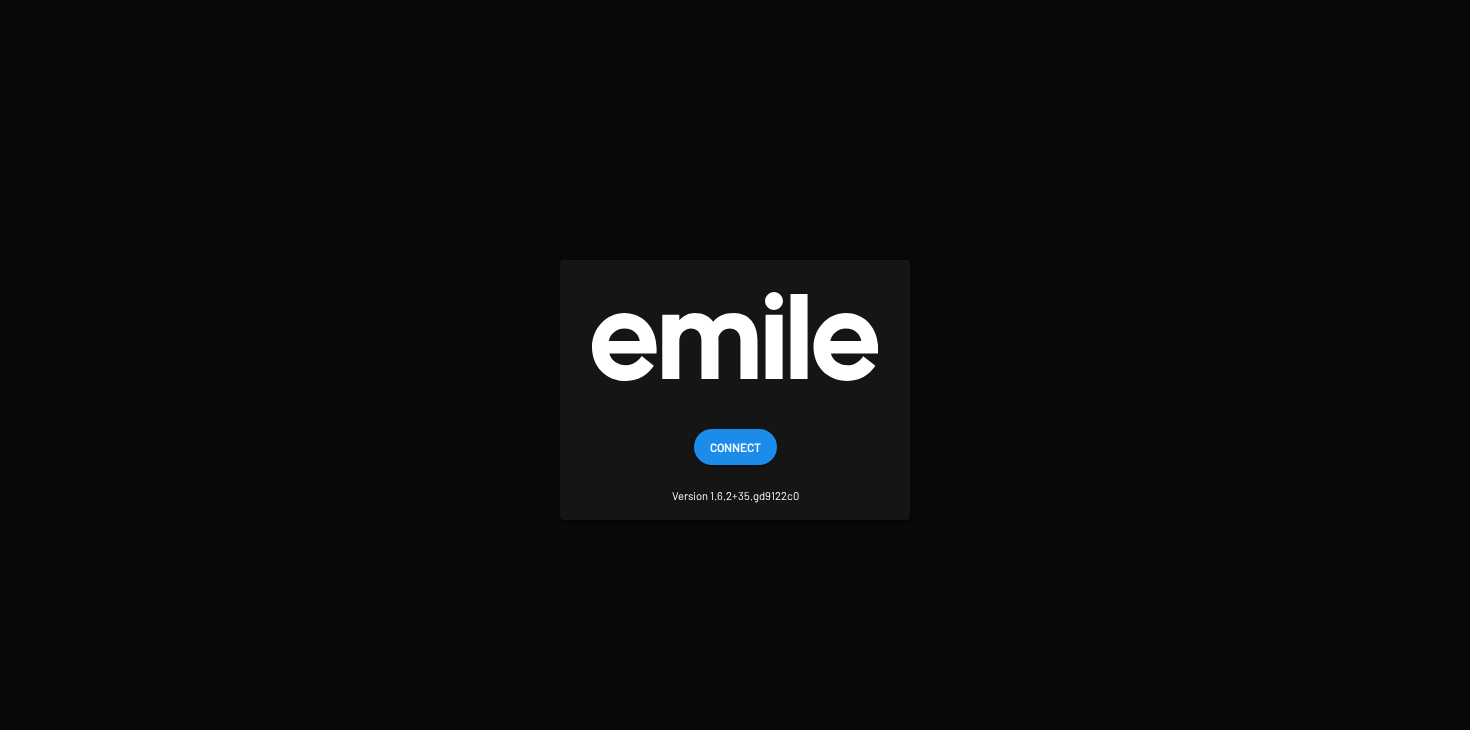 click on "Connect" 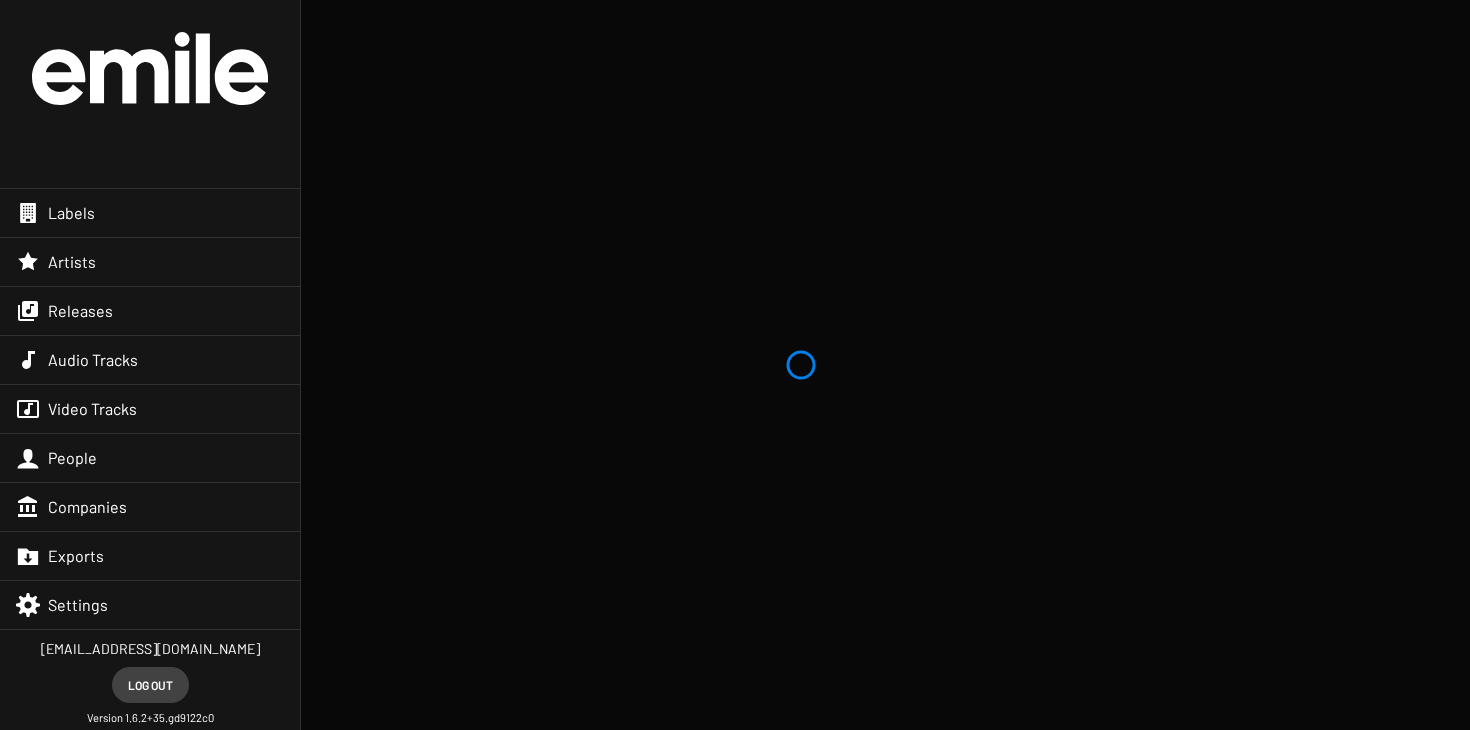 scroll, scrollTop: 0, scrollLeft: 0, axis: both 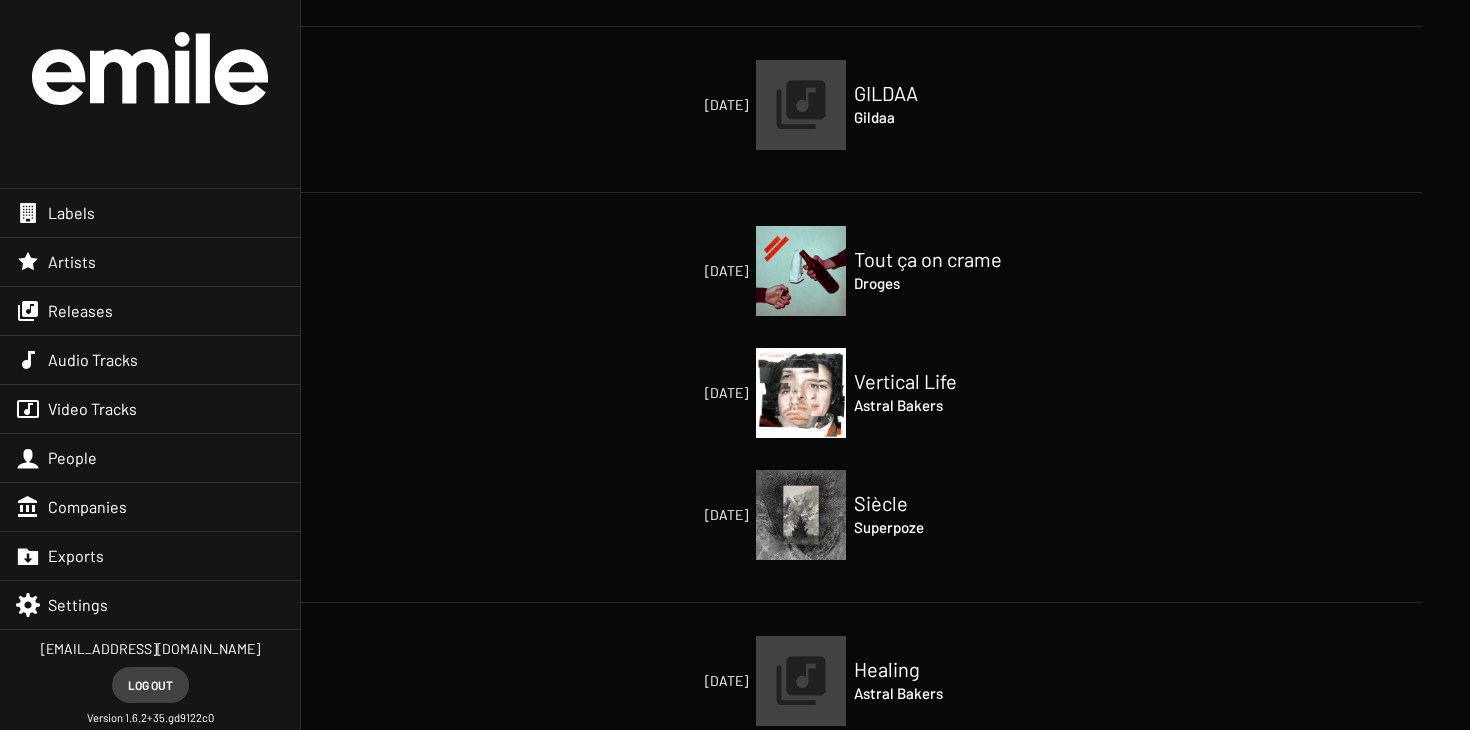 click on "GILDAA" 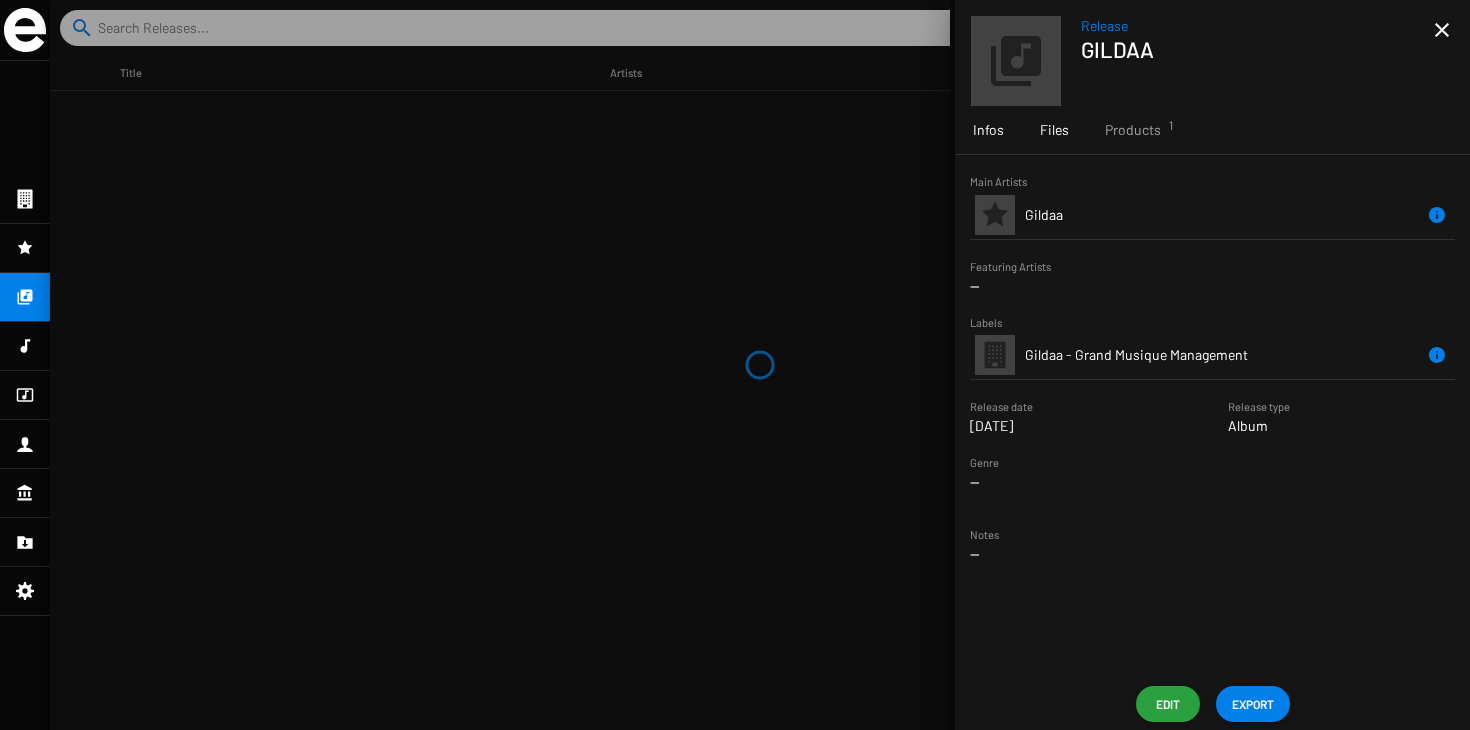 click on "Files" at bounding box center [1054, 130] 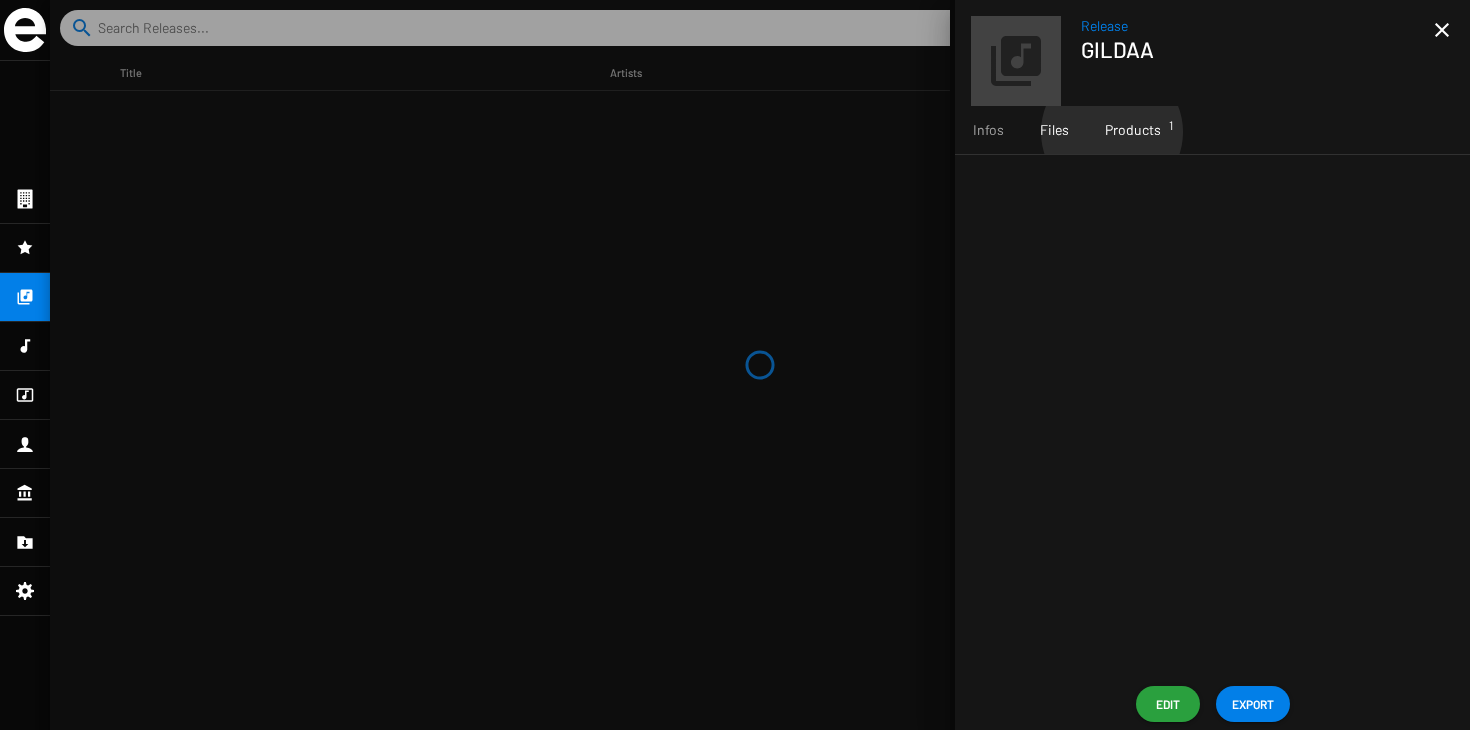 click on "Products  1" at bounding box center [1133, 130] 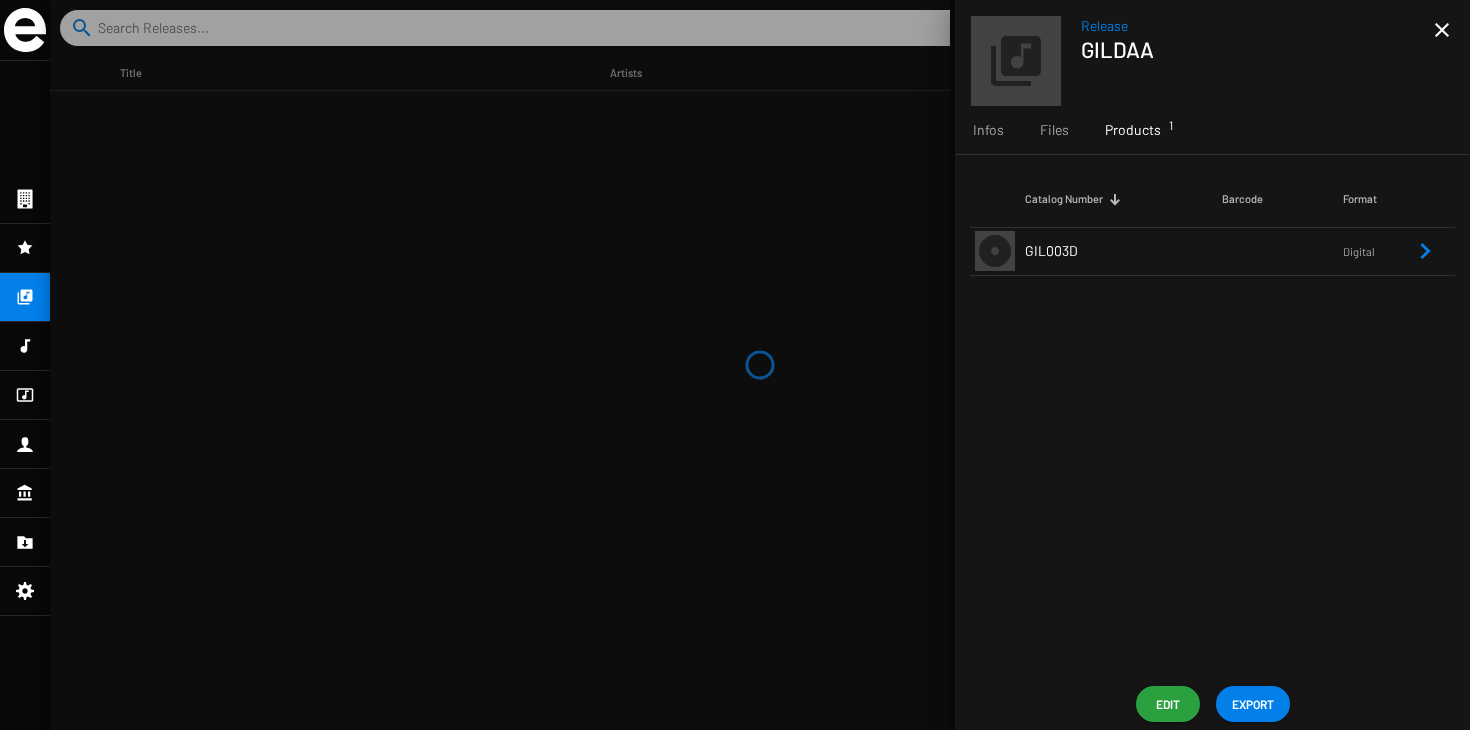 click on "GIL003D" at bounding box center [1123, 251] 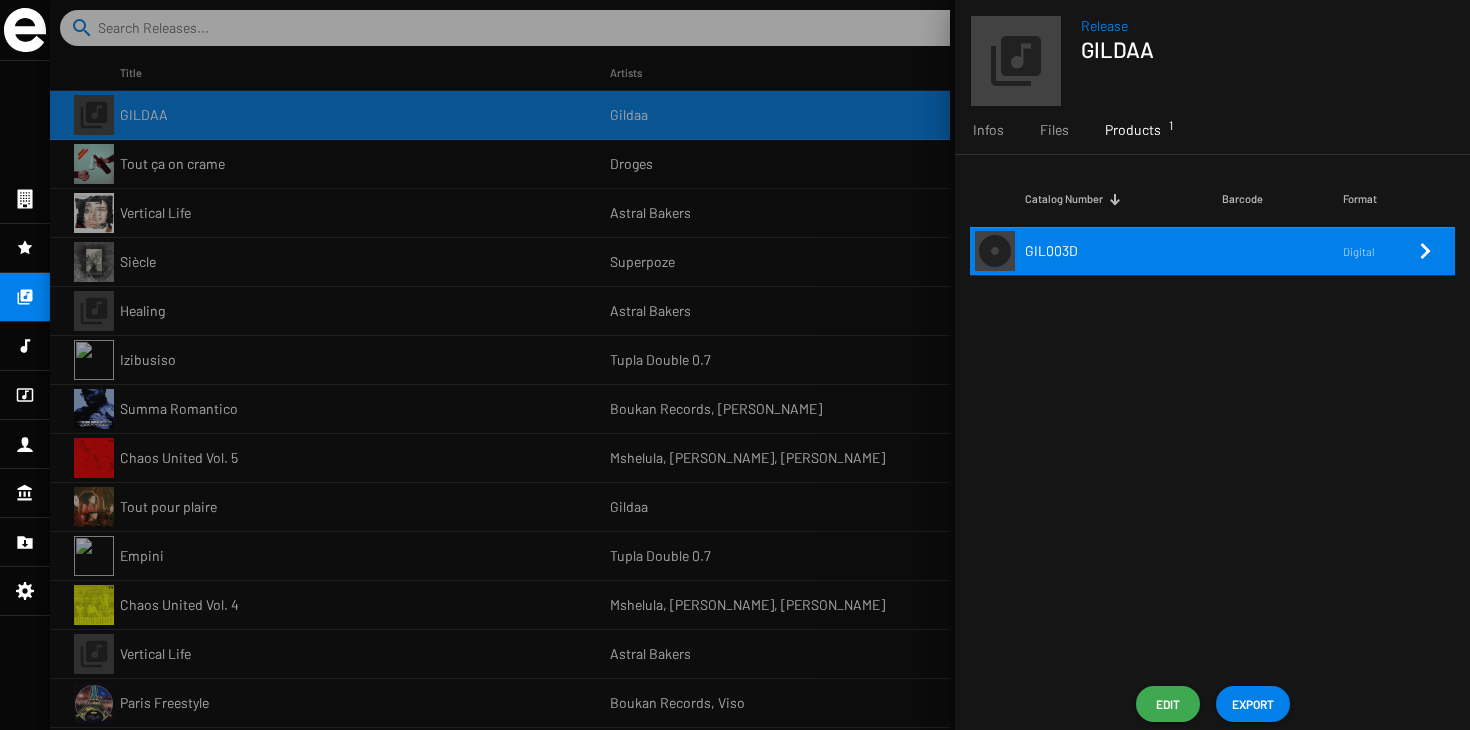 click on "Edit" 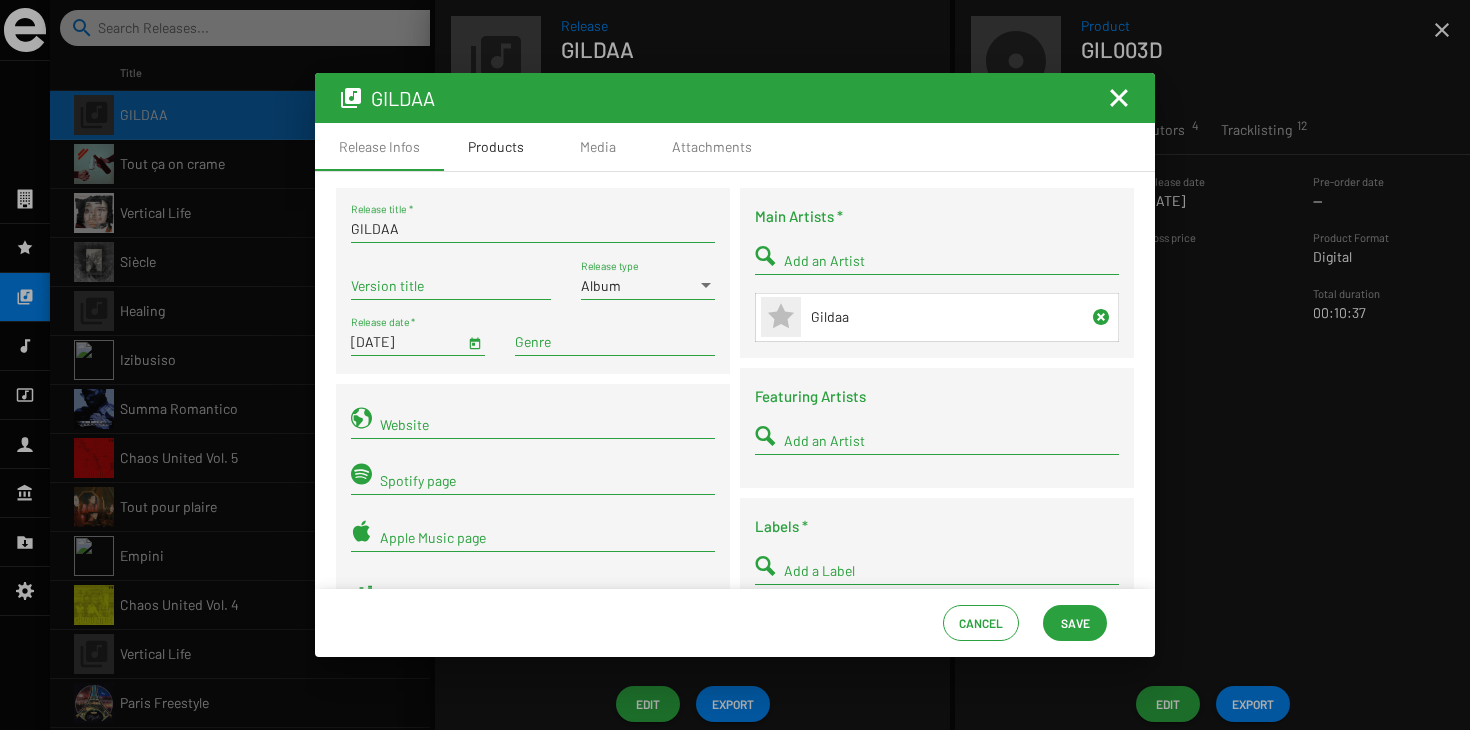 click on "Products" at bounding box center (496, 147) 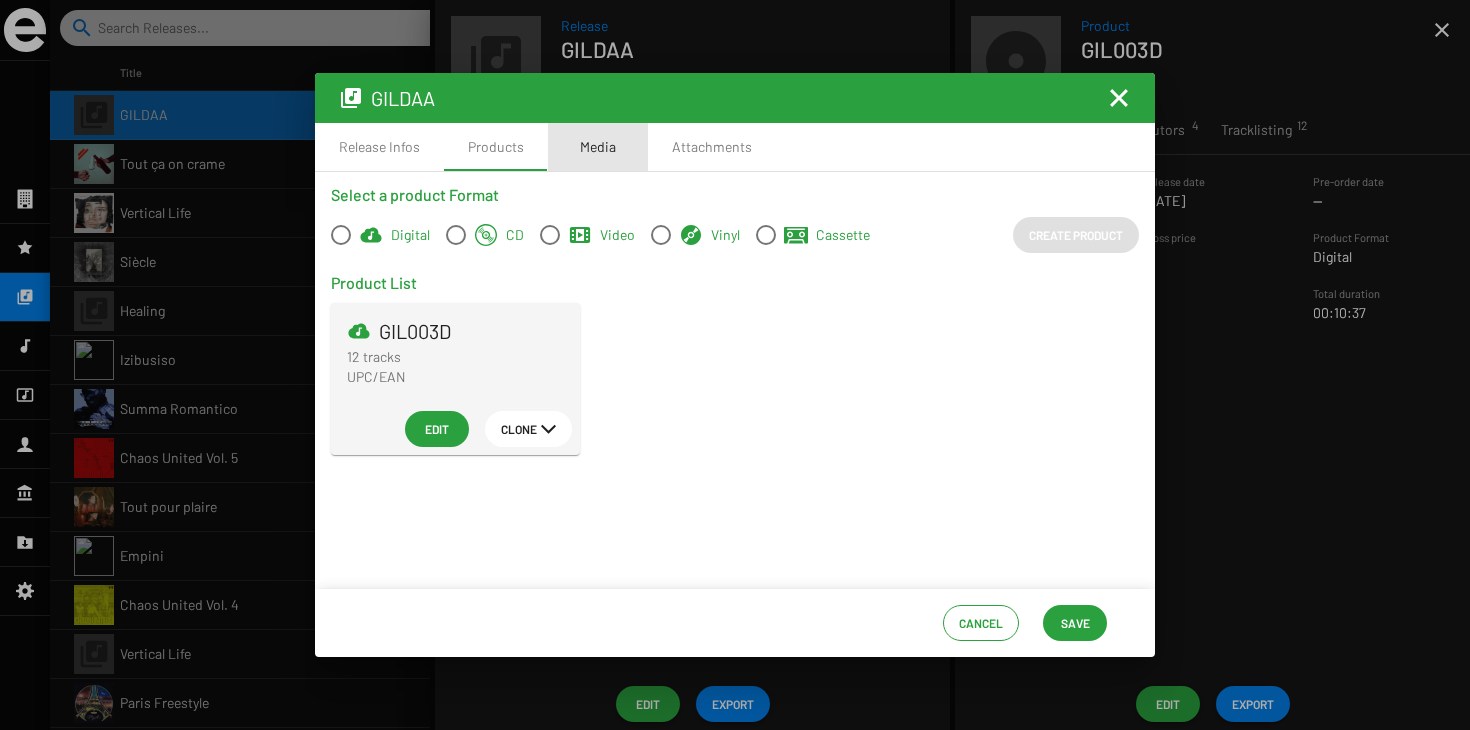 click on "Media" at bounding box center (598, 147) 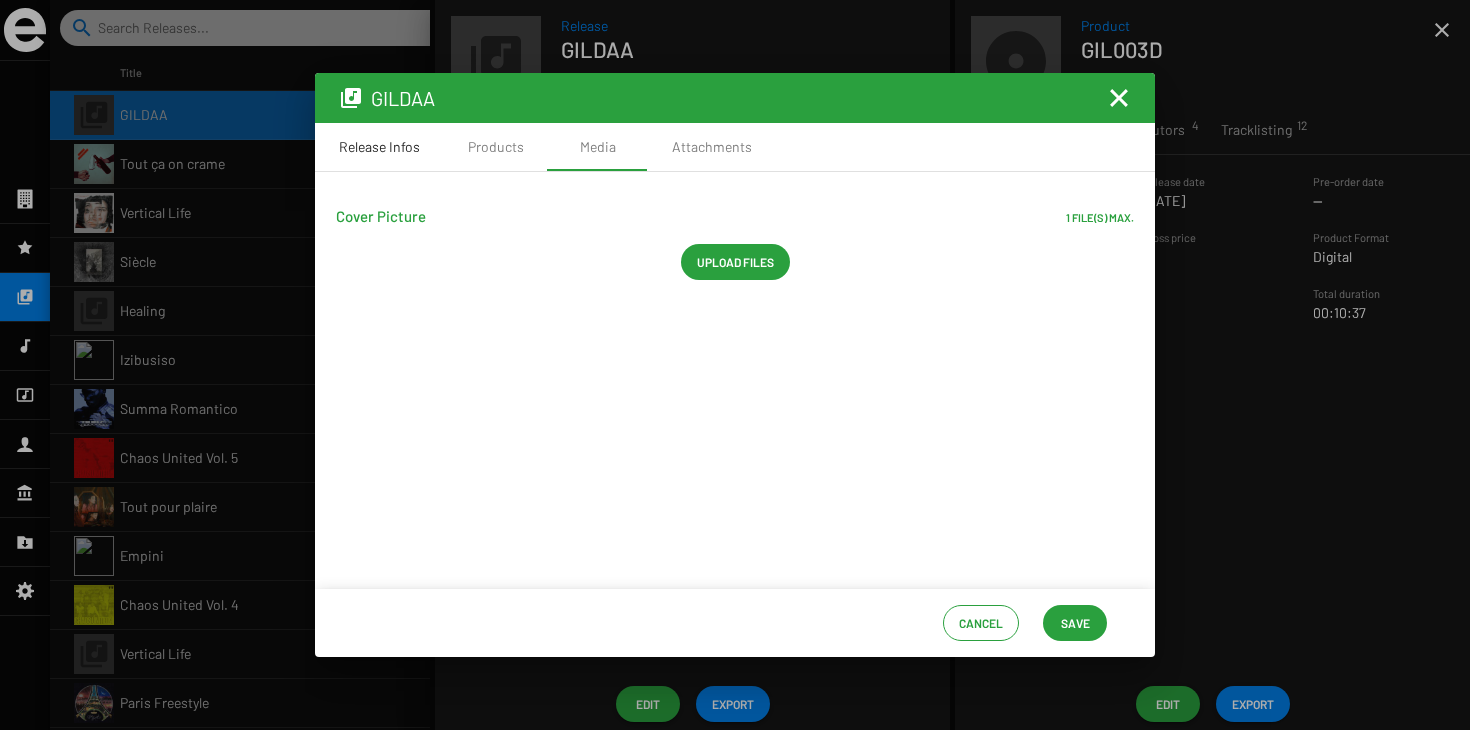 click on "Release Infos" at bounding box center (379, 147) 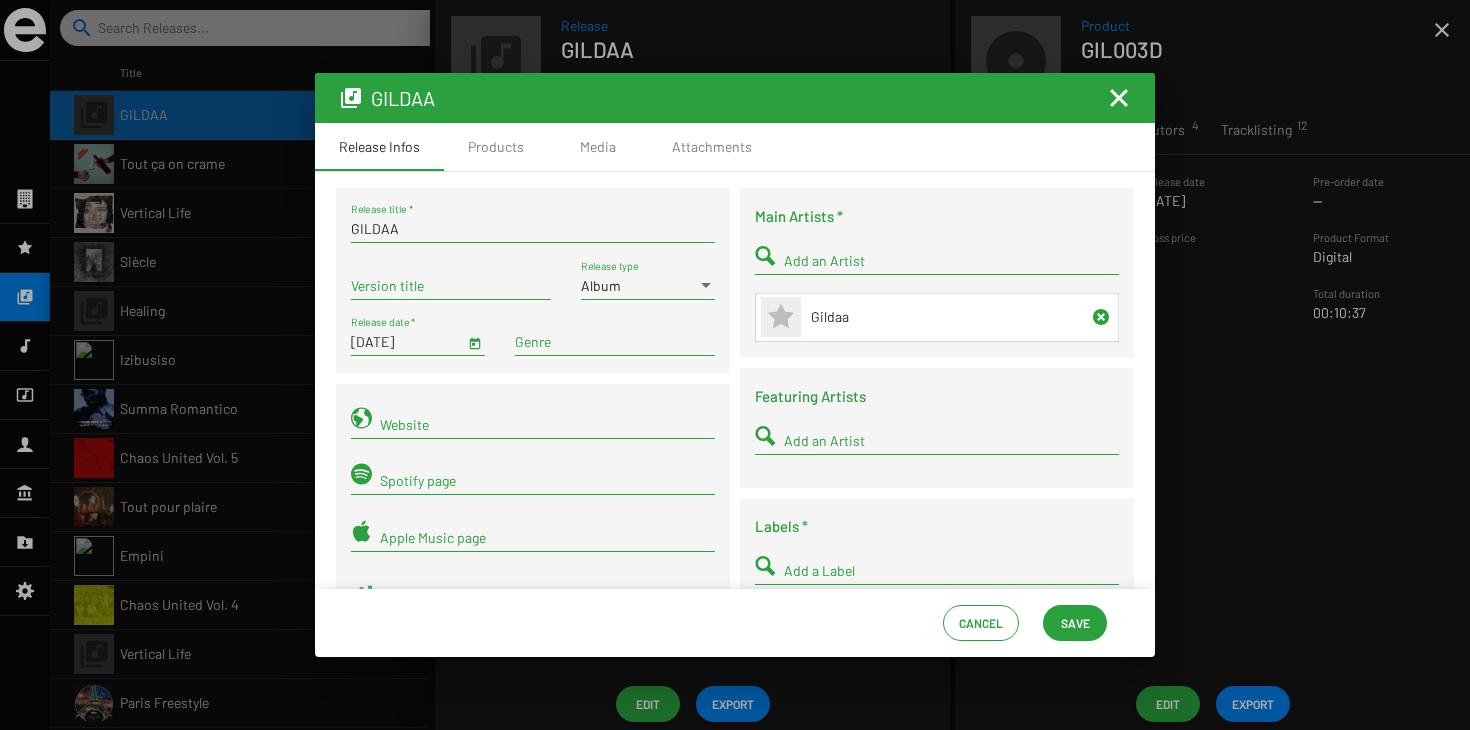scroll, scrollTop: -1, scrollLeft: 0, axis: vertical 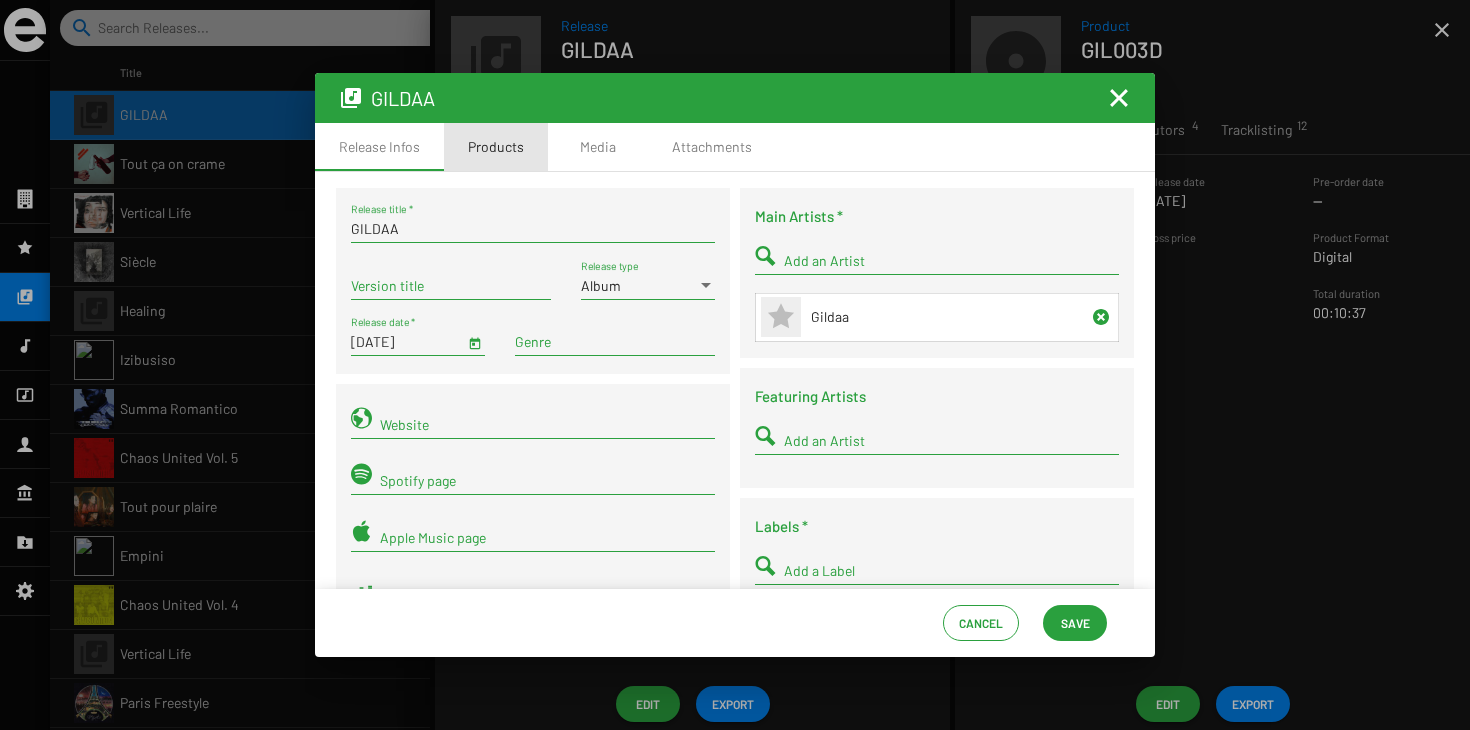 click on "Products" at bounding box center (496, 147) 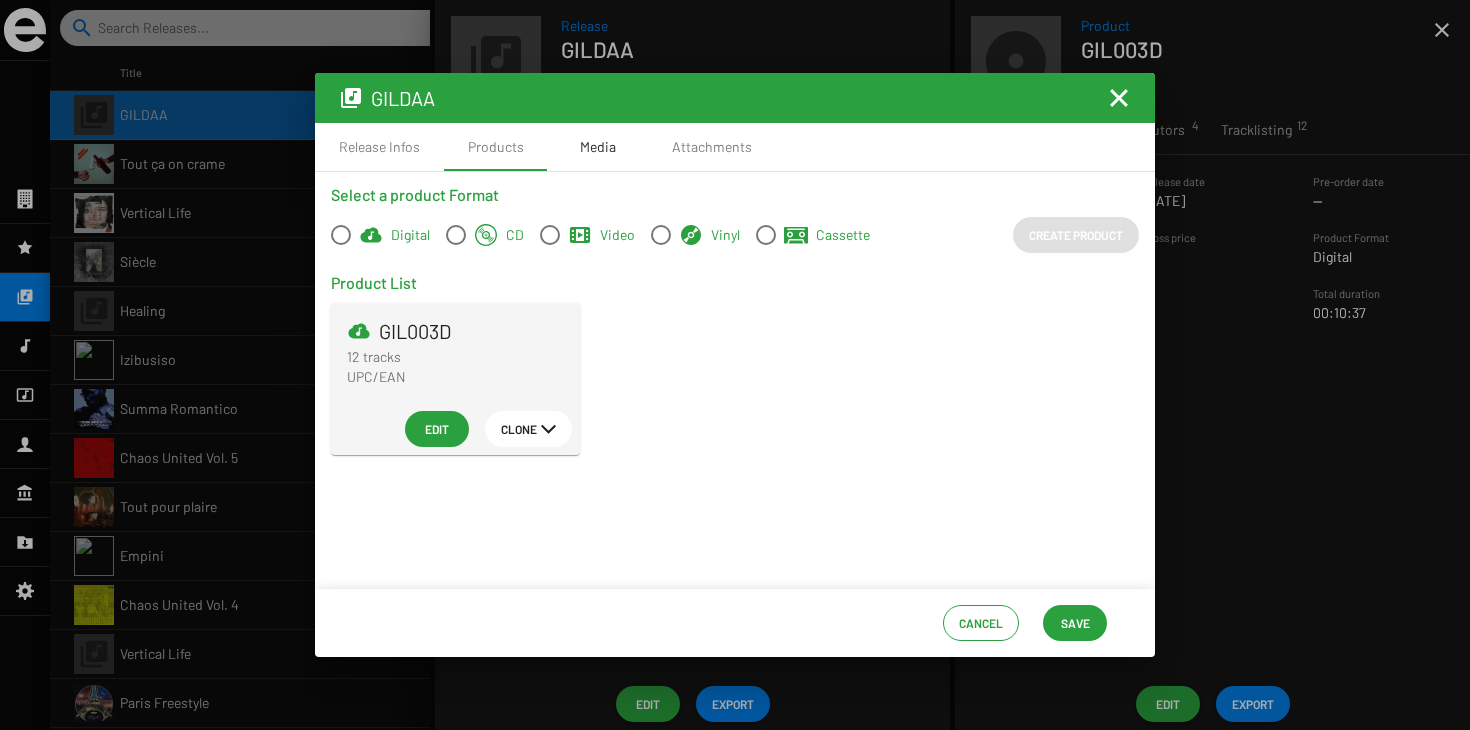click on "Media" at bounding box center [598, 147] 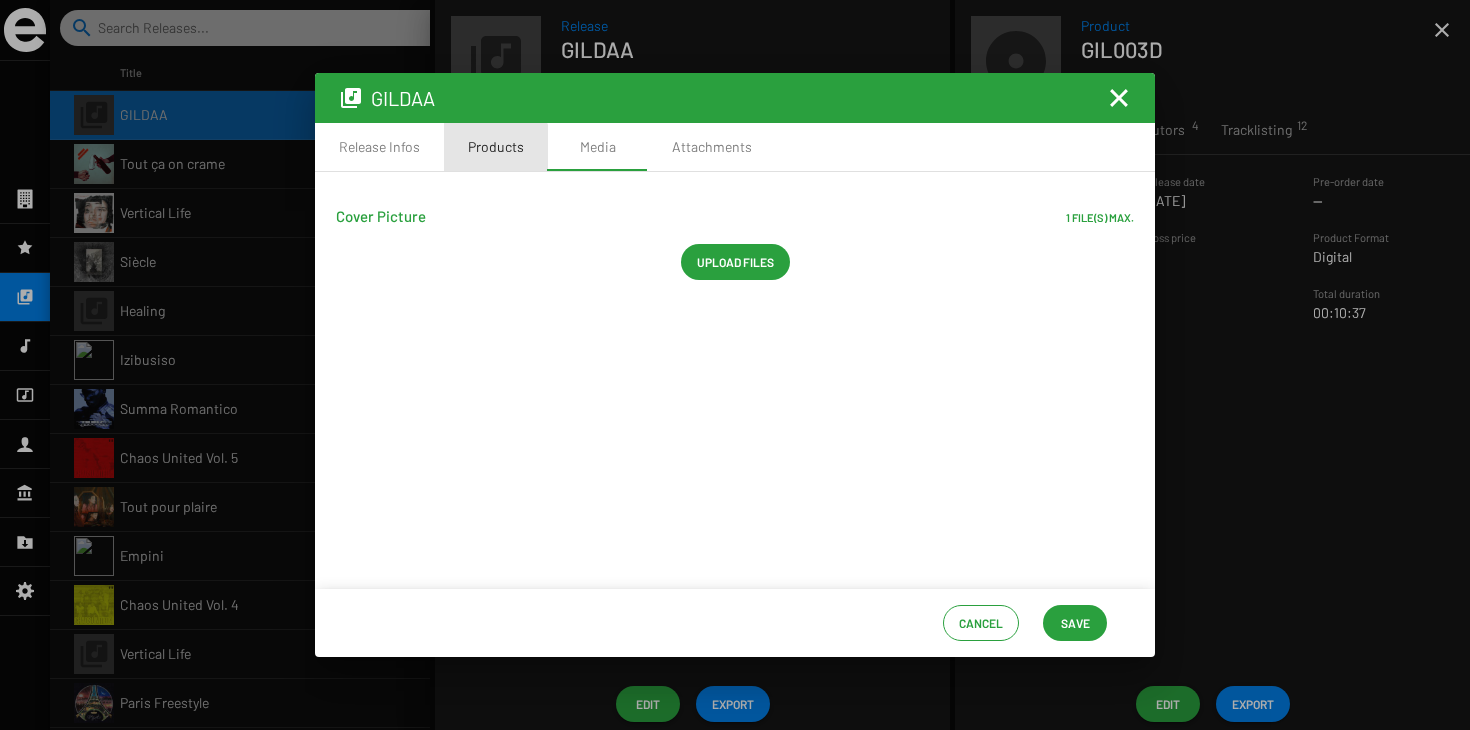 click on "Products" at bounding box center [496, 147] 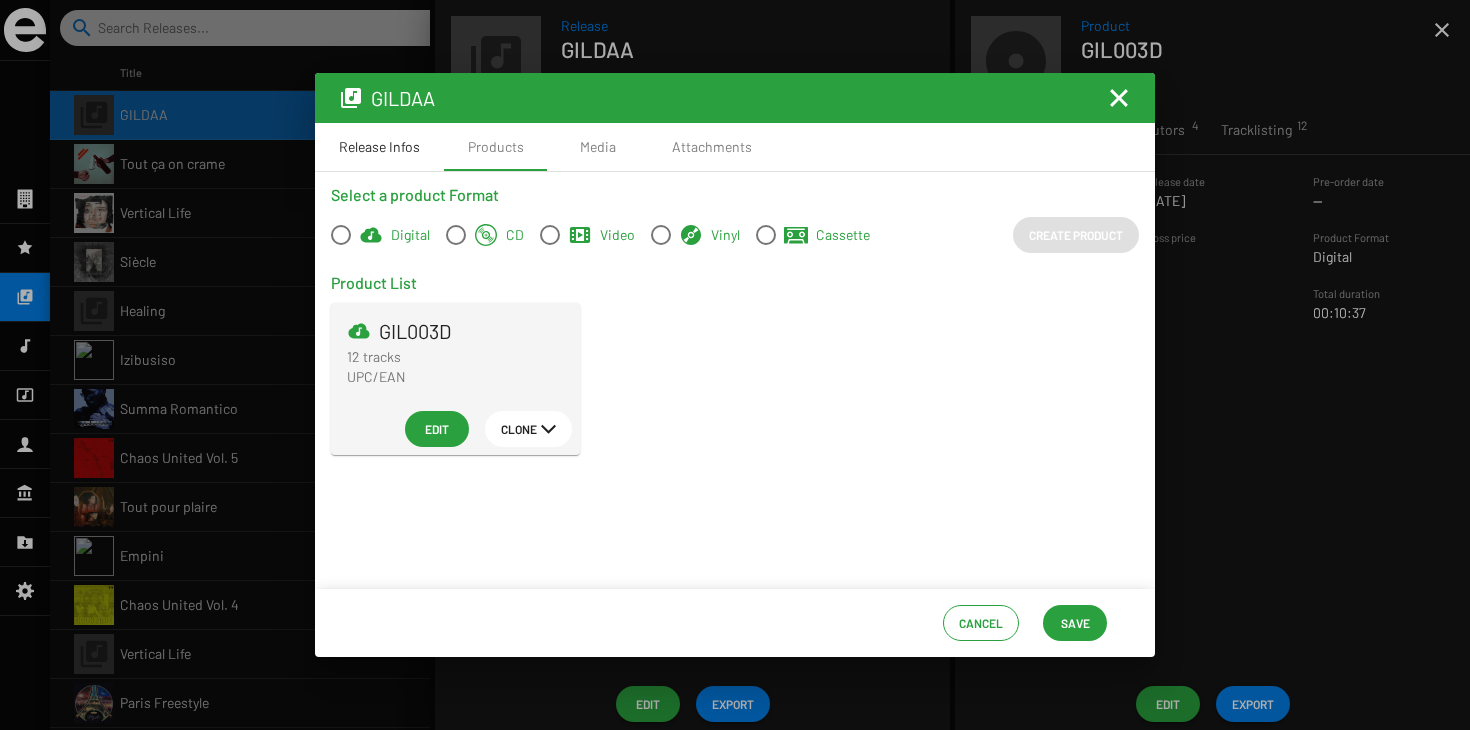 click on "Release Infos" at bounding box center (379, 147) 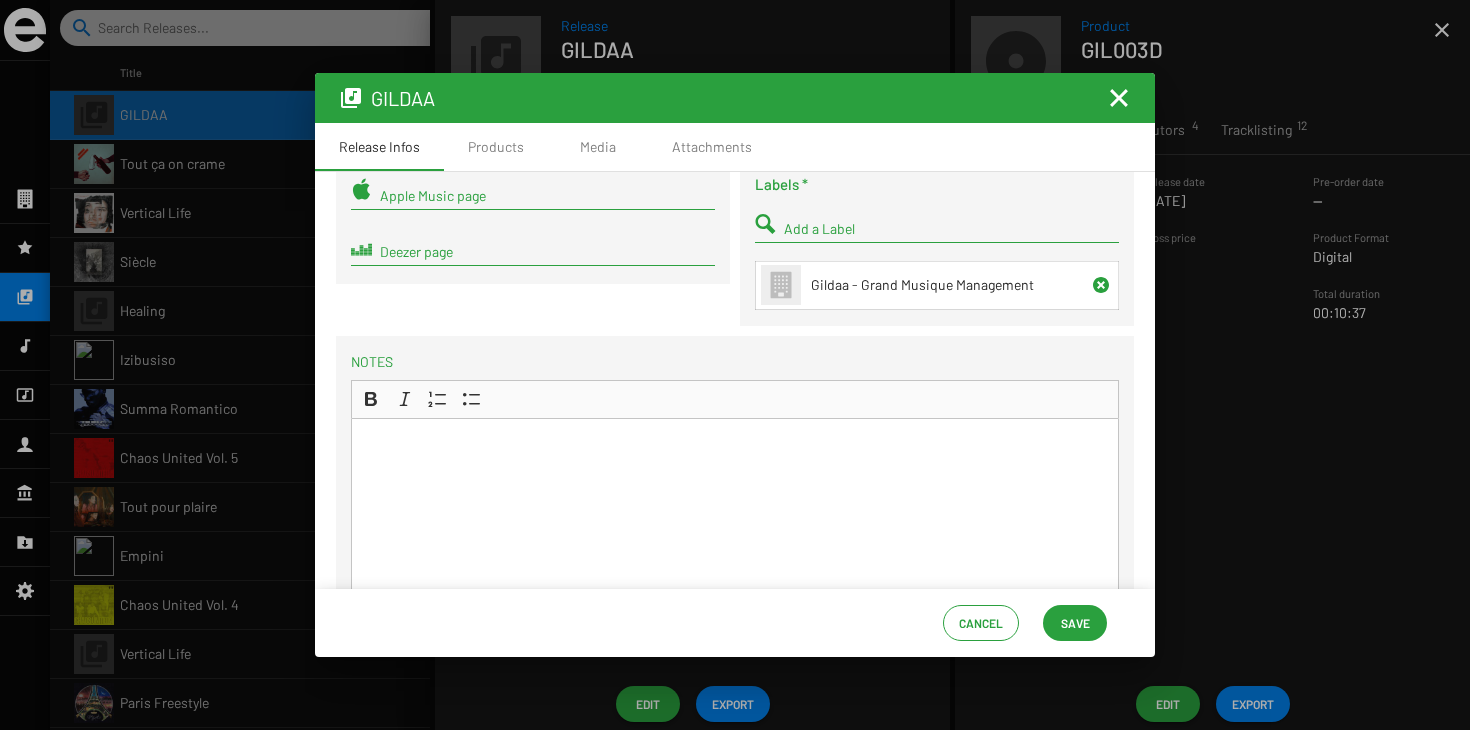 scroll, scrollTop: 456, scrollLeft: 0, axis: vertical 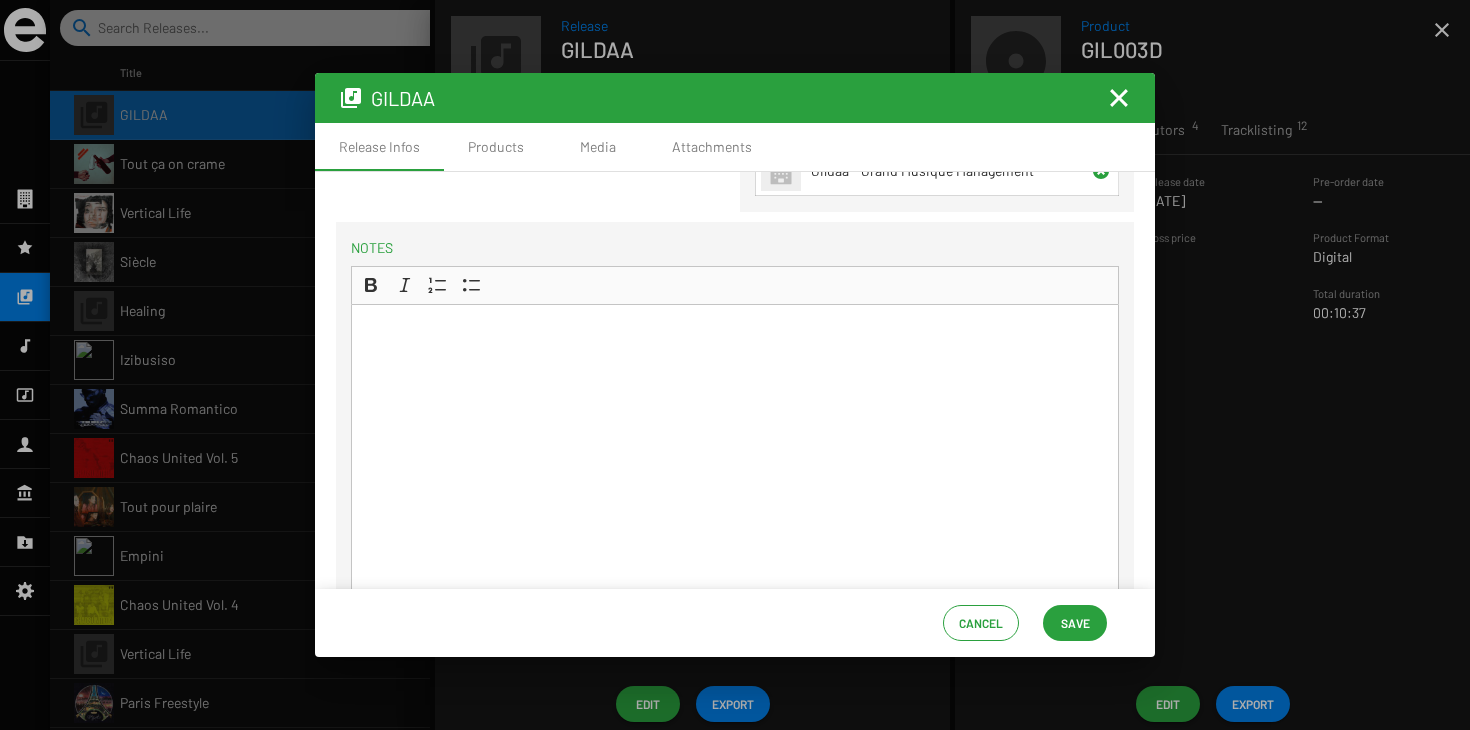 click at bounding box center [1119, 98] 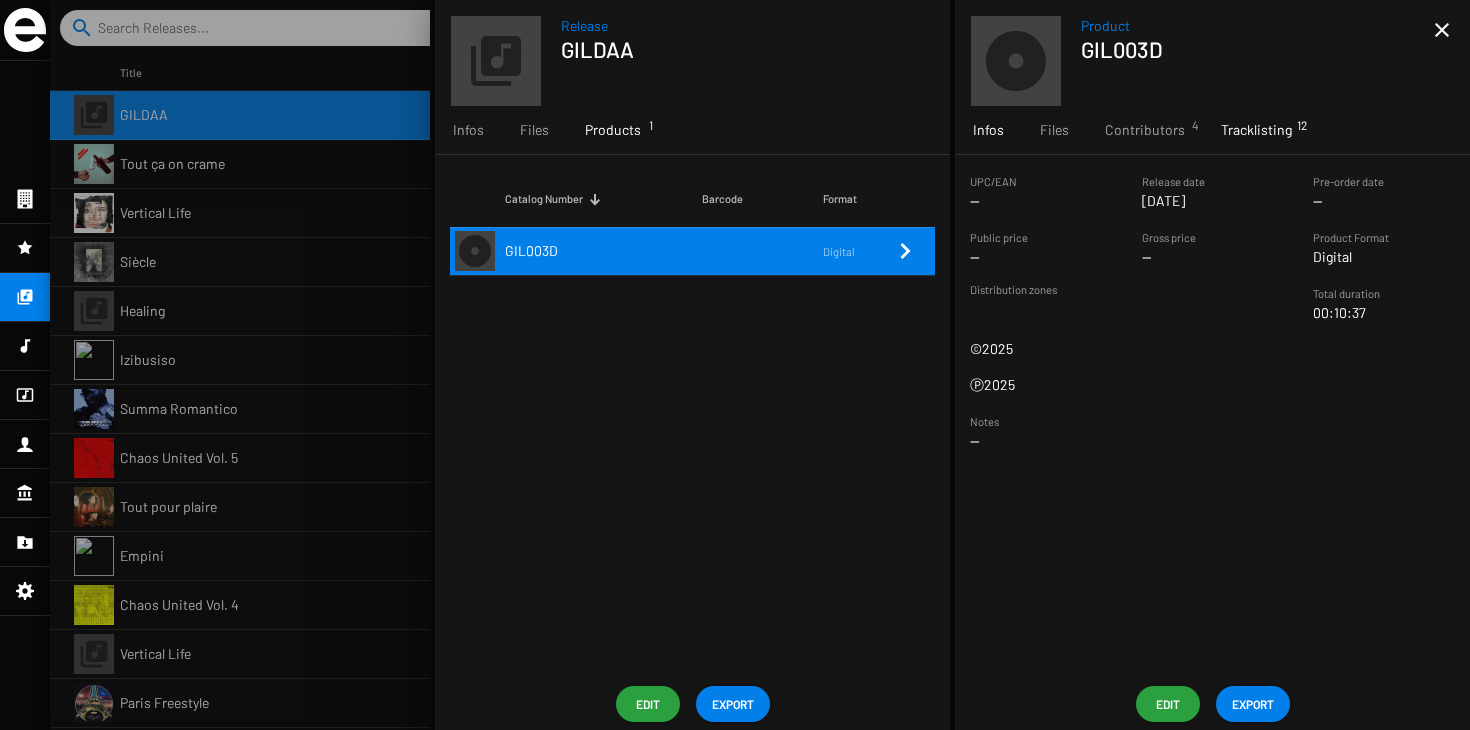 click on "Tracklisting  12" at bounding box center [1256, 130] 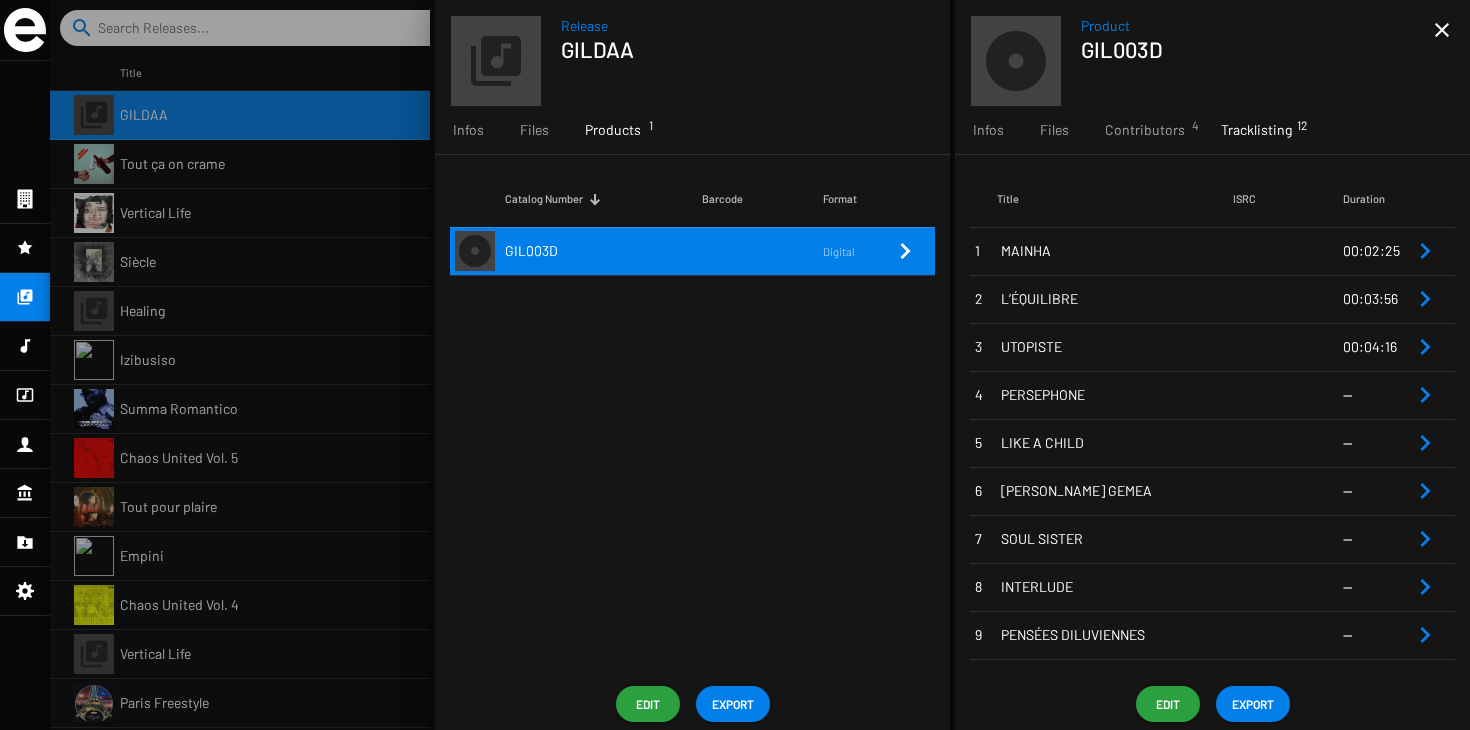 click 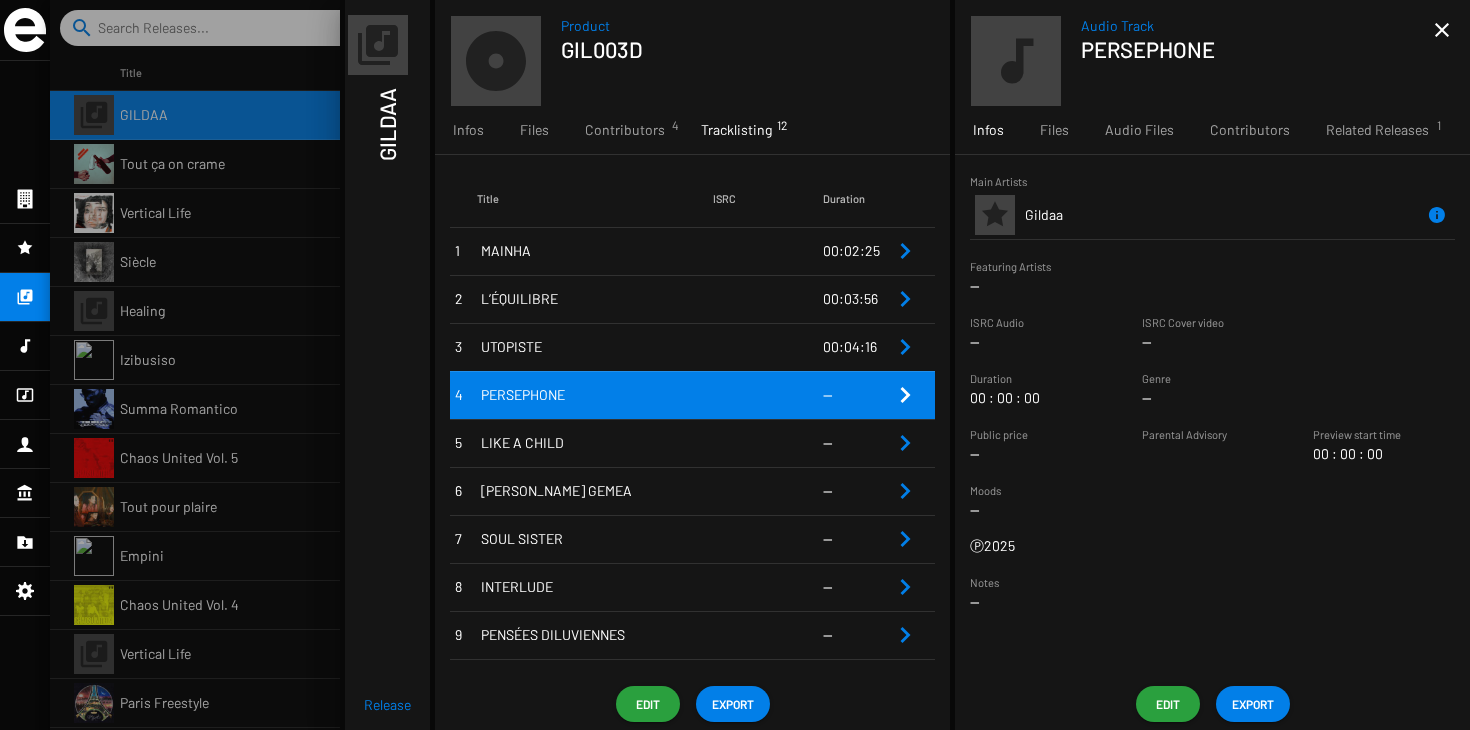 click on "Edit" 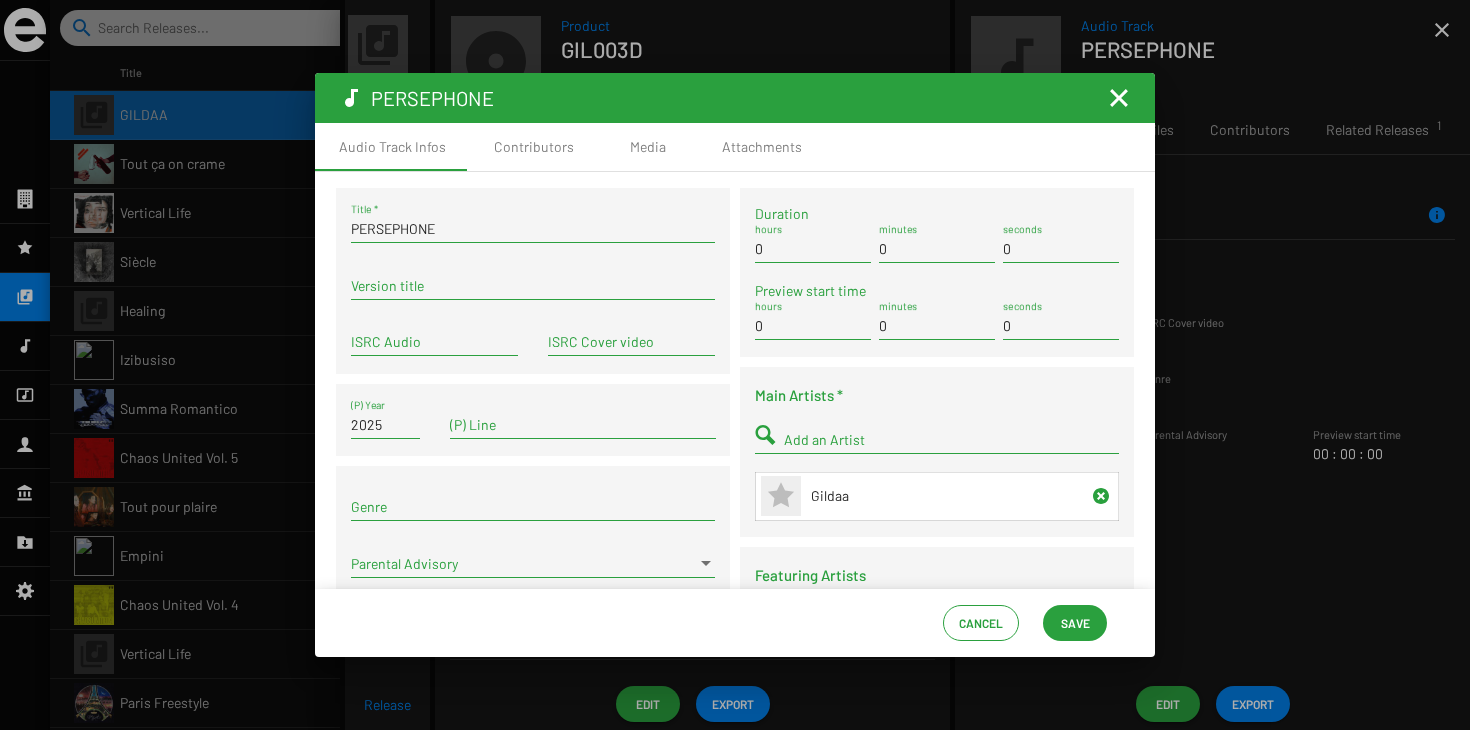click on "0" at bounding box center [937, 249] 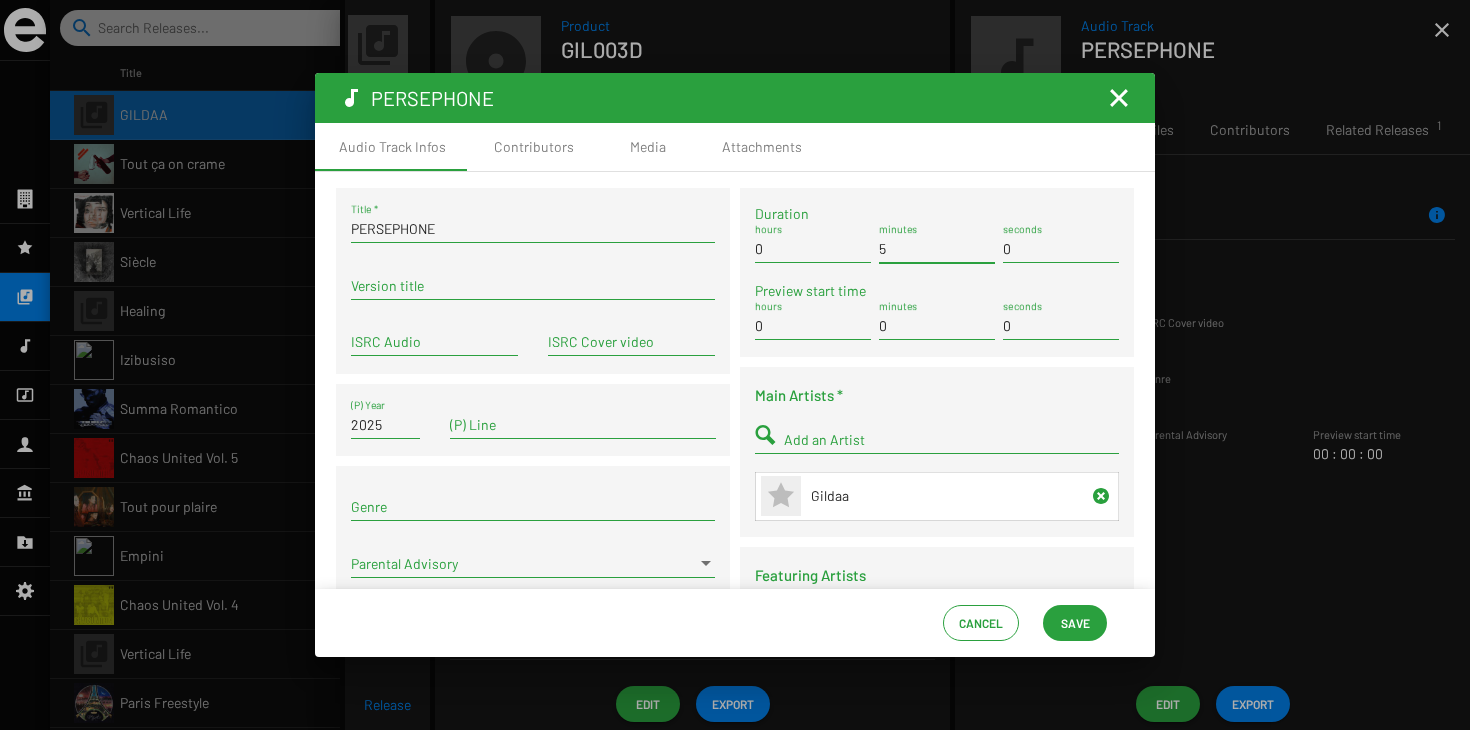 type on "5" 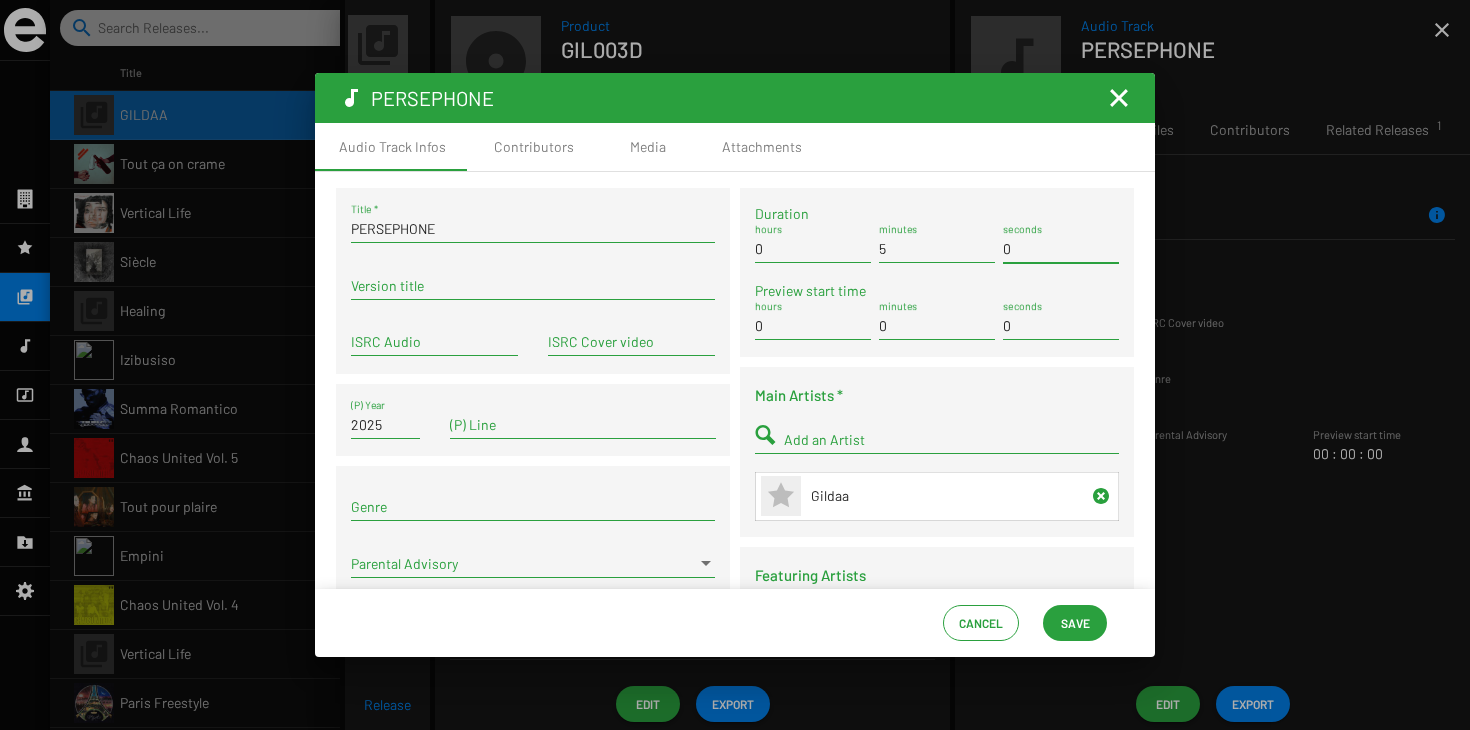 click on "0" at bounding box center [1061, 249] 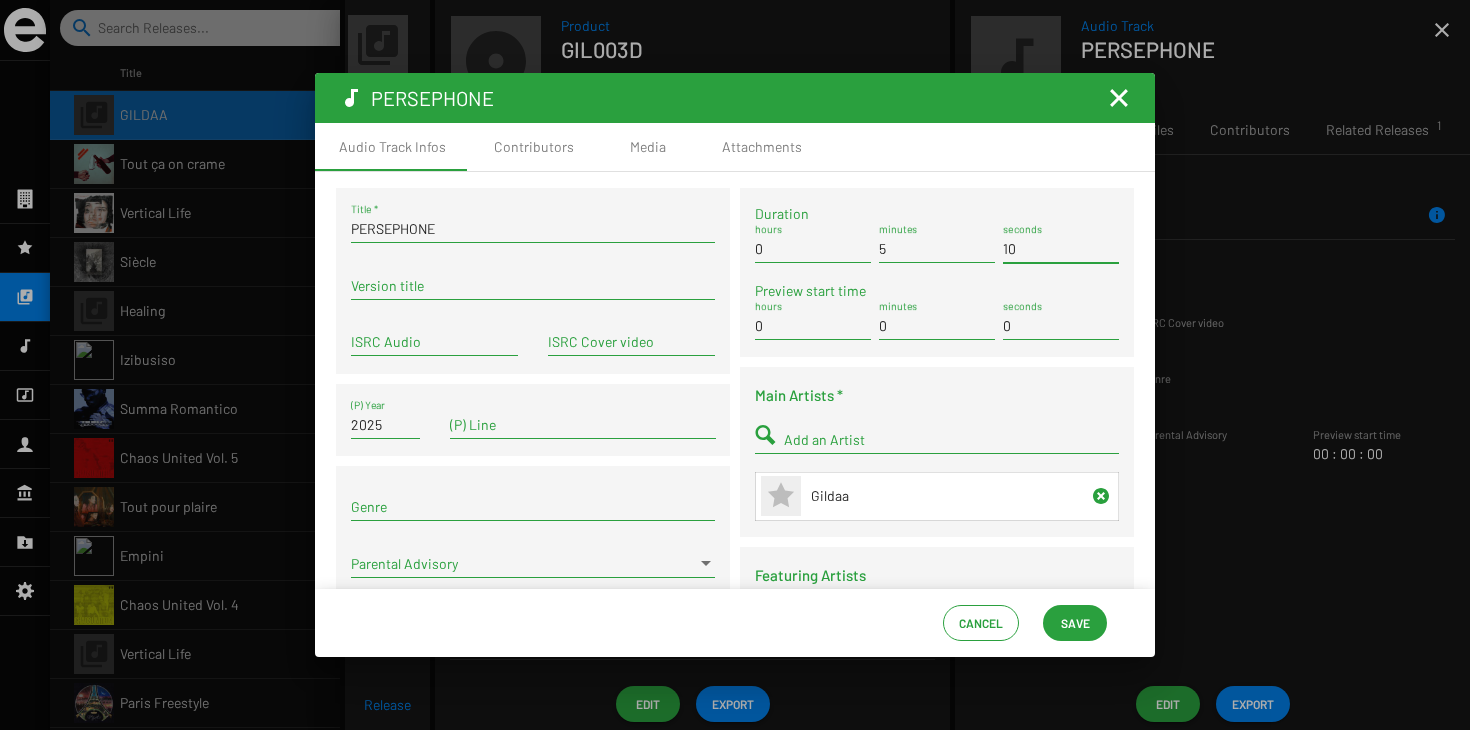 scroll, scrollTop: 0, scrollLeft: 0, axis: both 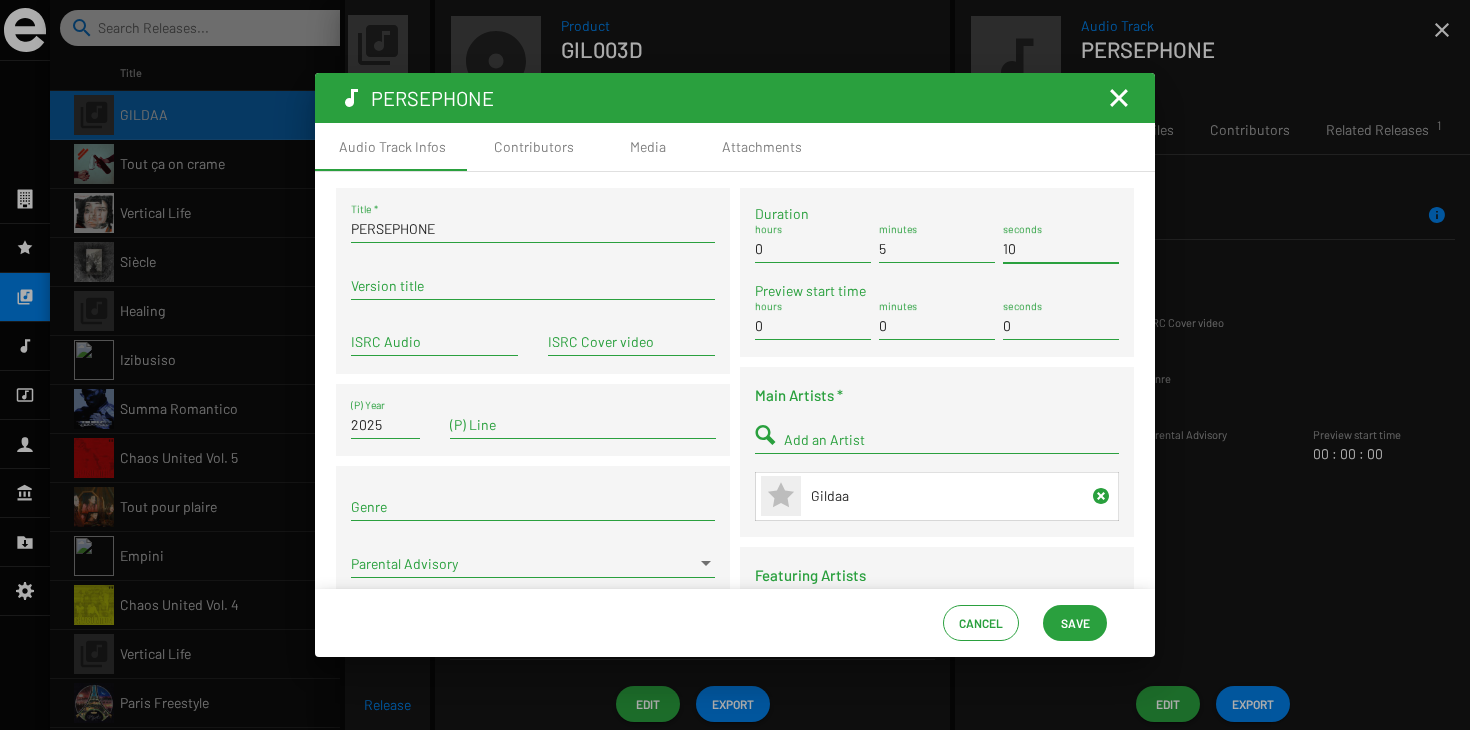 type on "10" 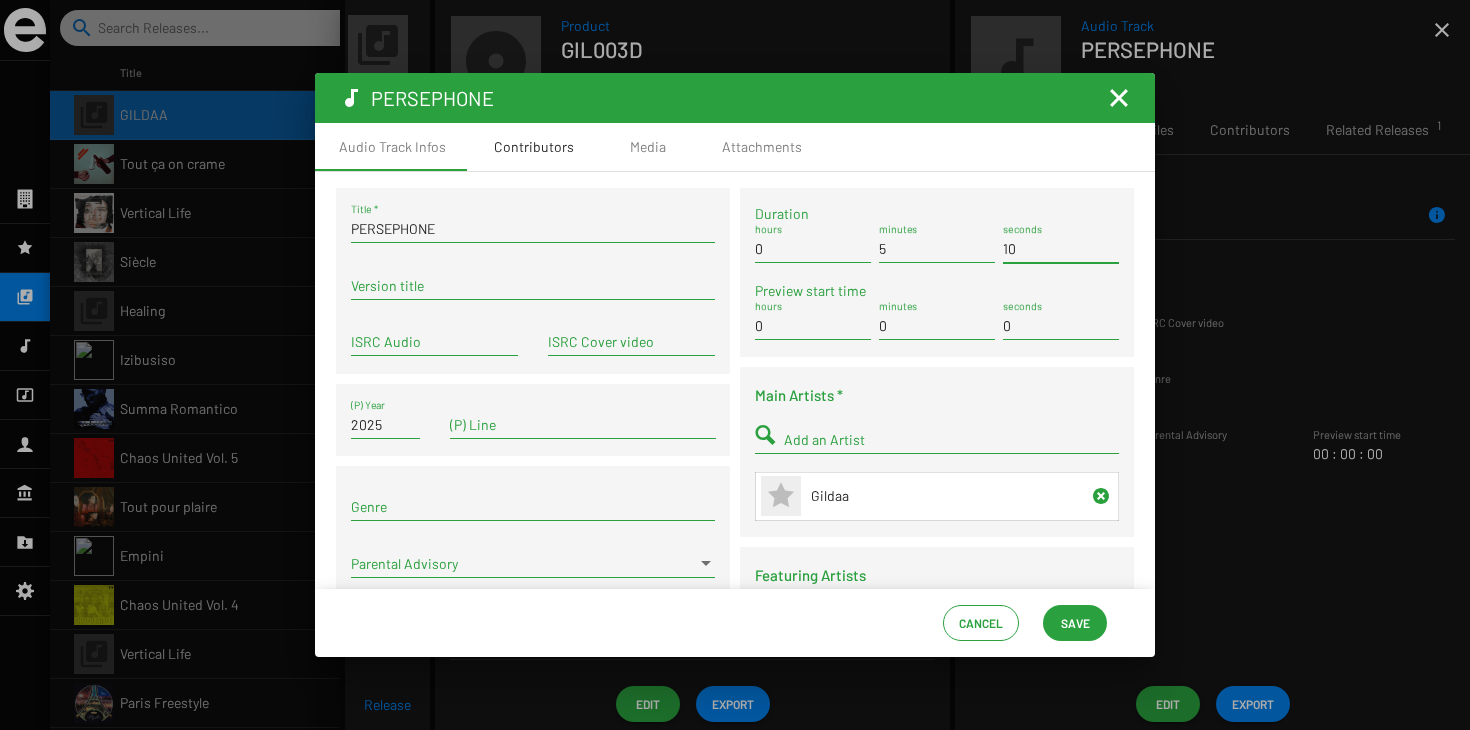 click on "Contributors" at bounding box center (534, 147) 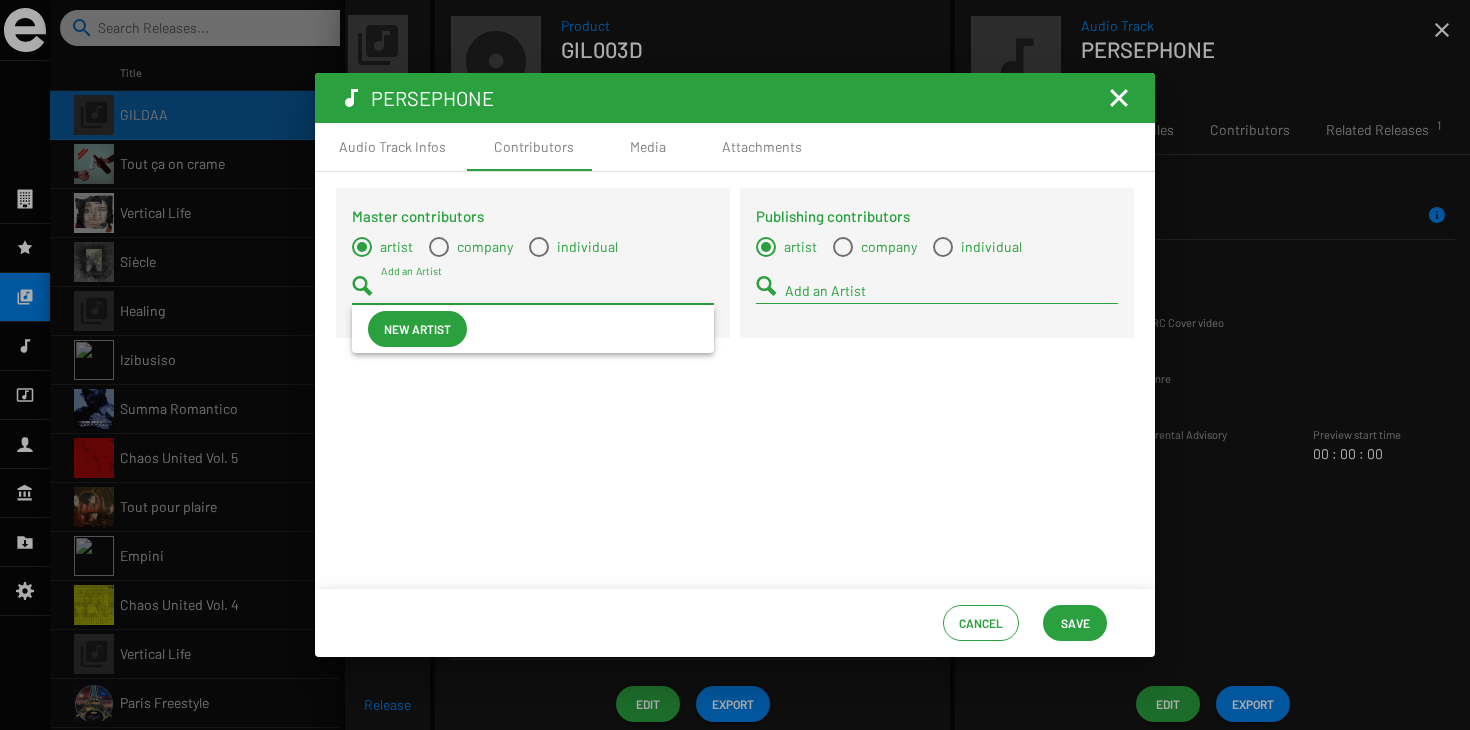 click on "Add an Artist" at bounding box center [547, 291] 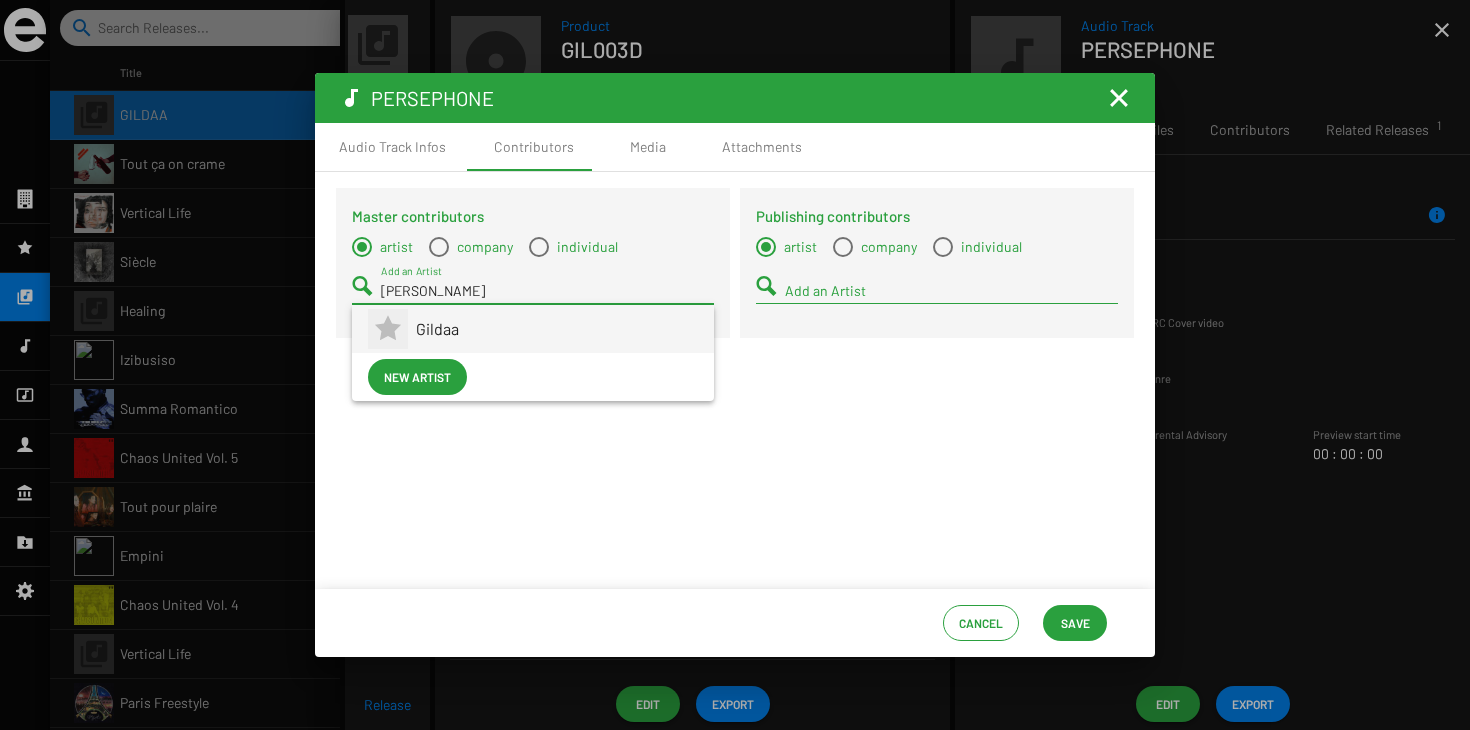 type on "[PERSON_NAME]" 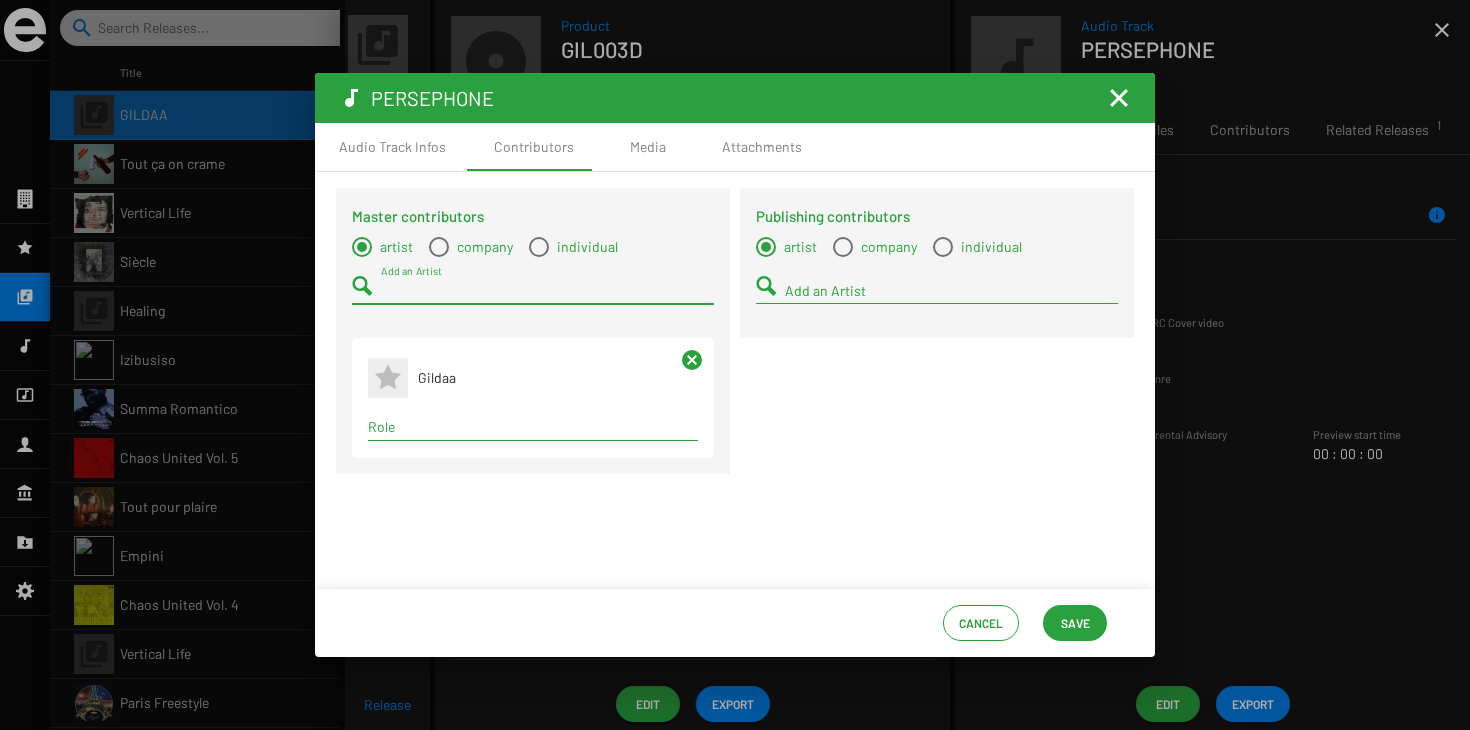 click on "Role" at bounding box center (533, 427) 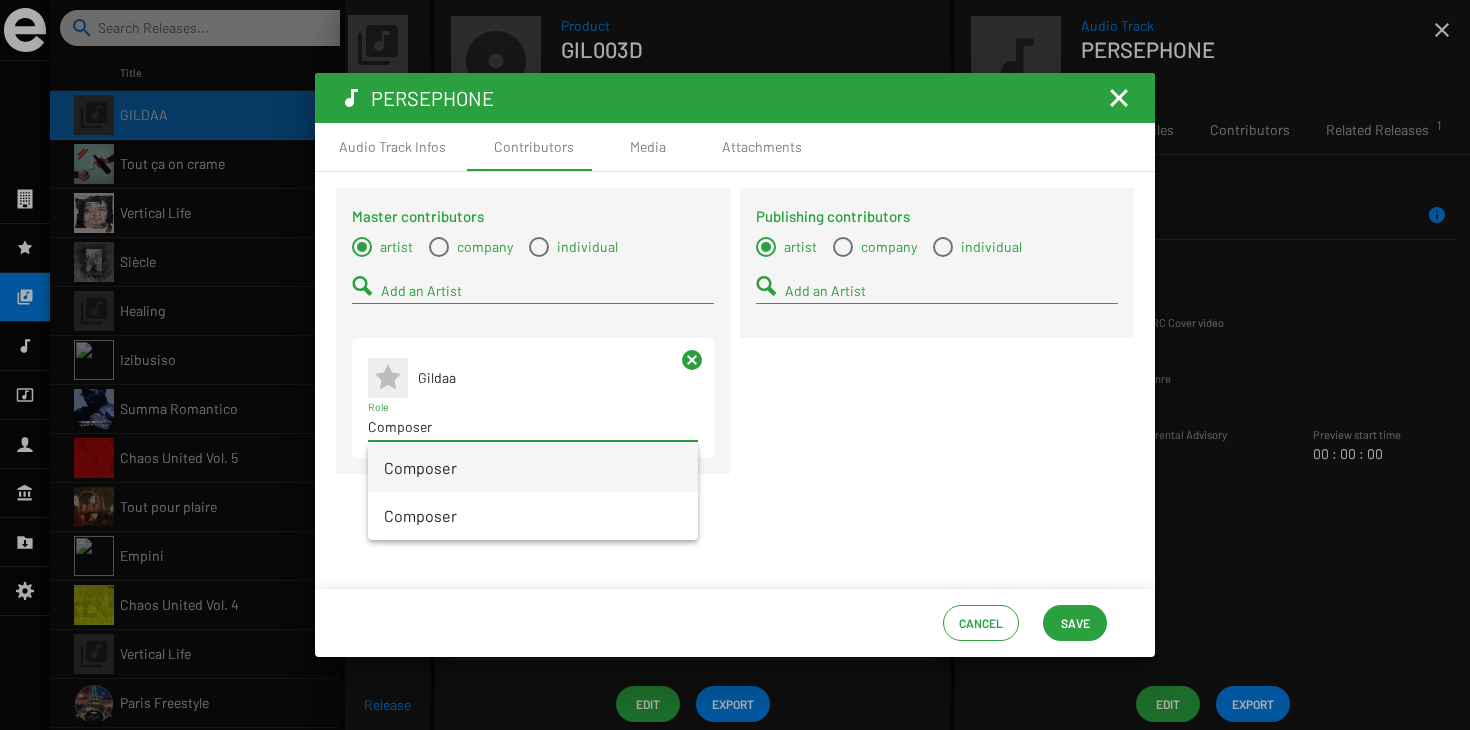 type on "Composer" 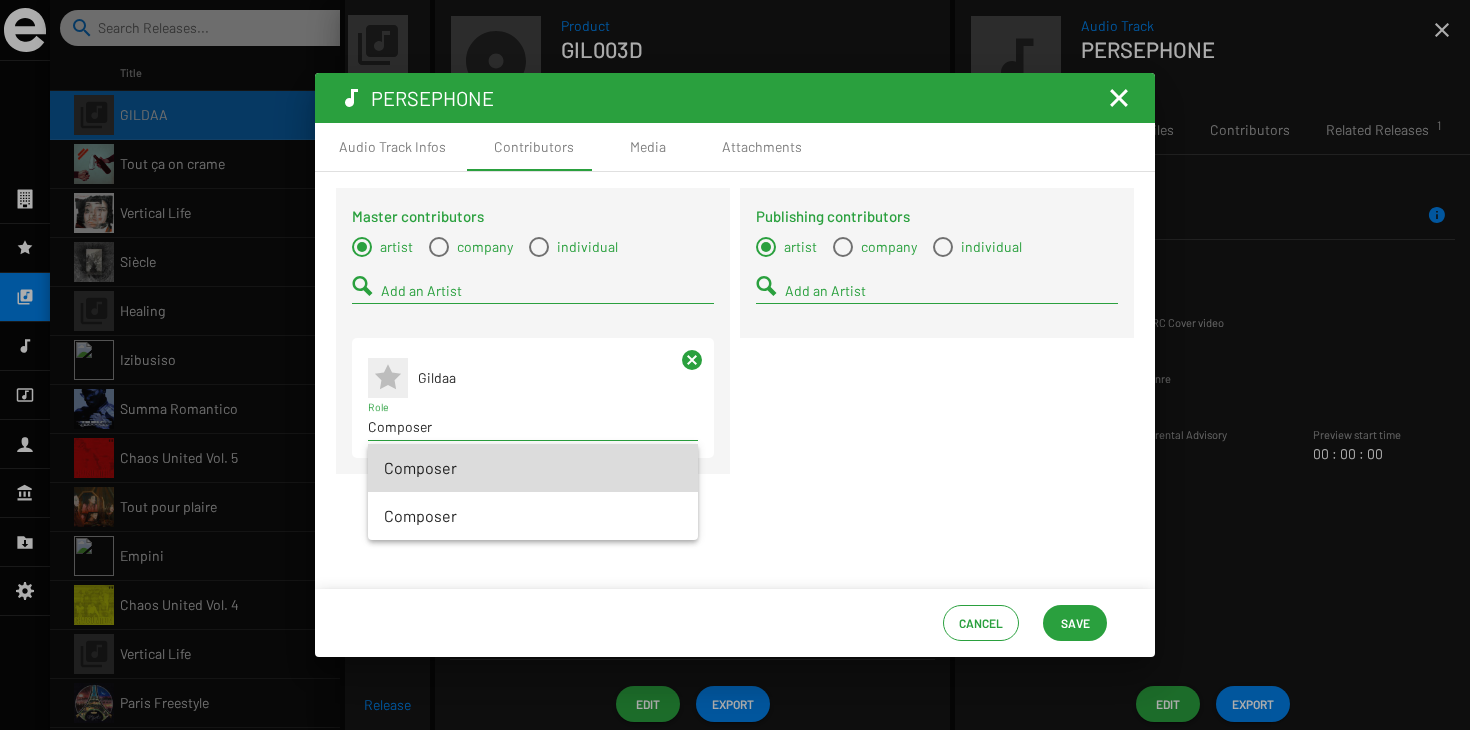 click on "Composer" at bounding box center [533, 468] 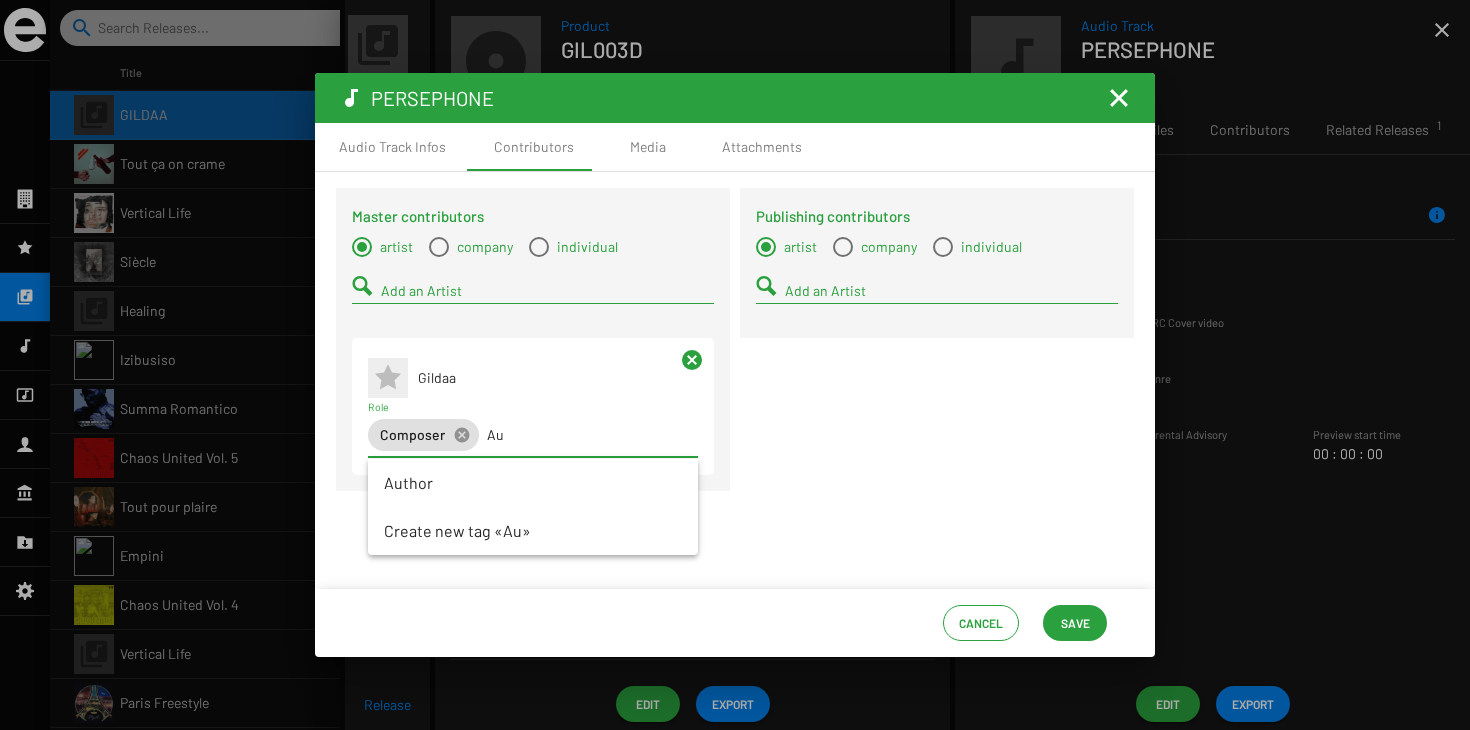 type on "A" 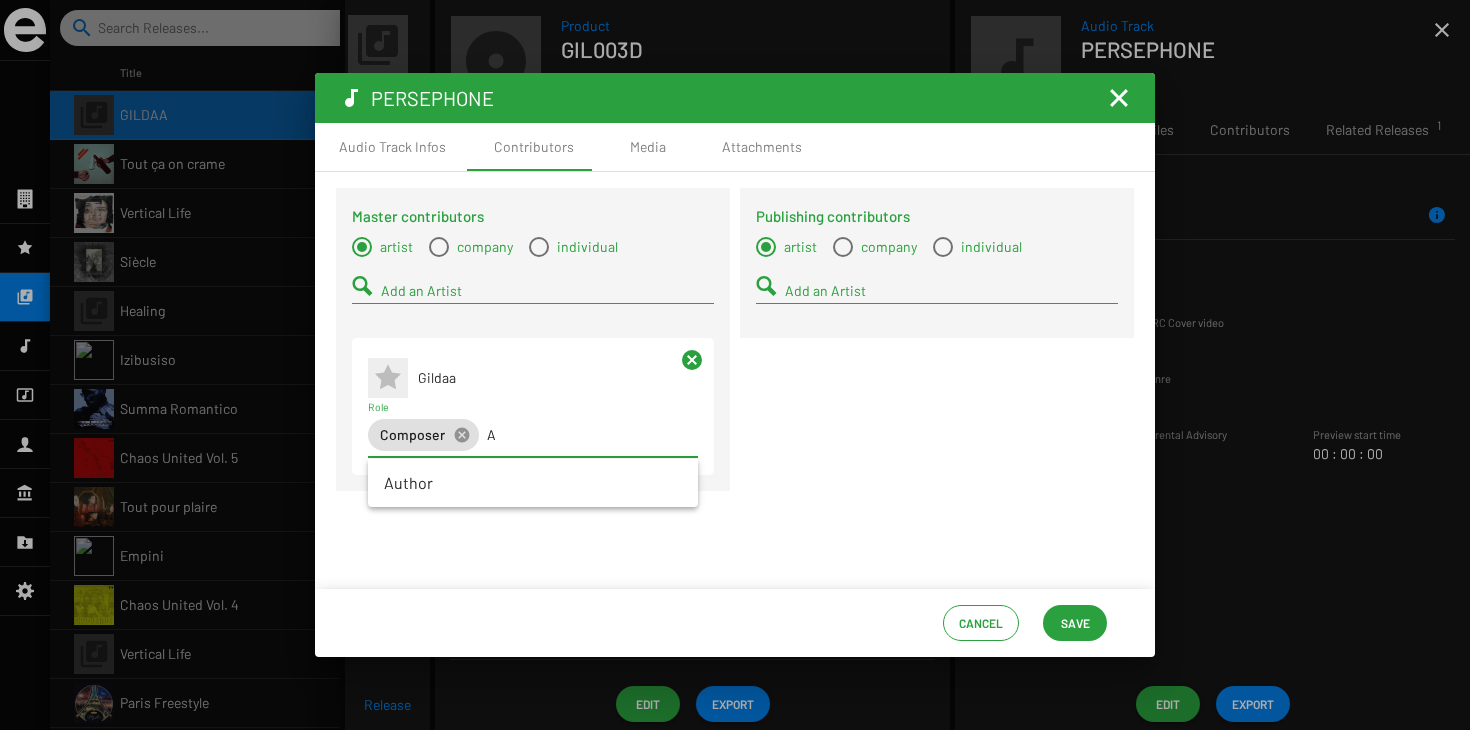 type 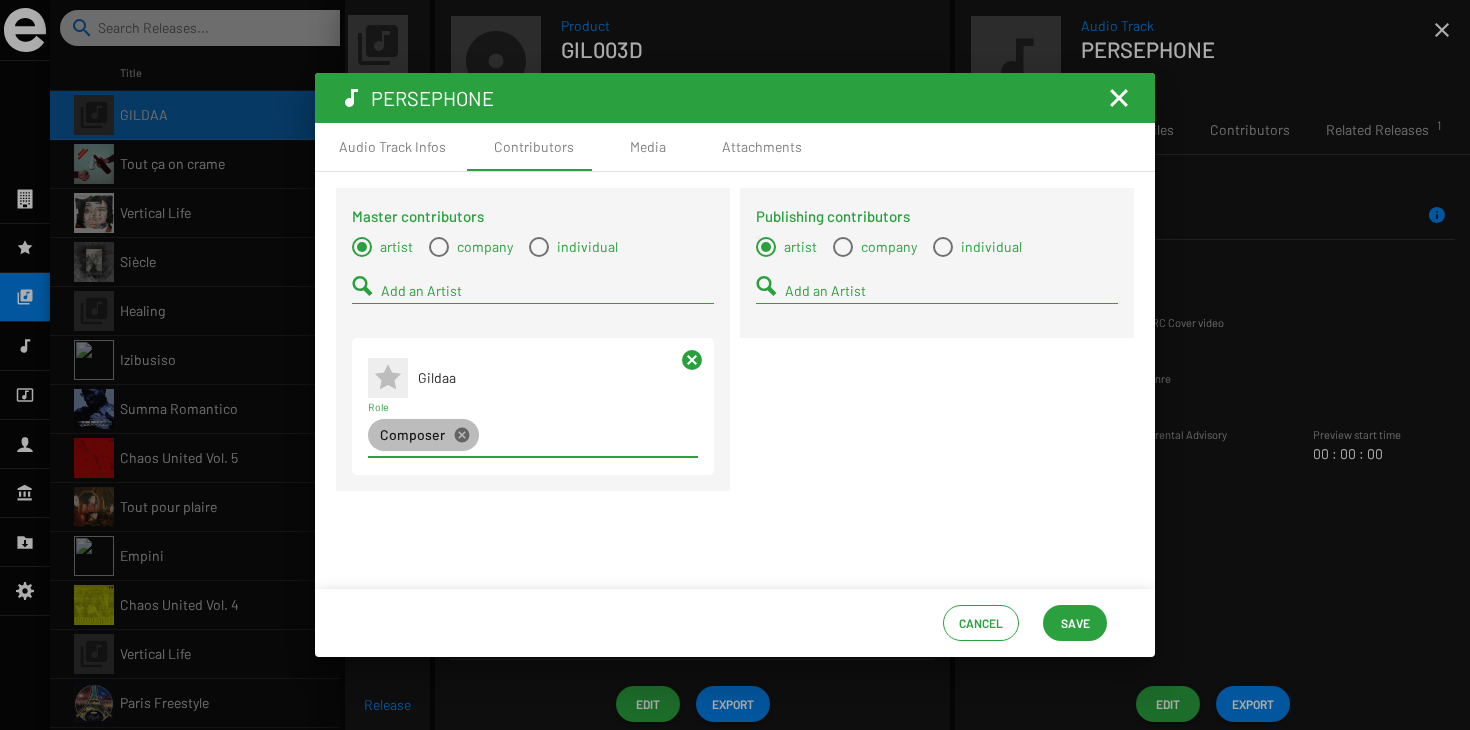 click on "cancel" at bounding box center [462, 435] 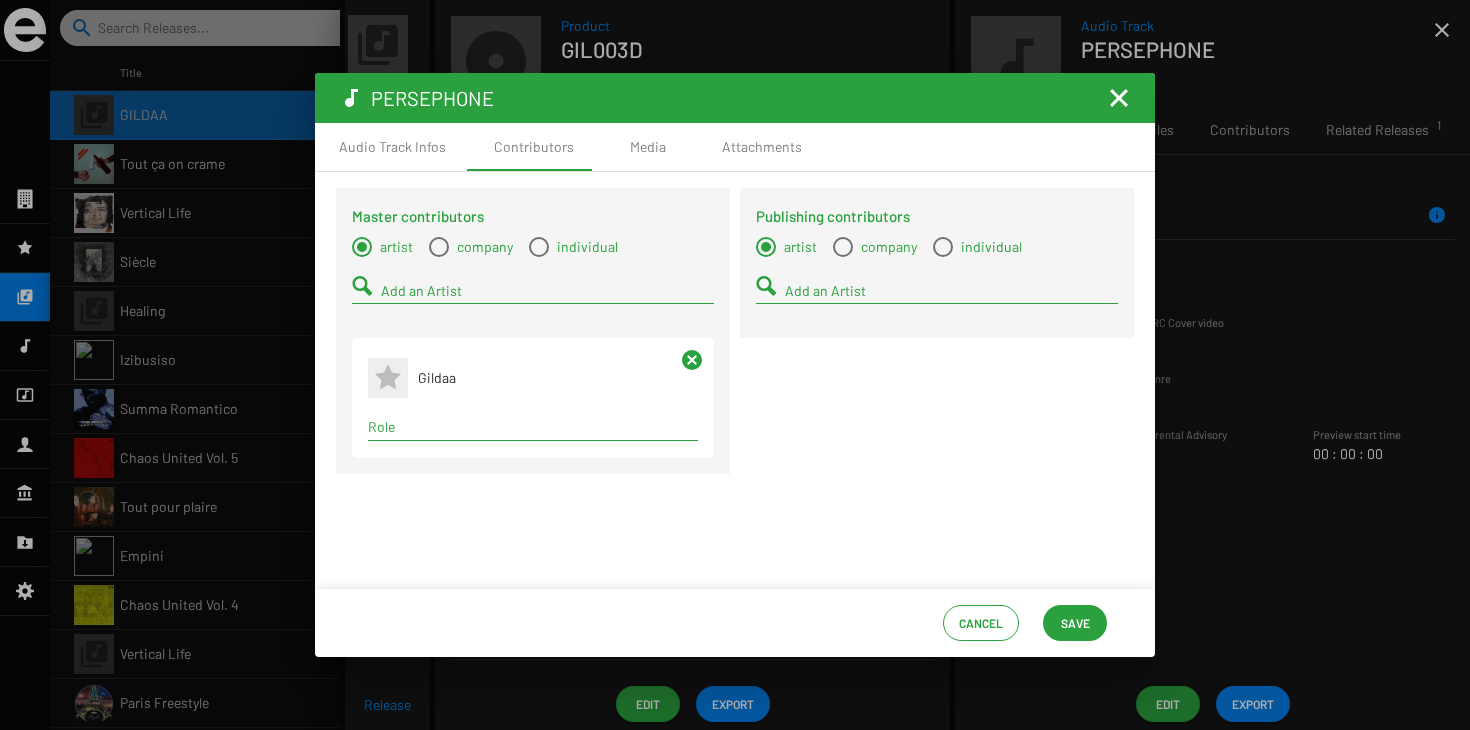 click on "cancel" 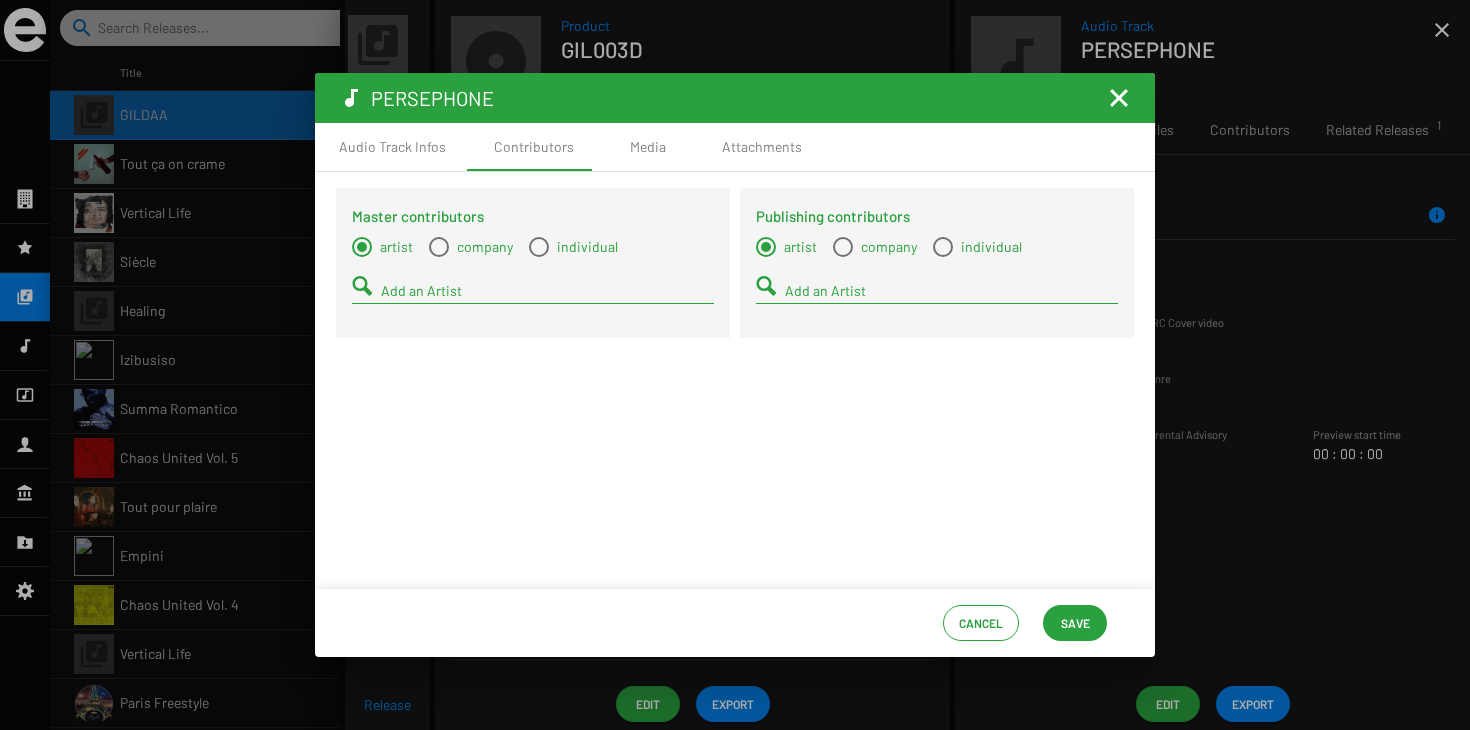 click on "PERSEPHONE" at bounding box center (735, 98) 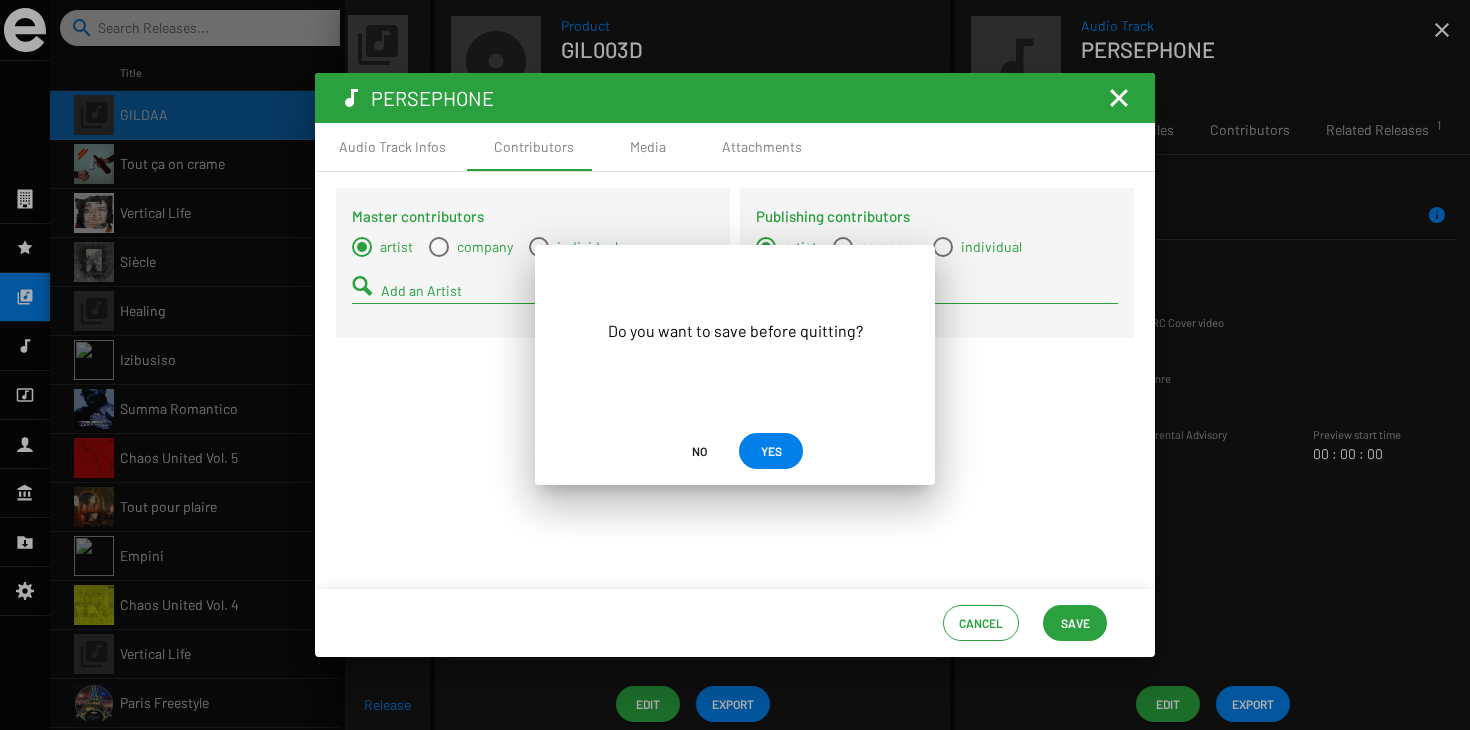 click on "YES" 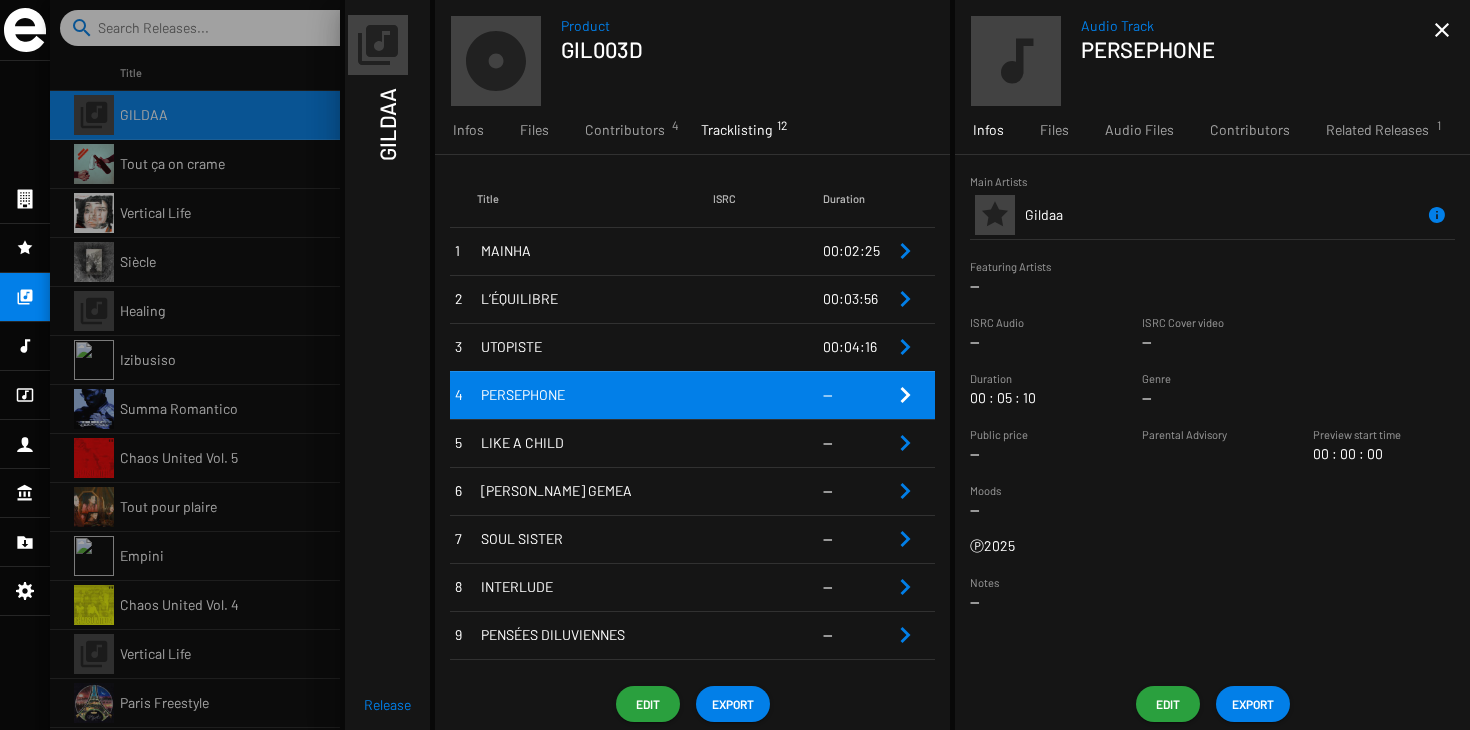 click on "UTOPISTE" at bounding box center [597, 347] 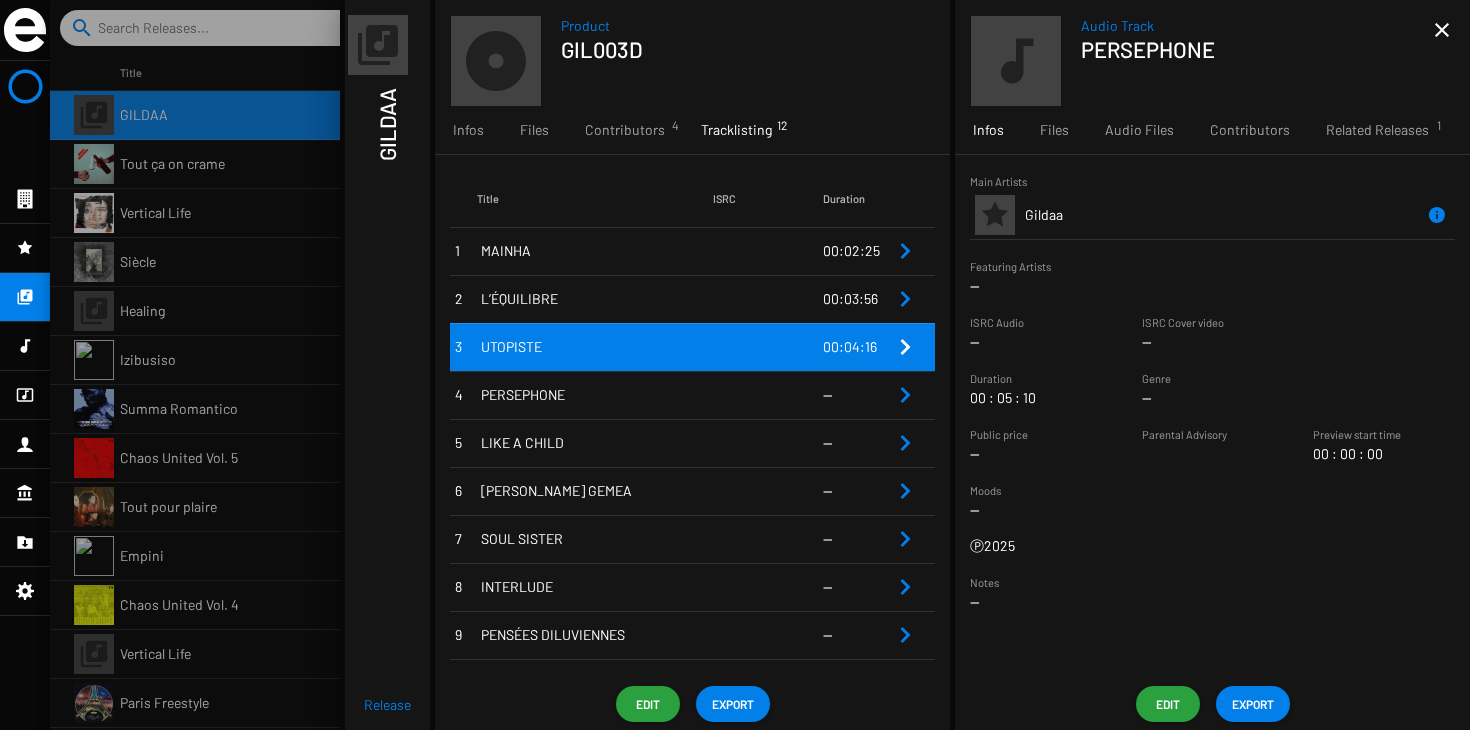 click on "Edit" 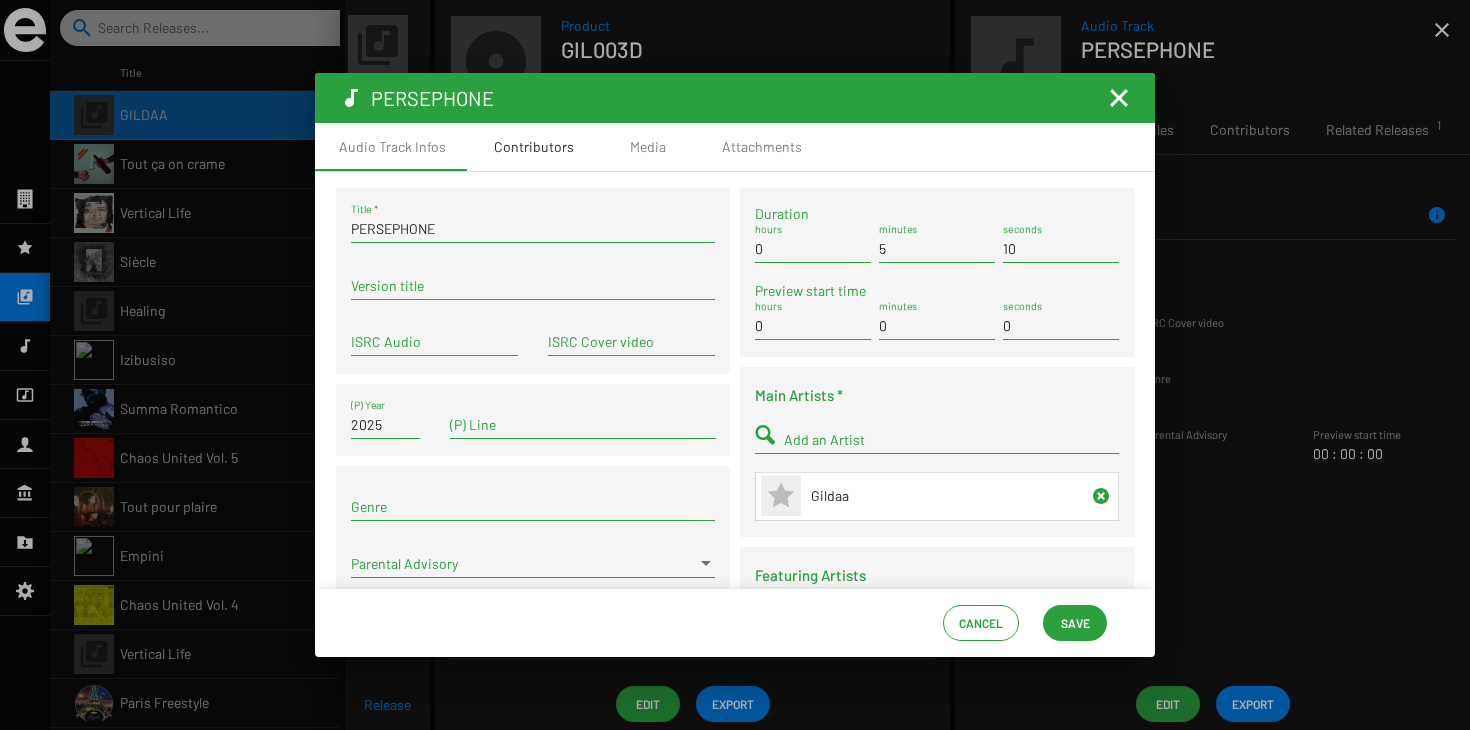 click on "Contributors" at bounding box center (534, 147) 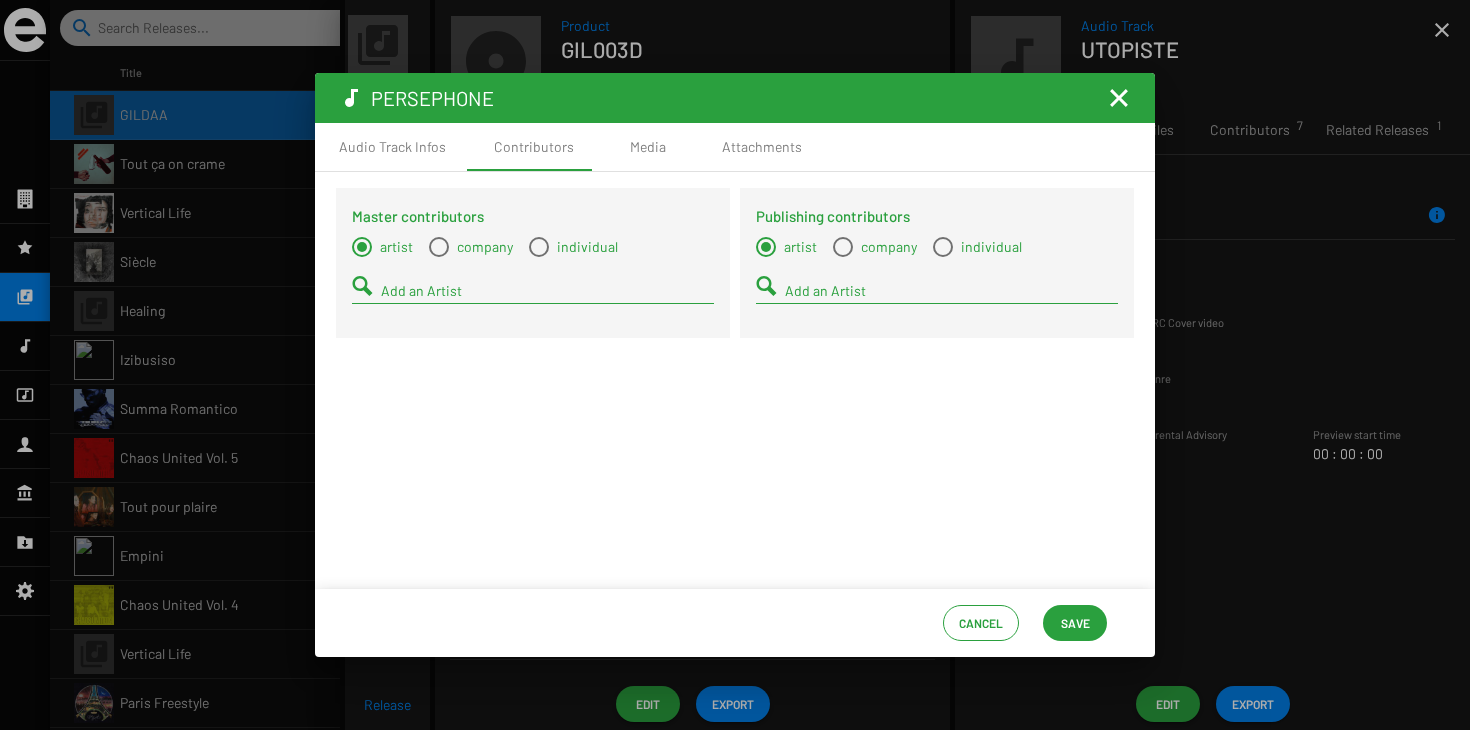 click at bounding box center (1119, 98) 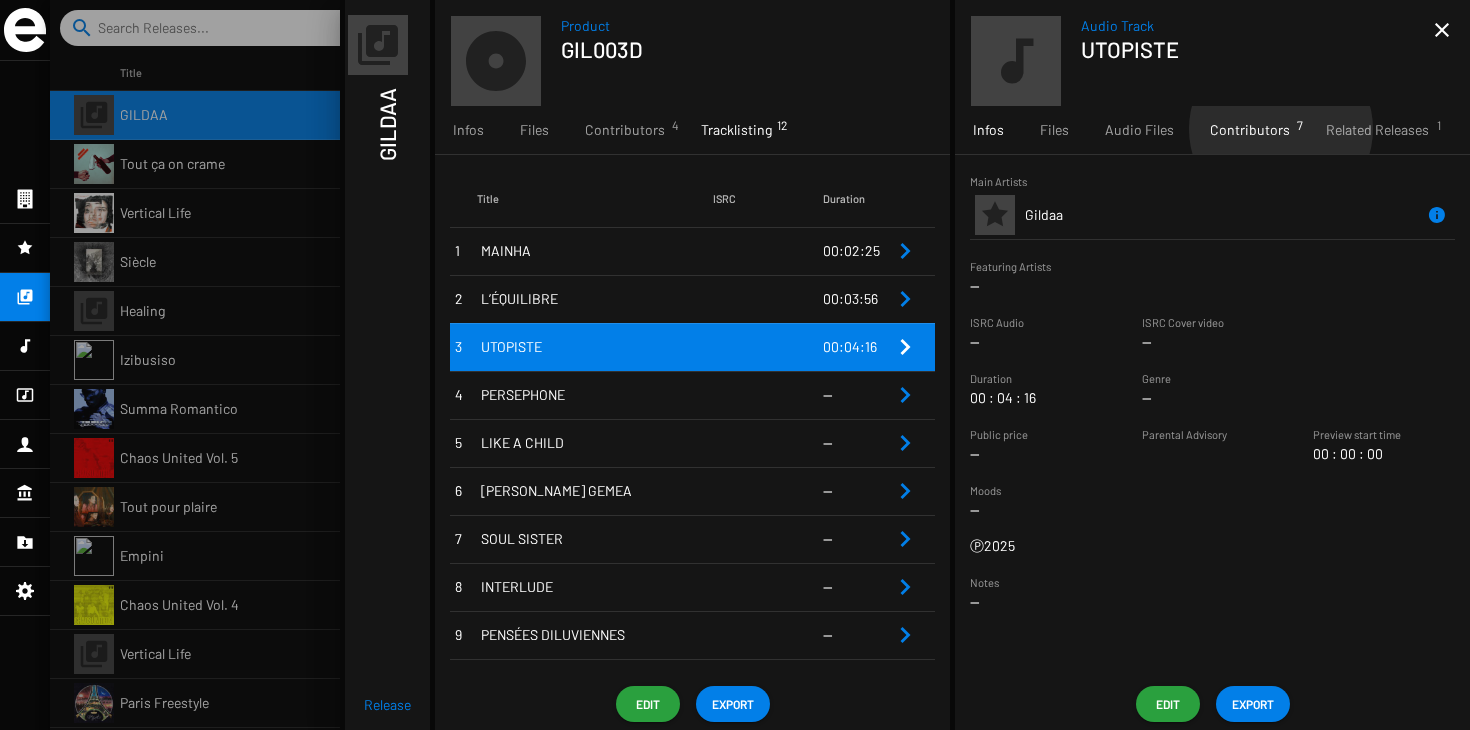 click on "Contributors  7" at bounding box center [1250, 130] 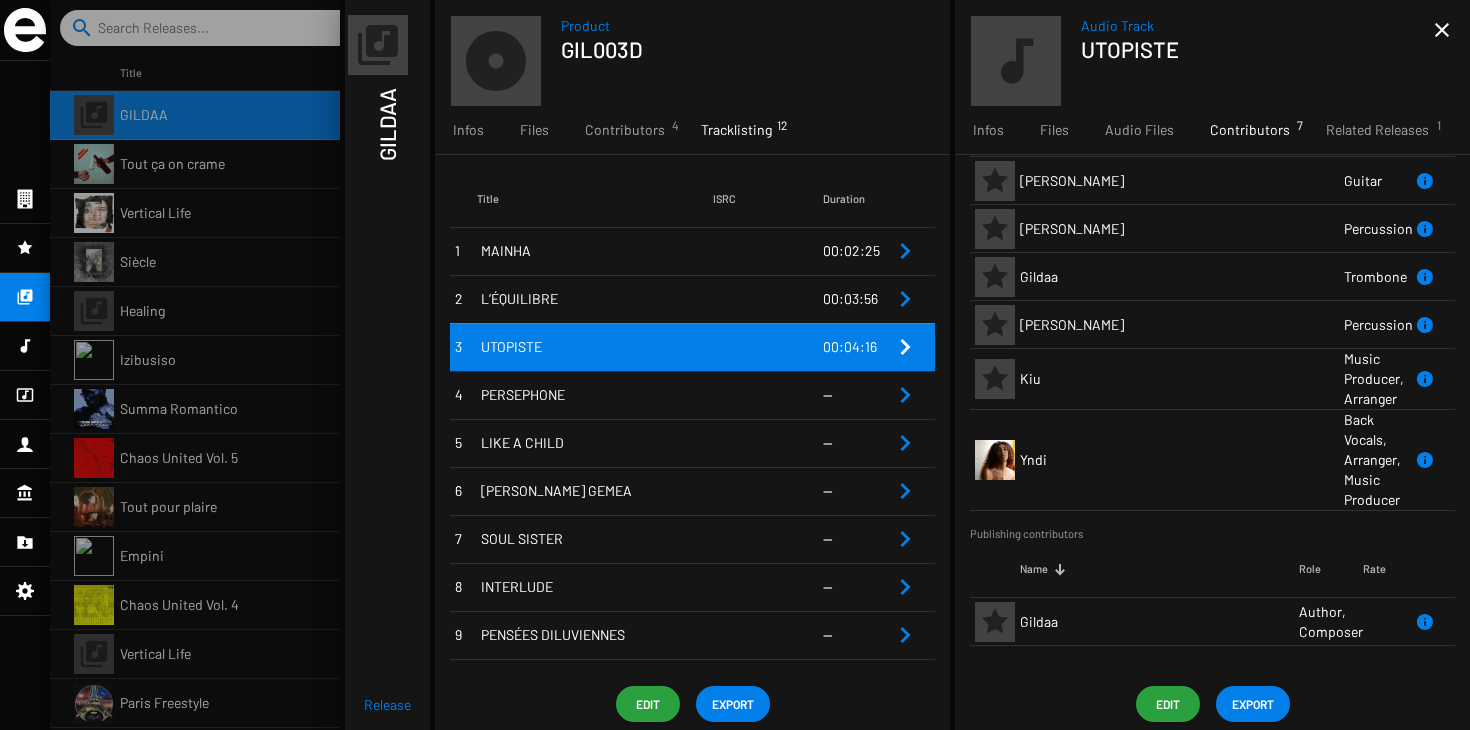 scroll, scrollTop: 84, scrollLeft: 0, axis: vertical 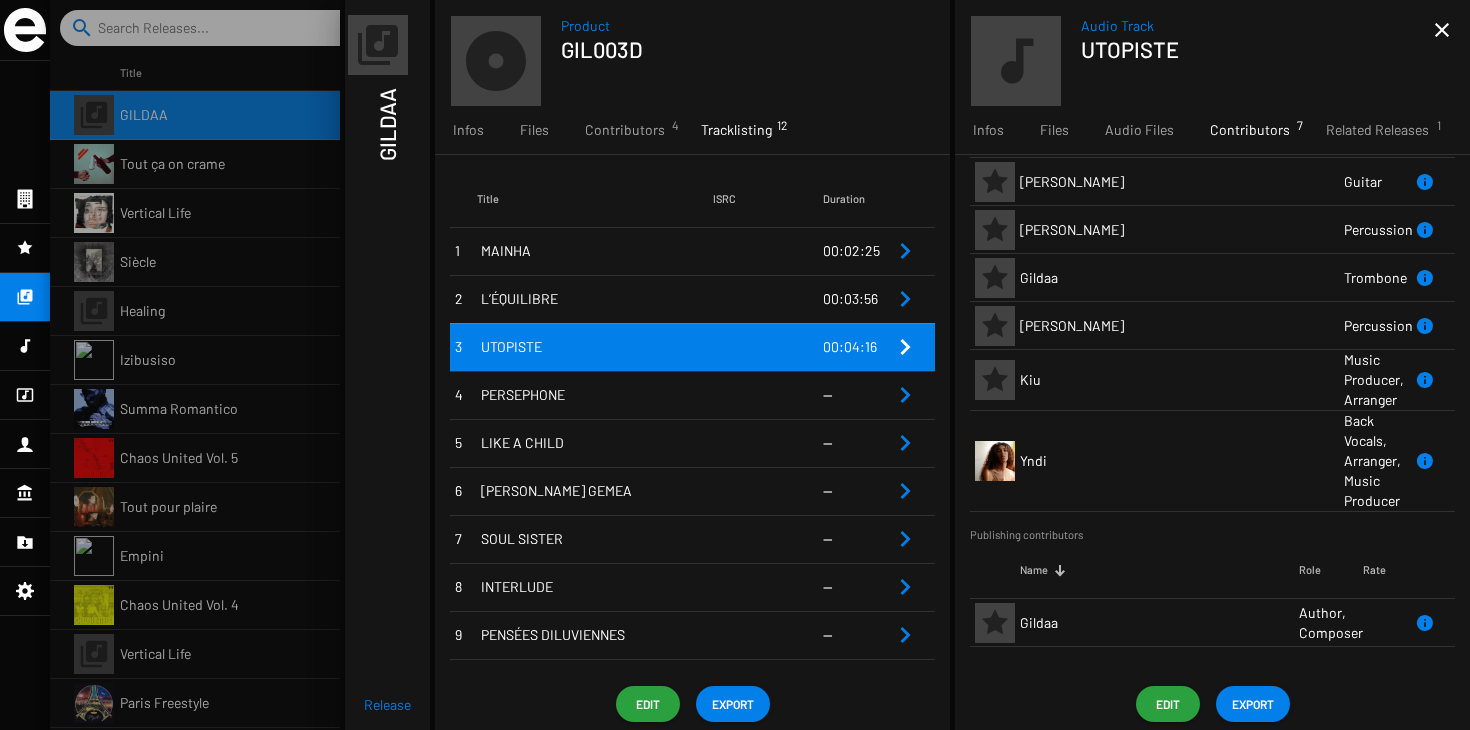 click 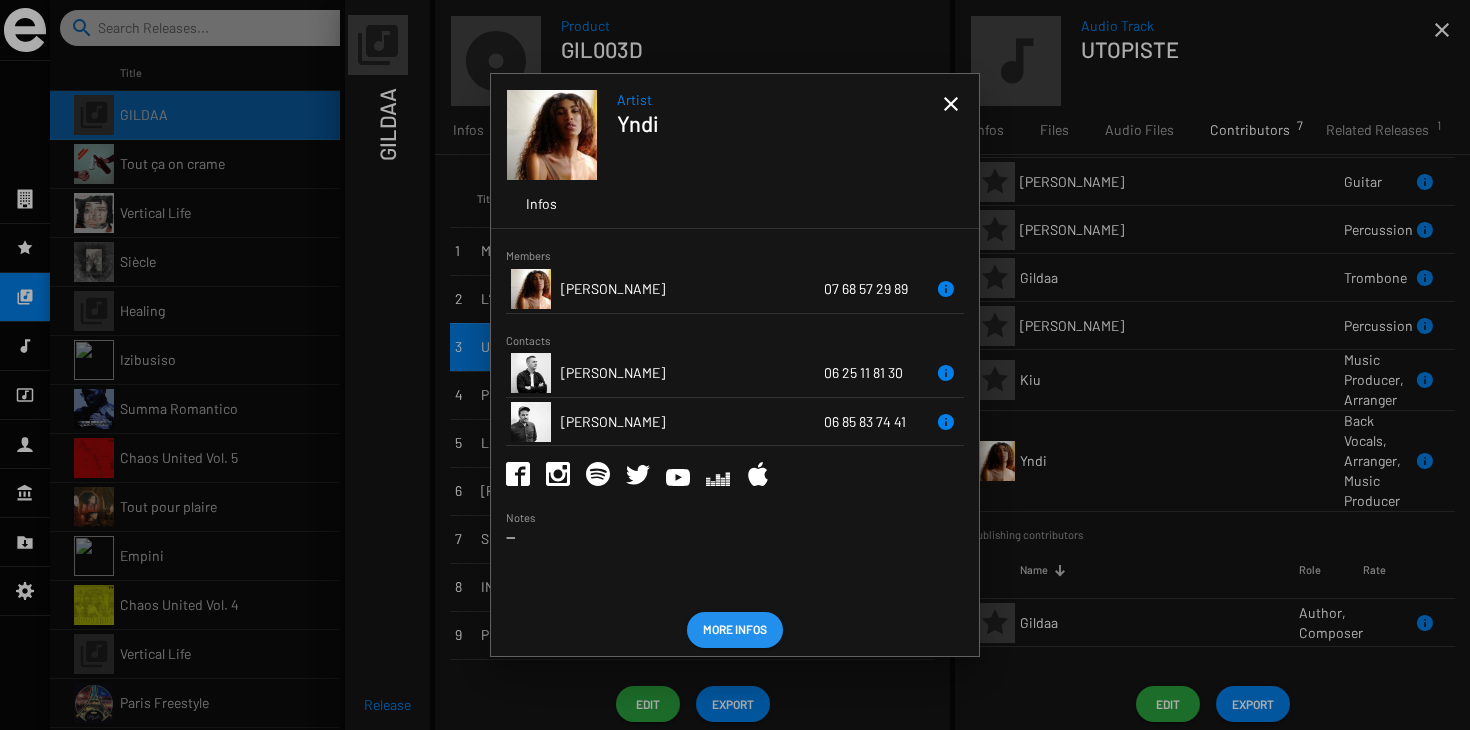 click on "close" at bounding box center (951, 104) 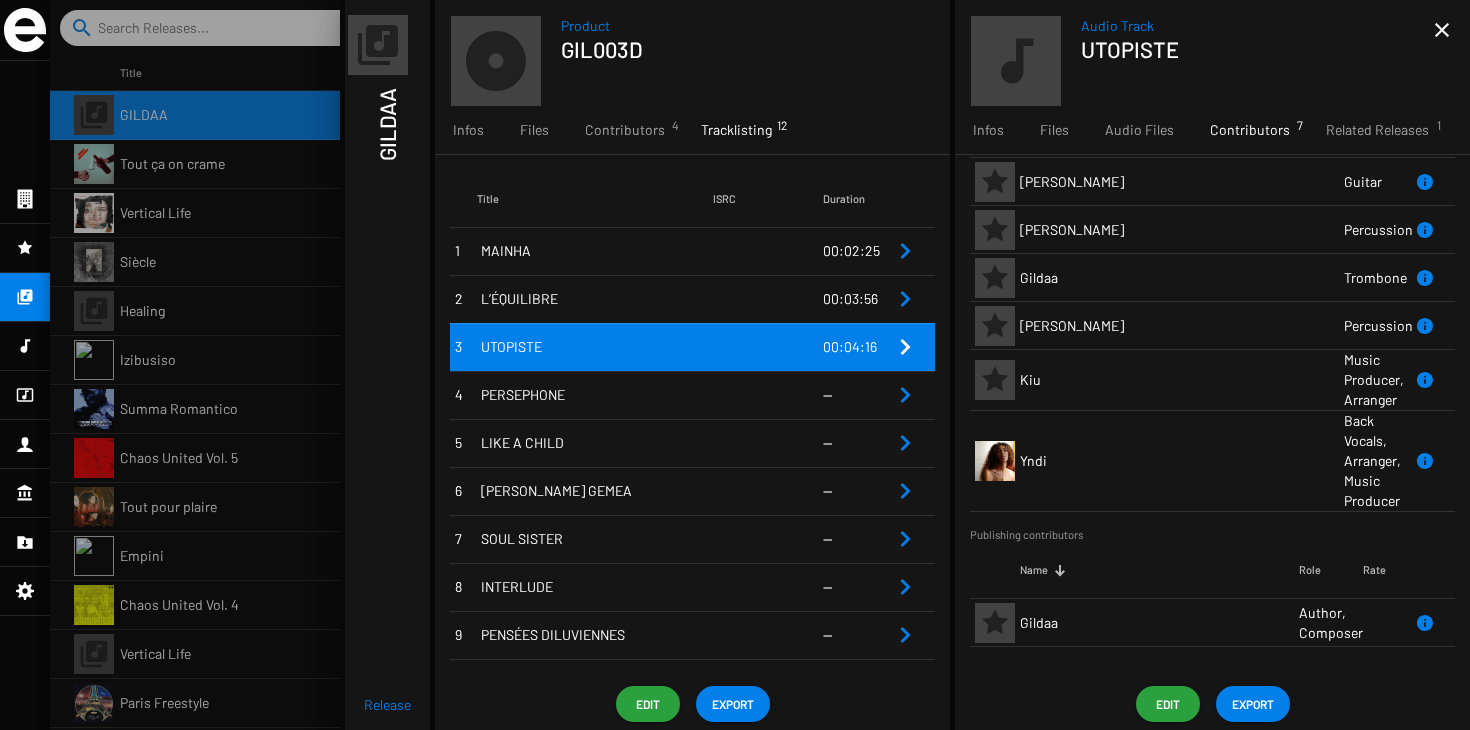 click on "Yndi" at bounding box center [1182, 461] 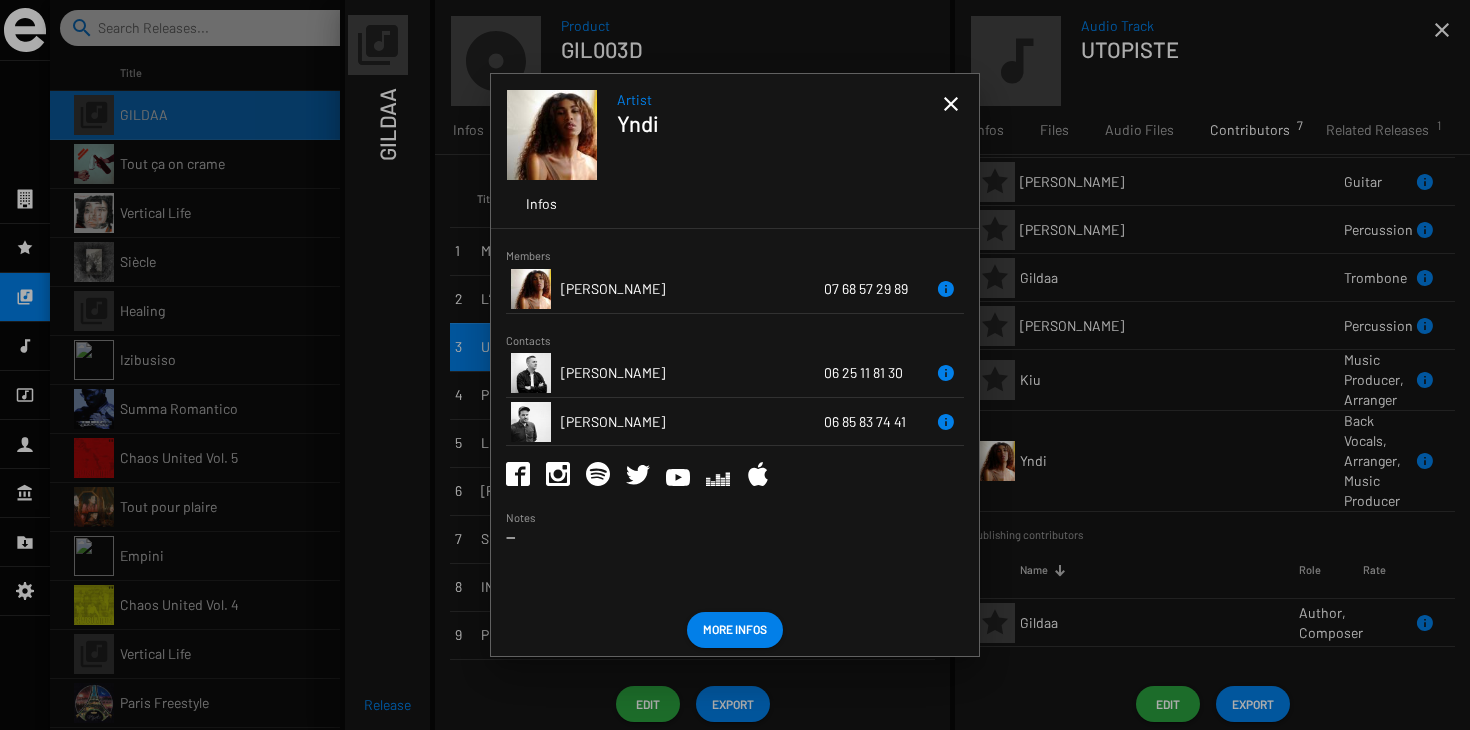 click on "close" at bounding box center [951, 104] 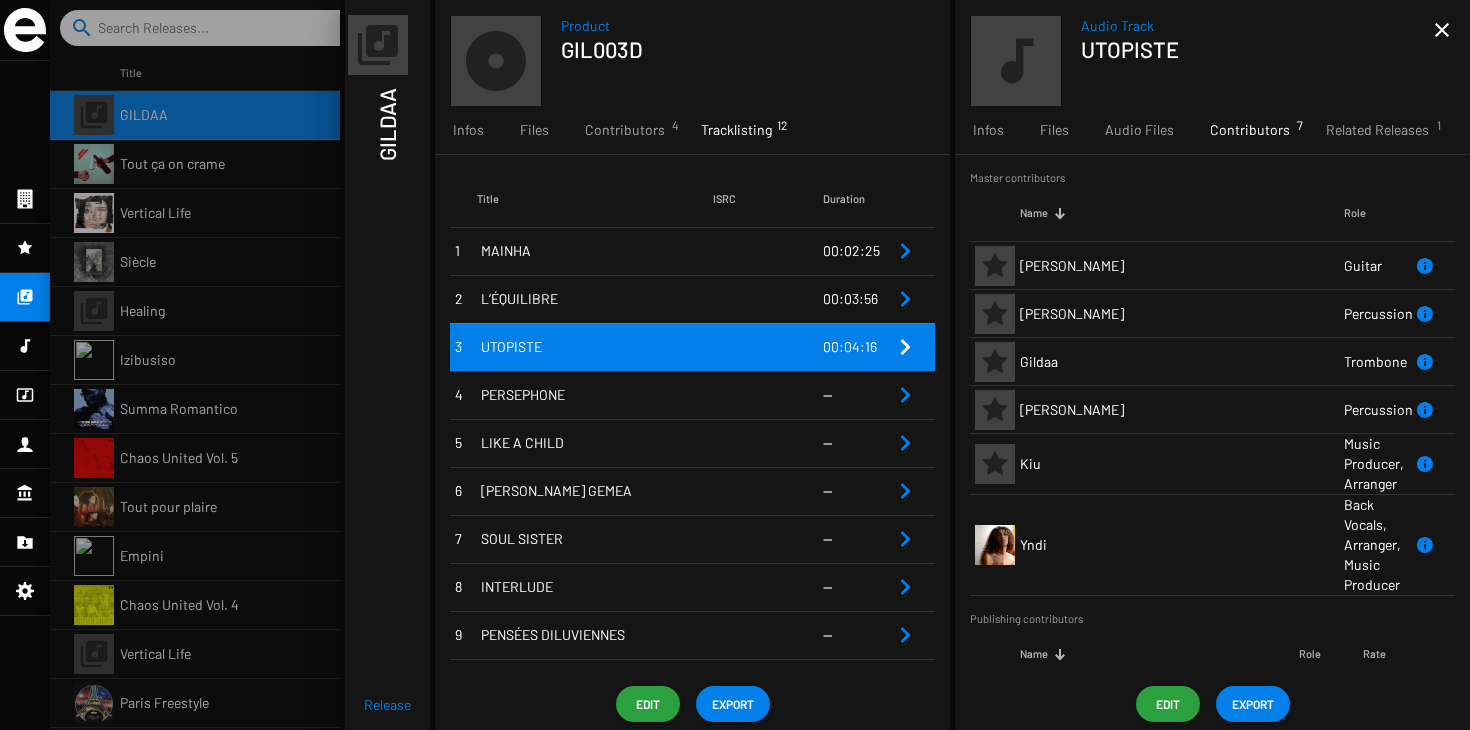 scroll, scrollTop: 0, scrollLeft: 0, axis: both 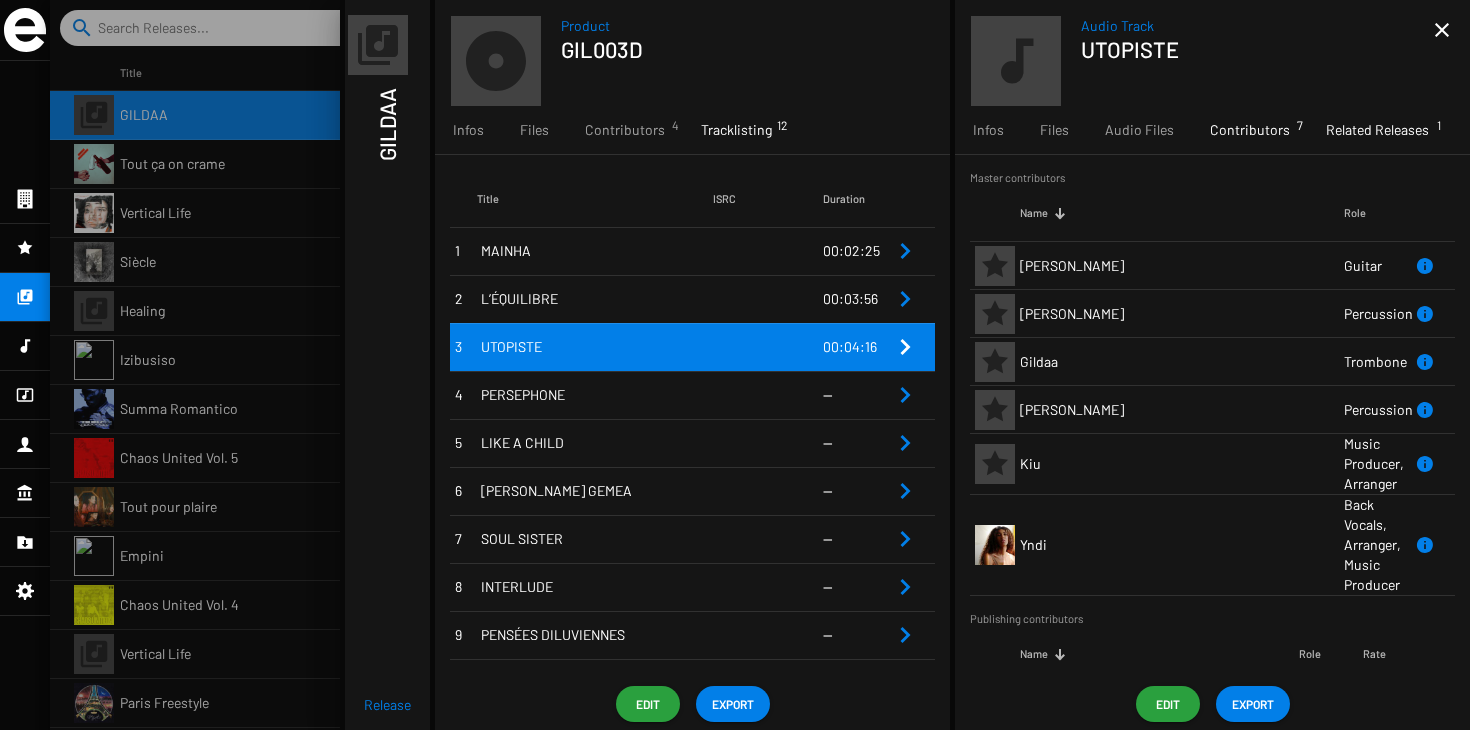 click on "Related Releases  1" at bounding box center [1377, 130] 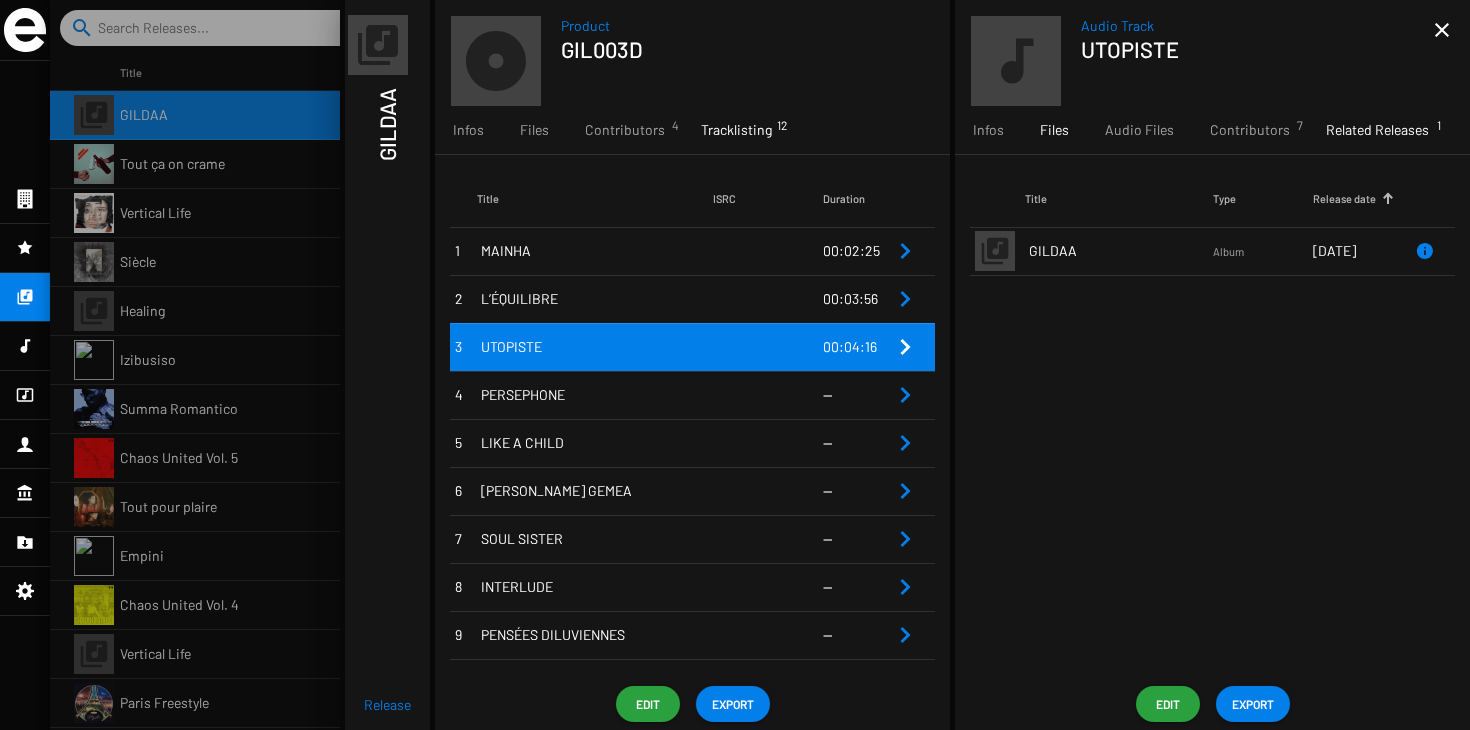 click on "Files" at bounding box center (1054, 130) 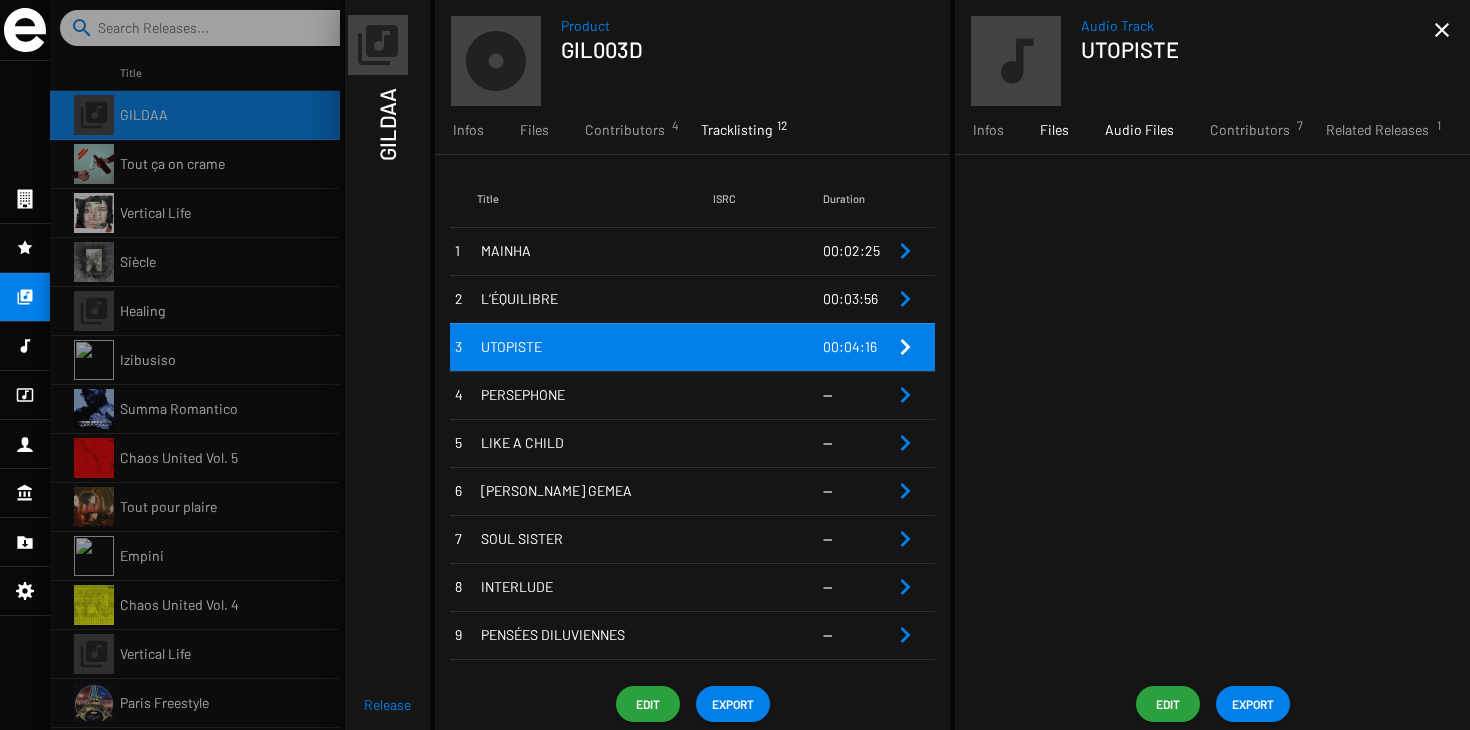 click on "Audio Files" at bounding box center [1139, 130] 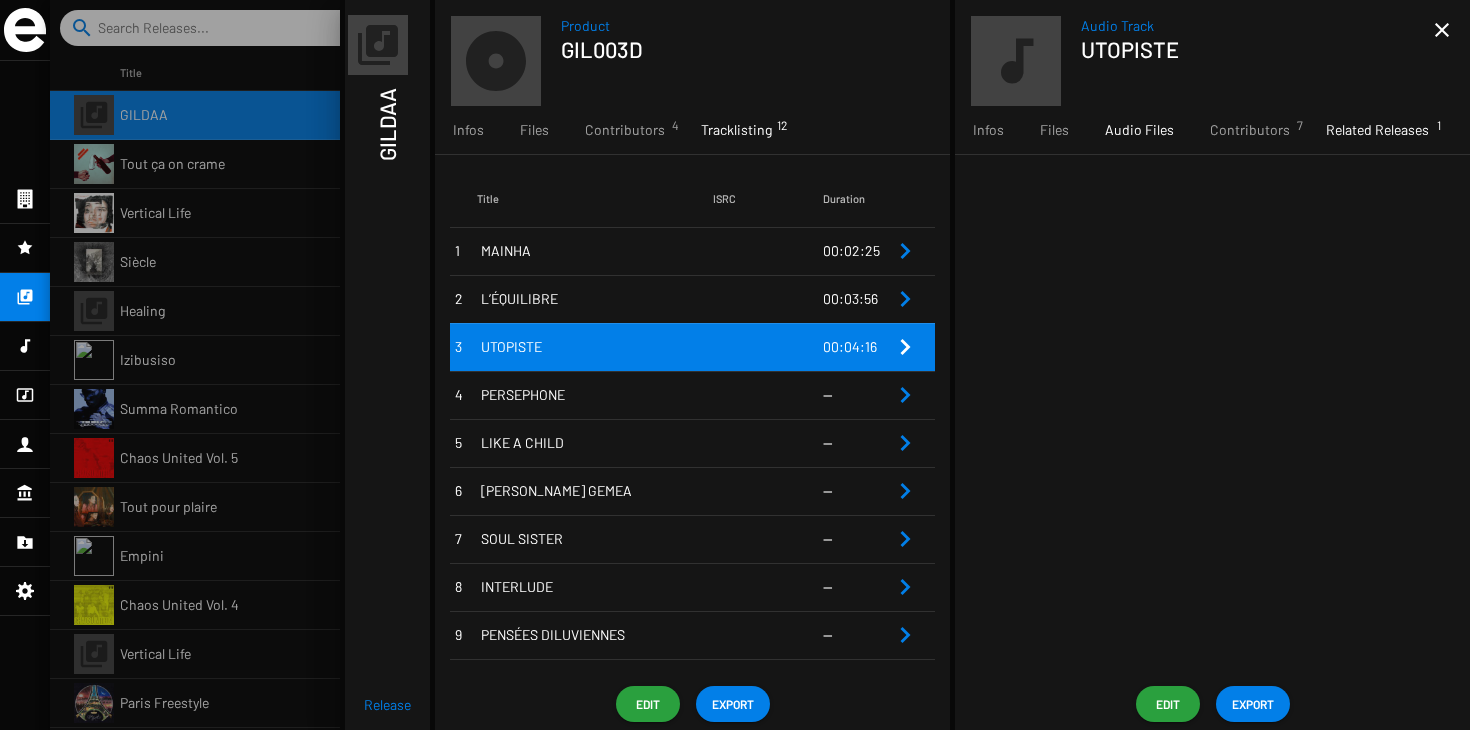 click on "Related Releases  1" at bounding box center (1377, 130) 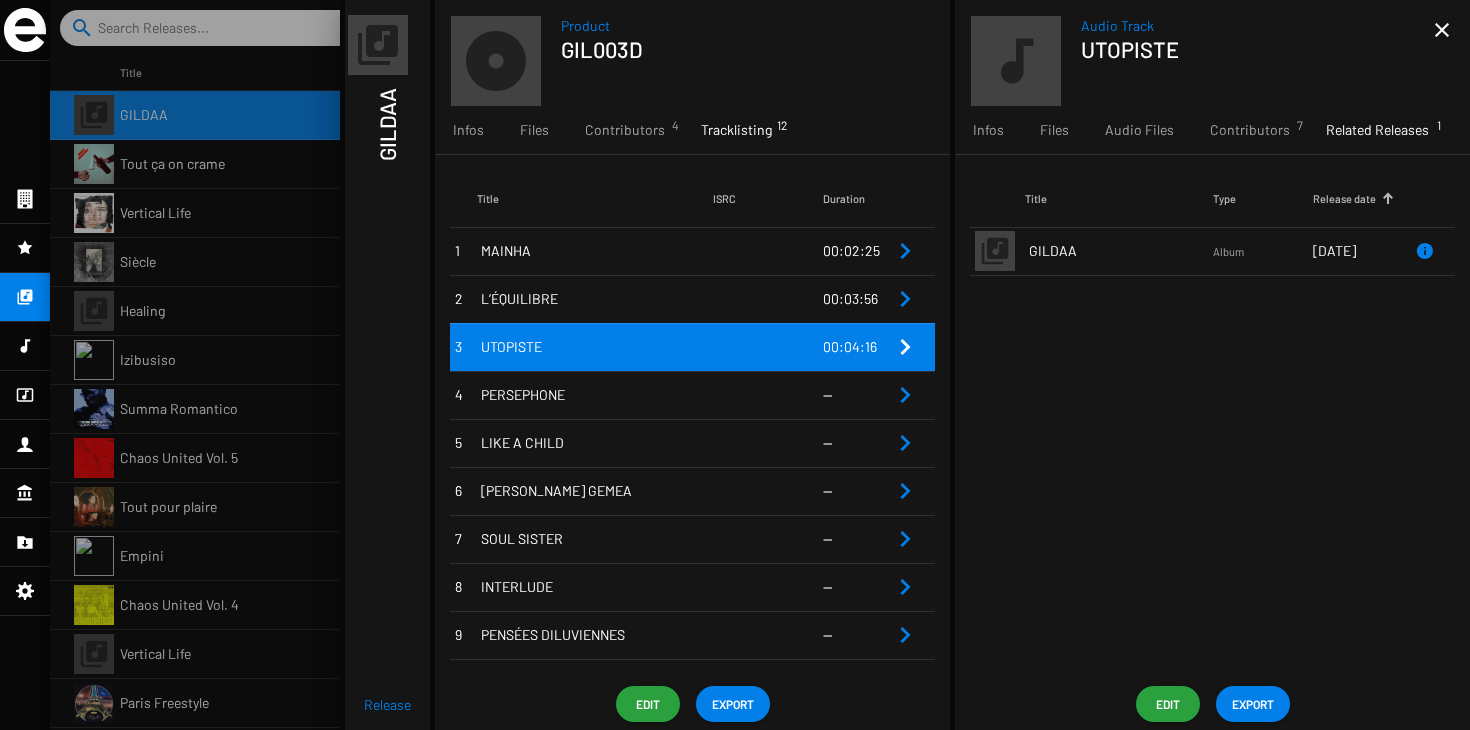 click at bounding box center [768, 299] 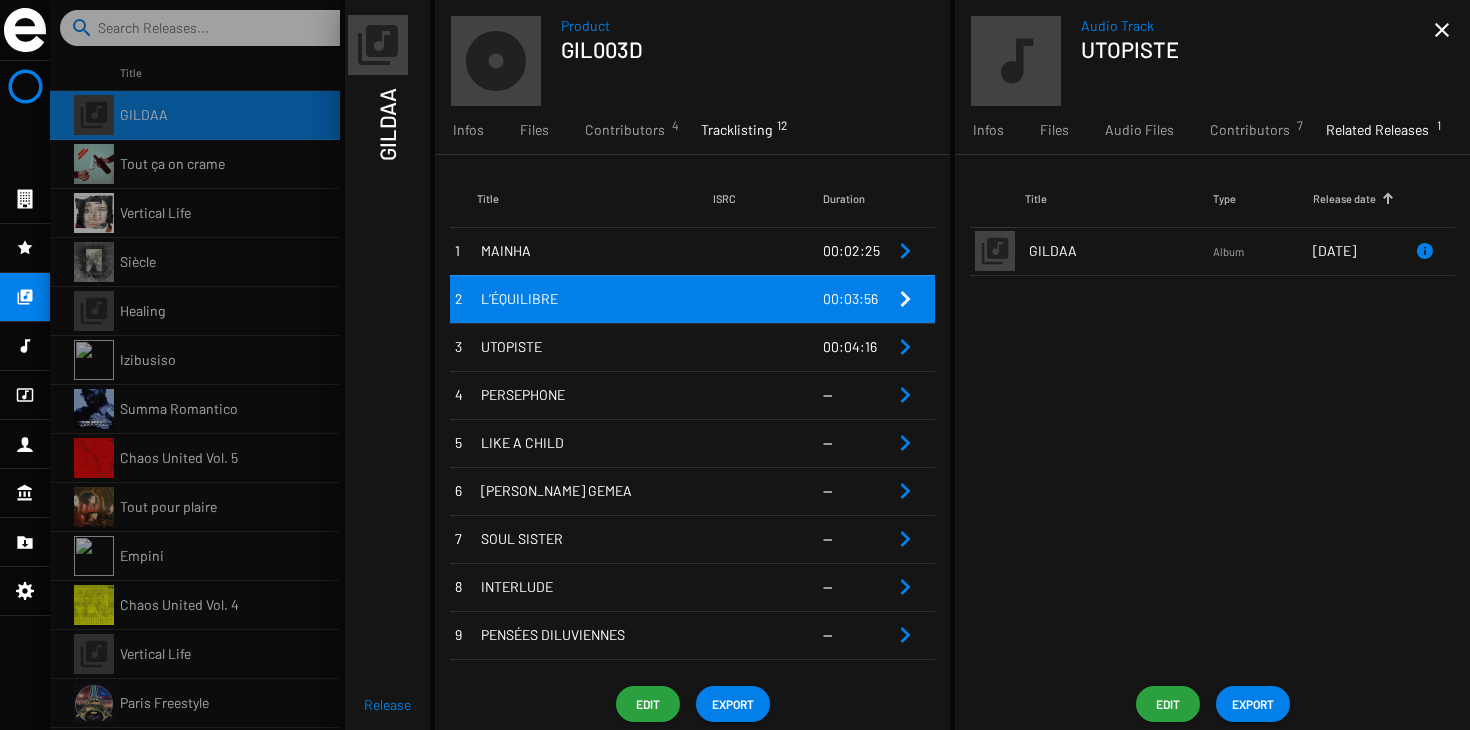 click at bounding box center (768, 251) 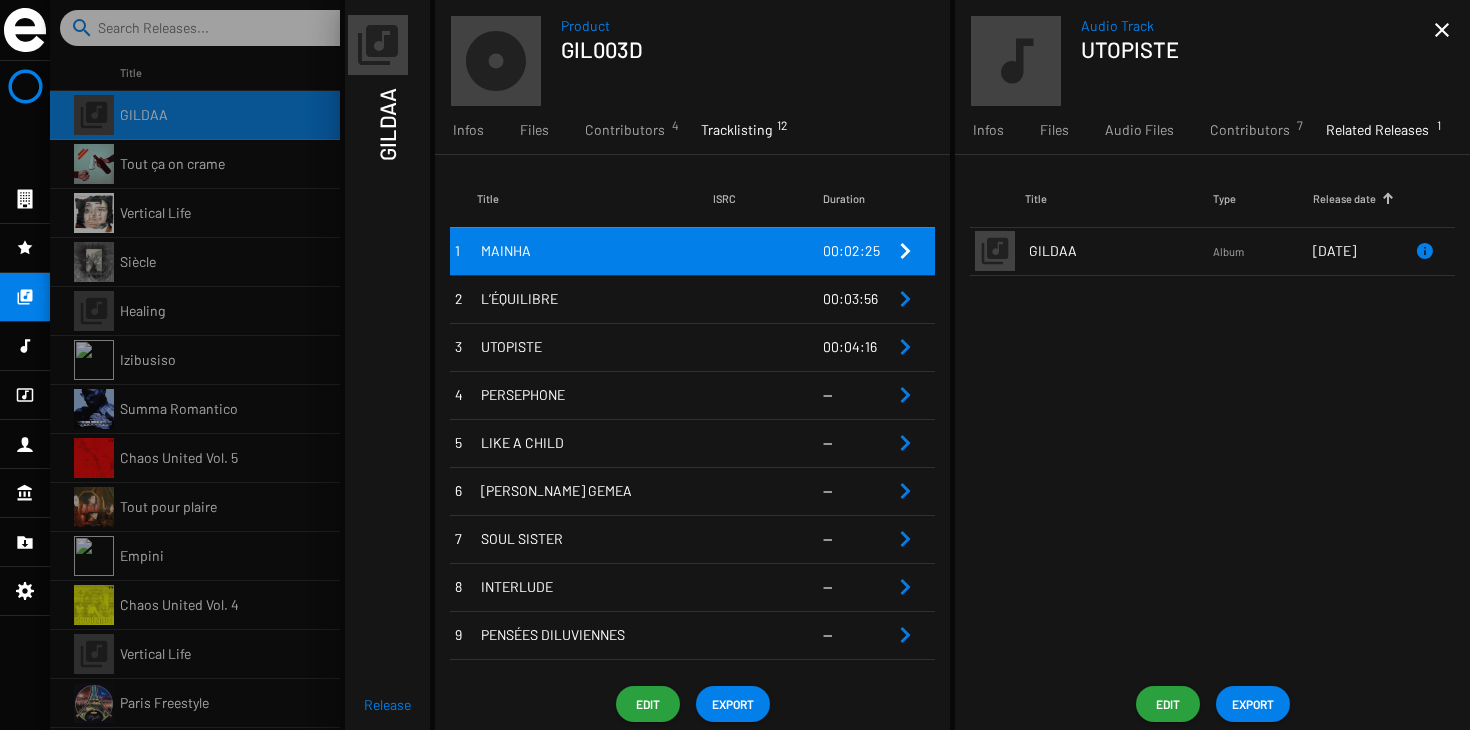 click 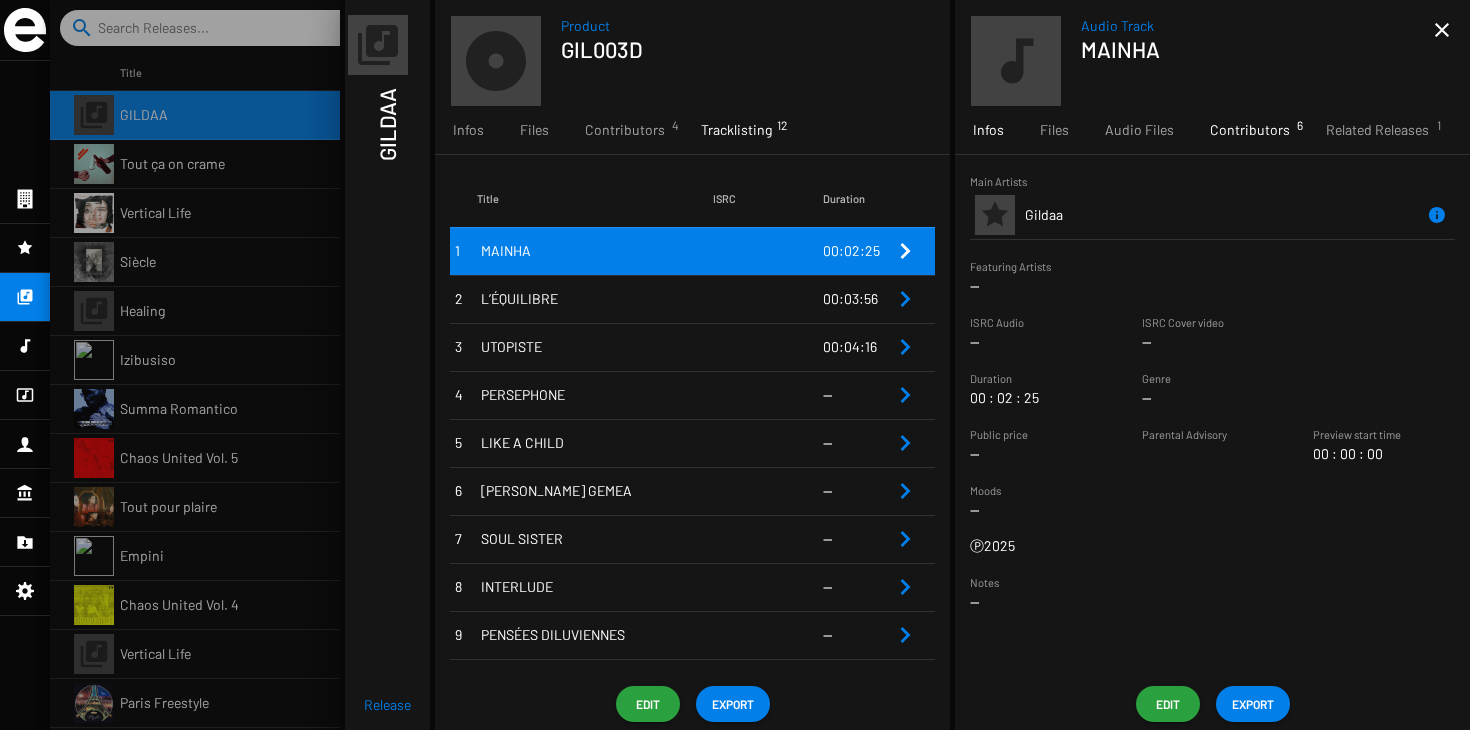 click on "Contributors  6" at bounding box center (1250, 130) 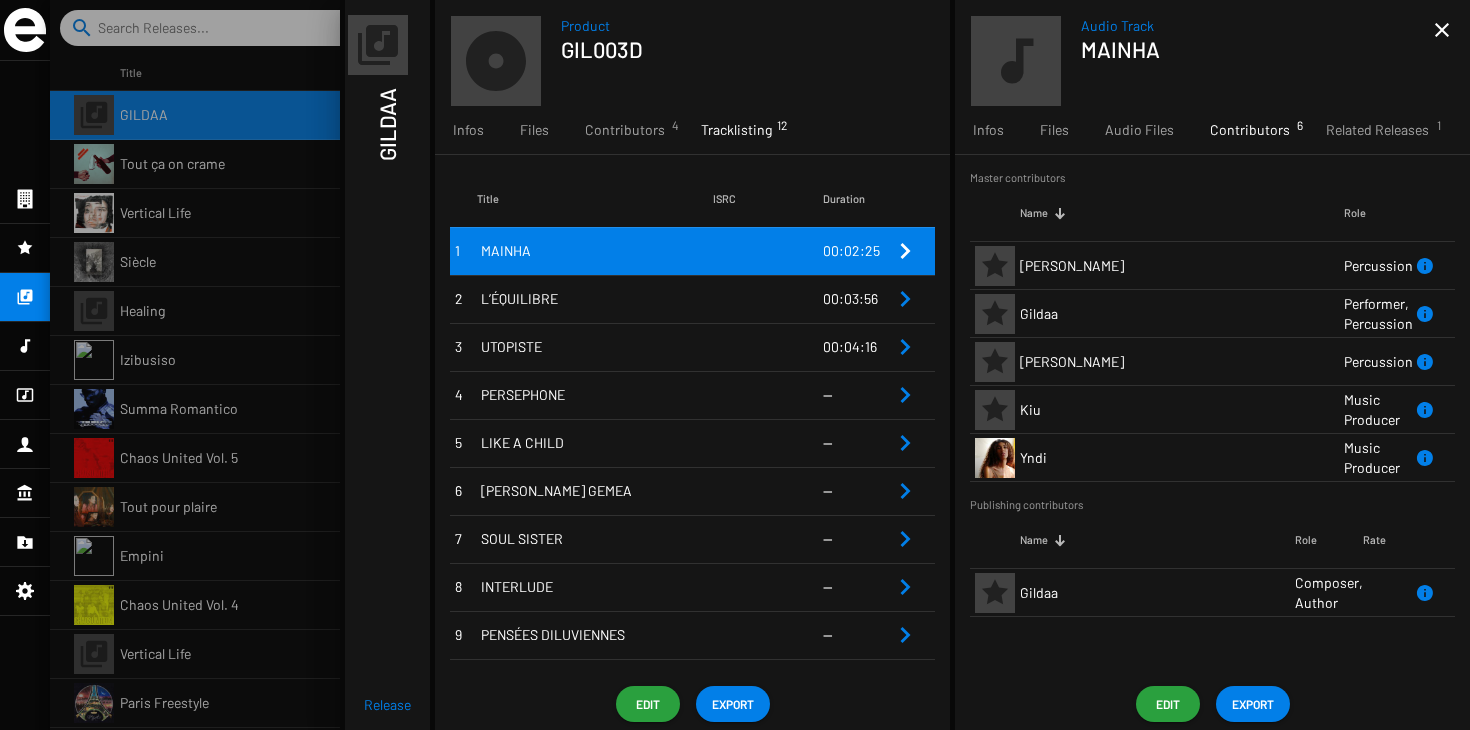 click on "PERSEPHONE" at bounding box center (595, 395) 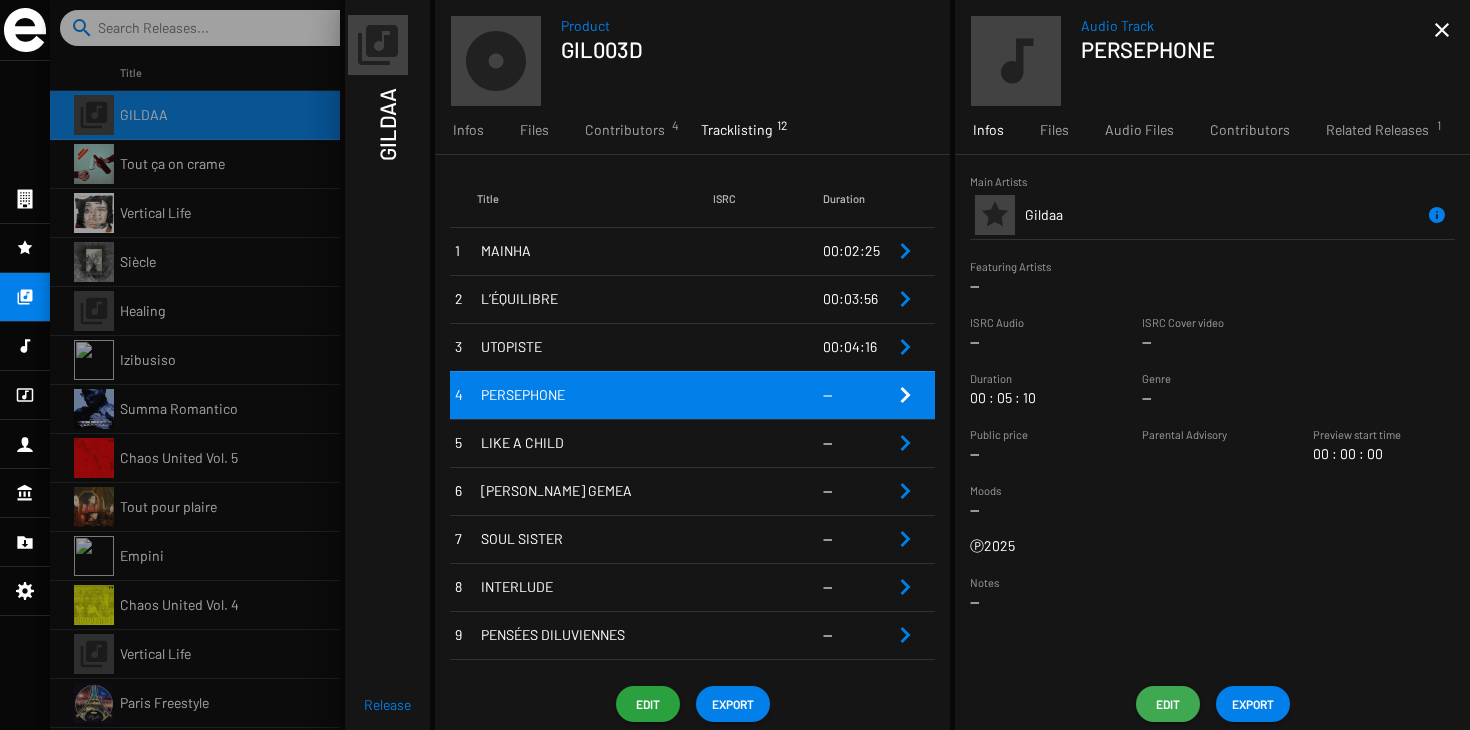 click on "Edit" 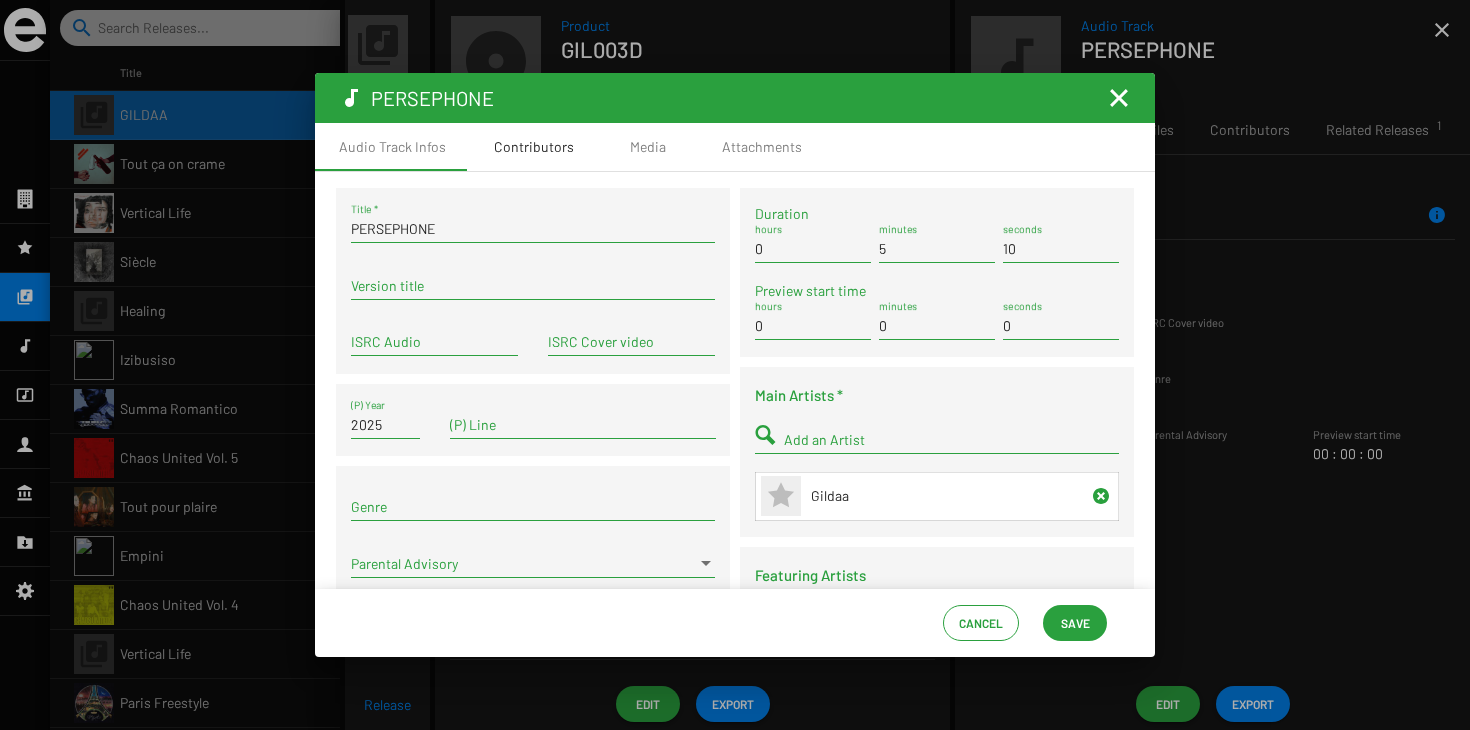 click on "Contributors" at bounding box center [534, 147] 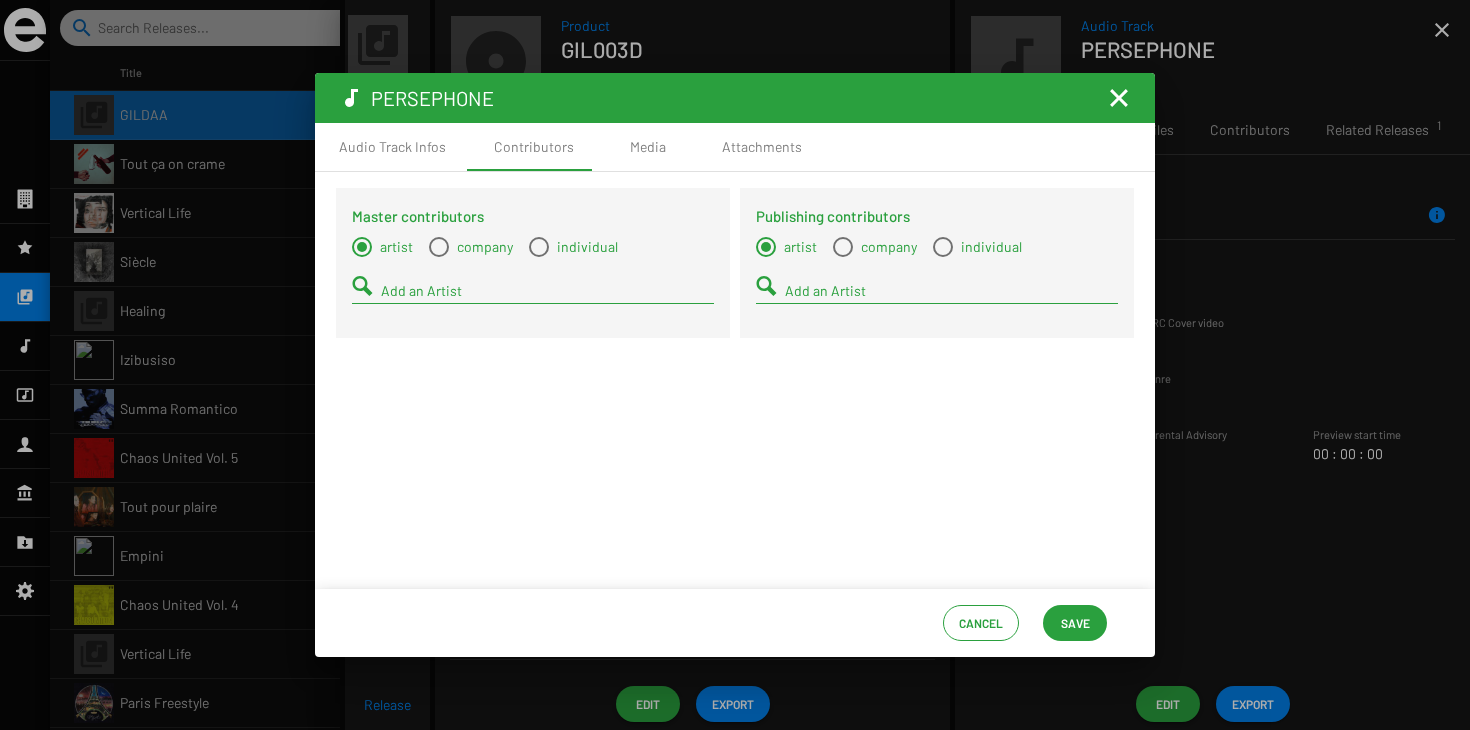 click on "Add an Artist" at bounding box center (951, 291) 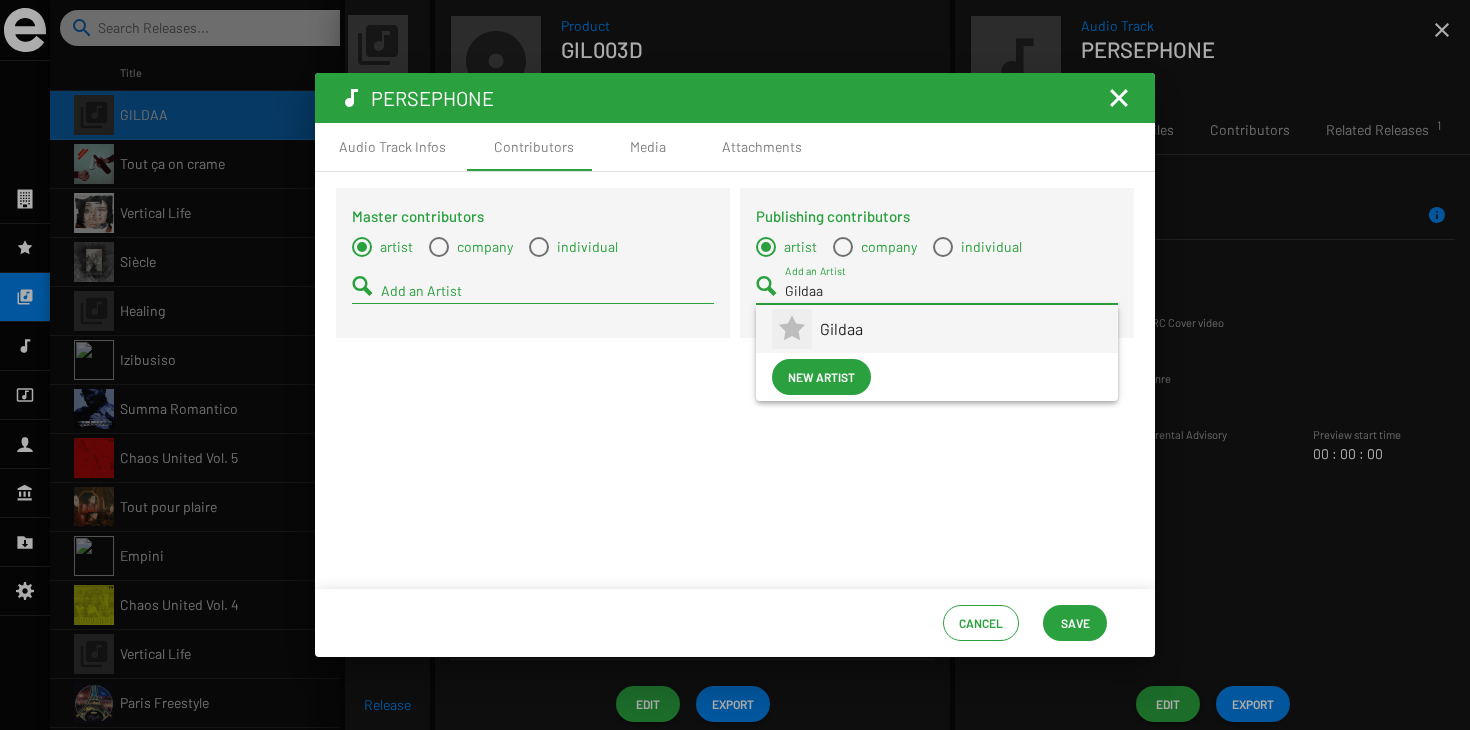 type on "Gildaa" 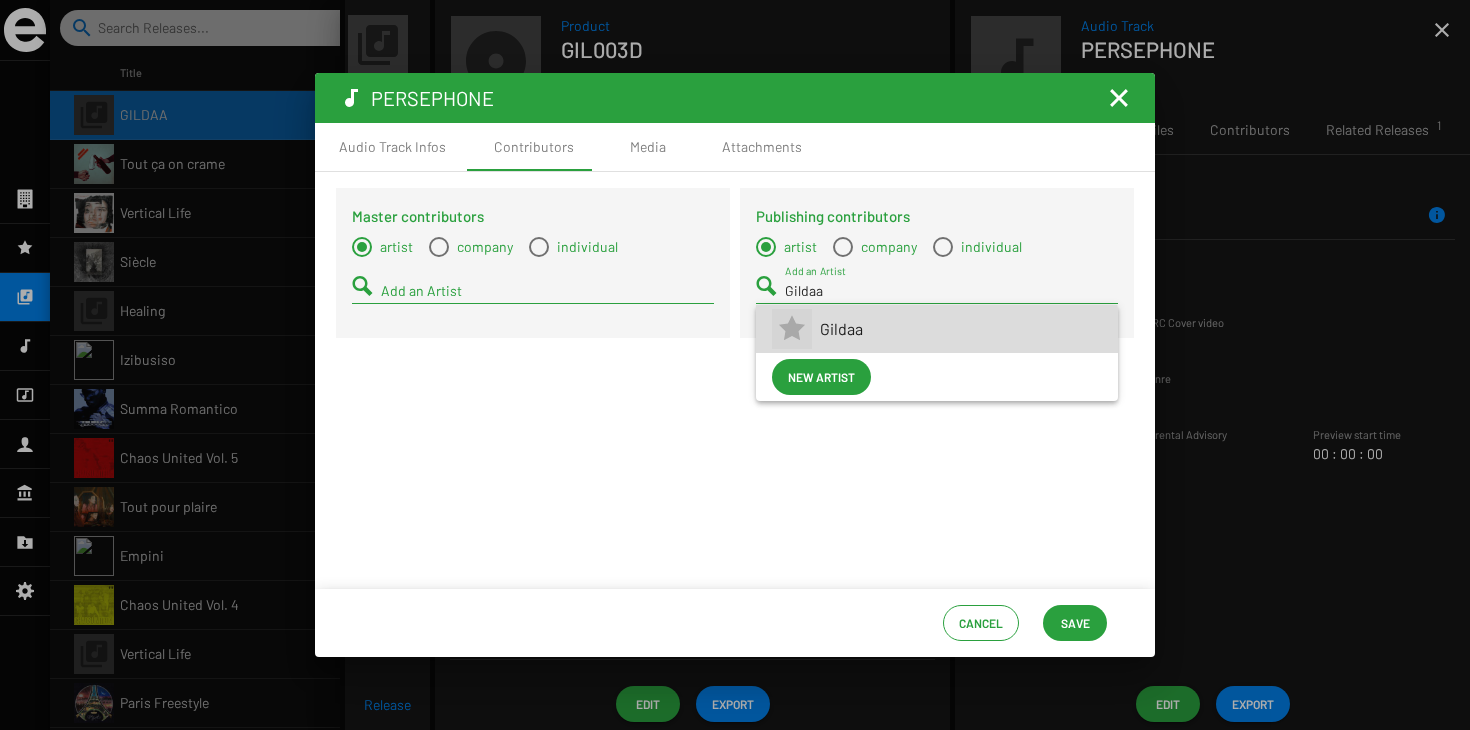 click on "Gildaa" at bounding box center (961, 329) 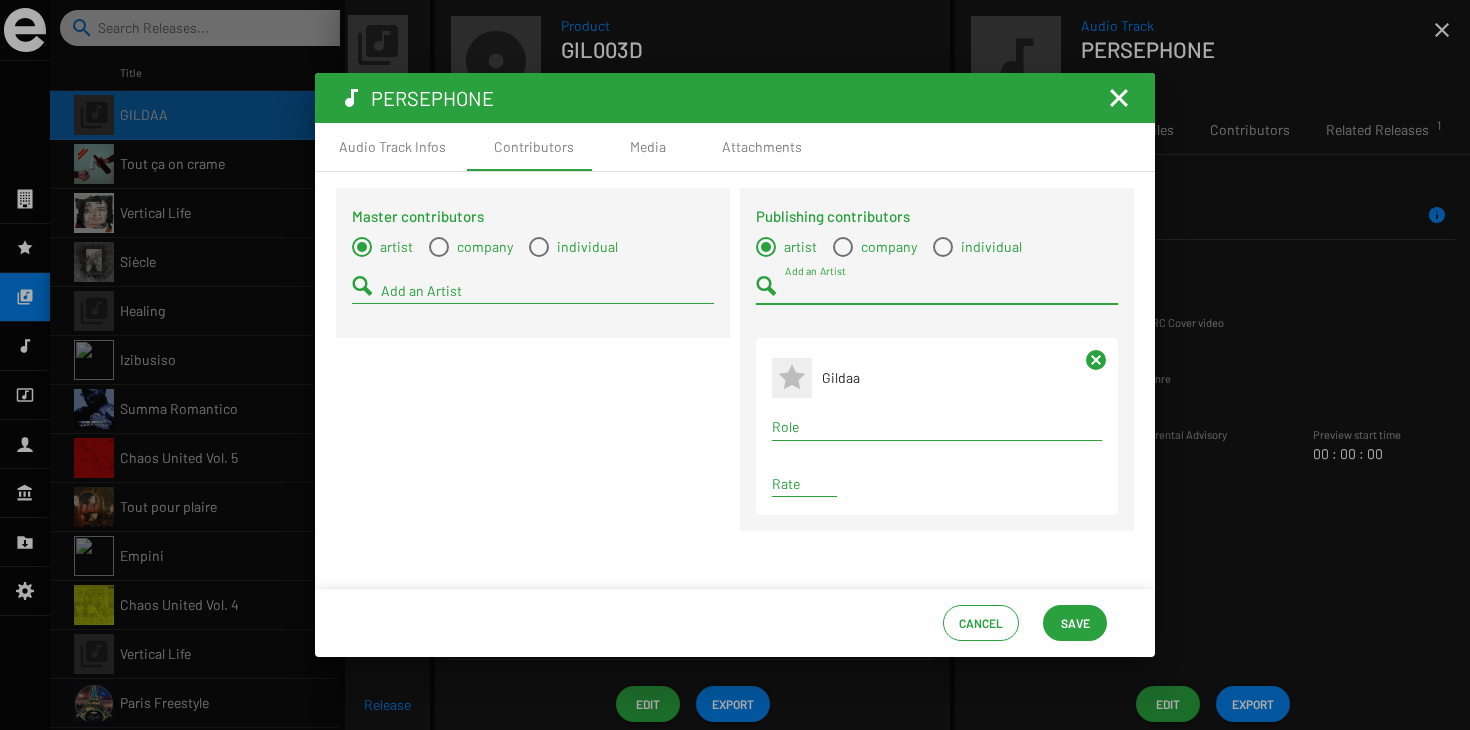 click on "Role" at bounding box center [937, 427] 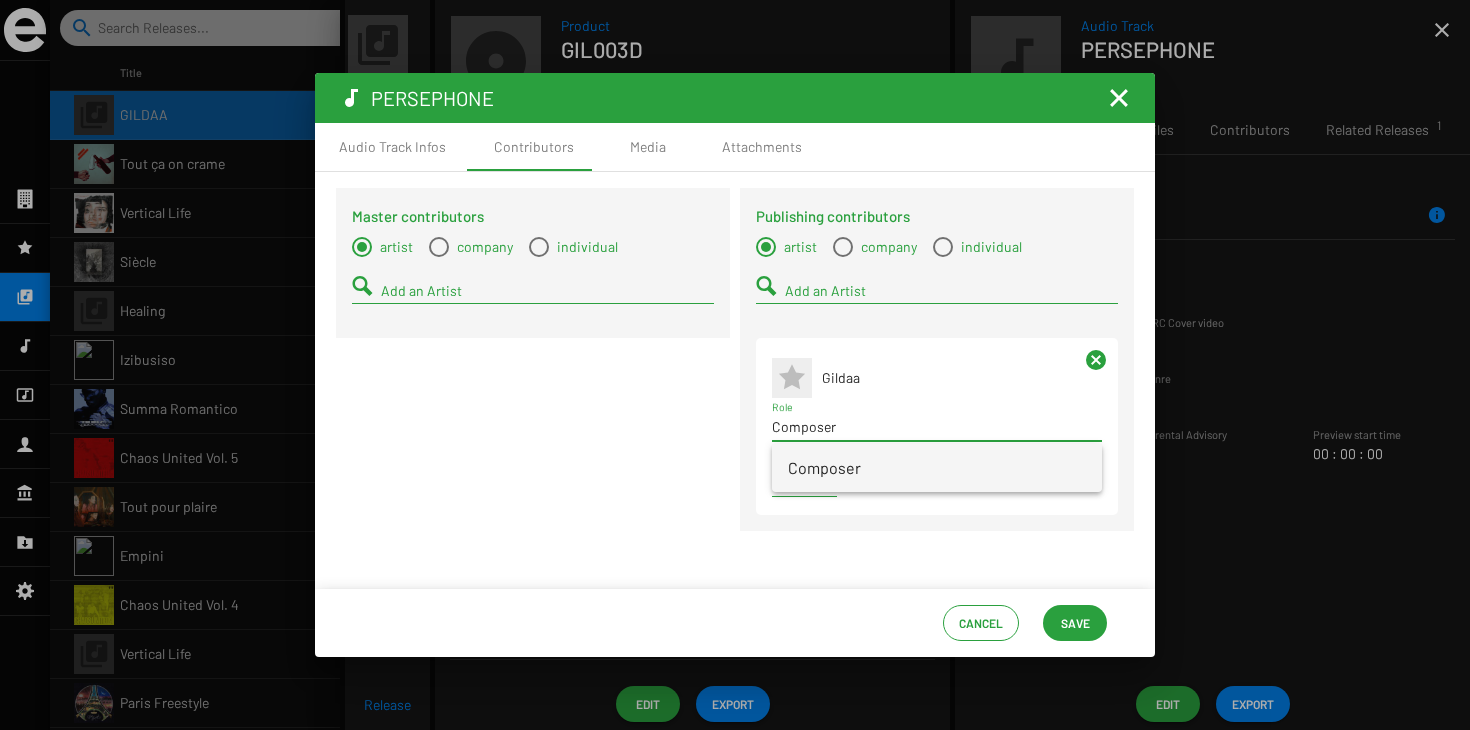 type on "Composer" 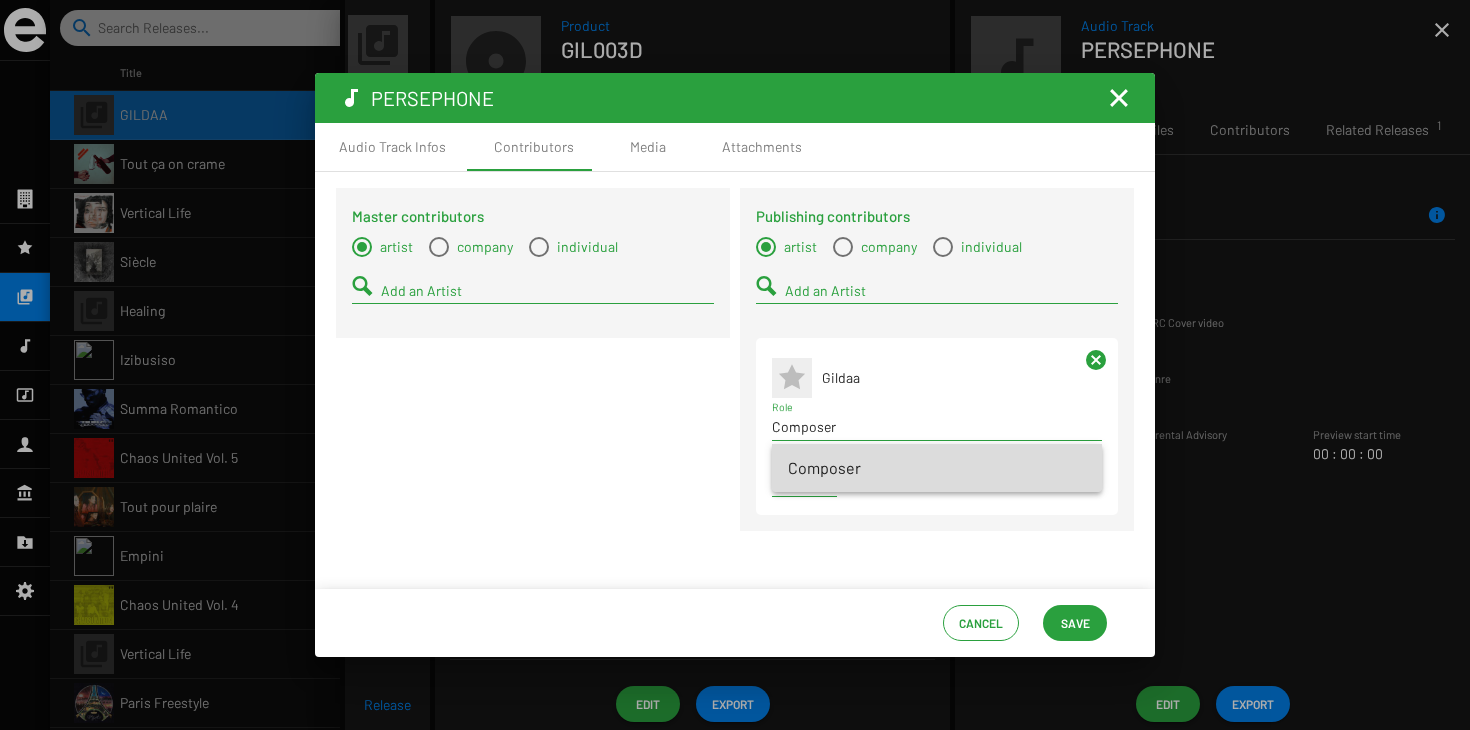 click on "Composer" at bounding box center [937, 468] 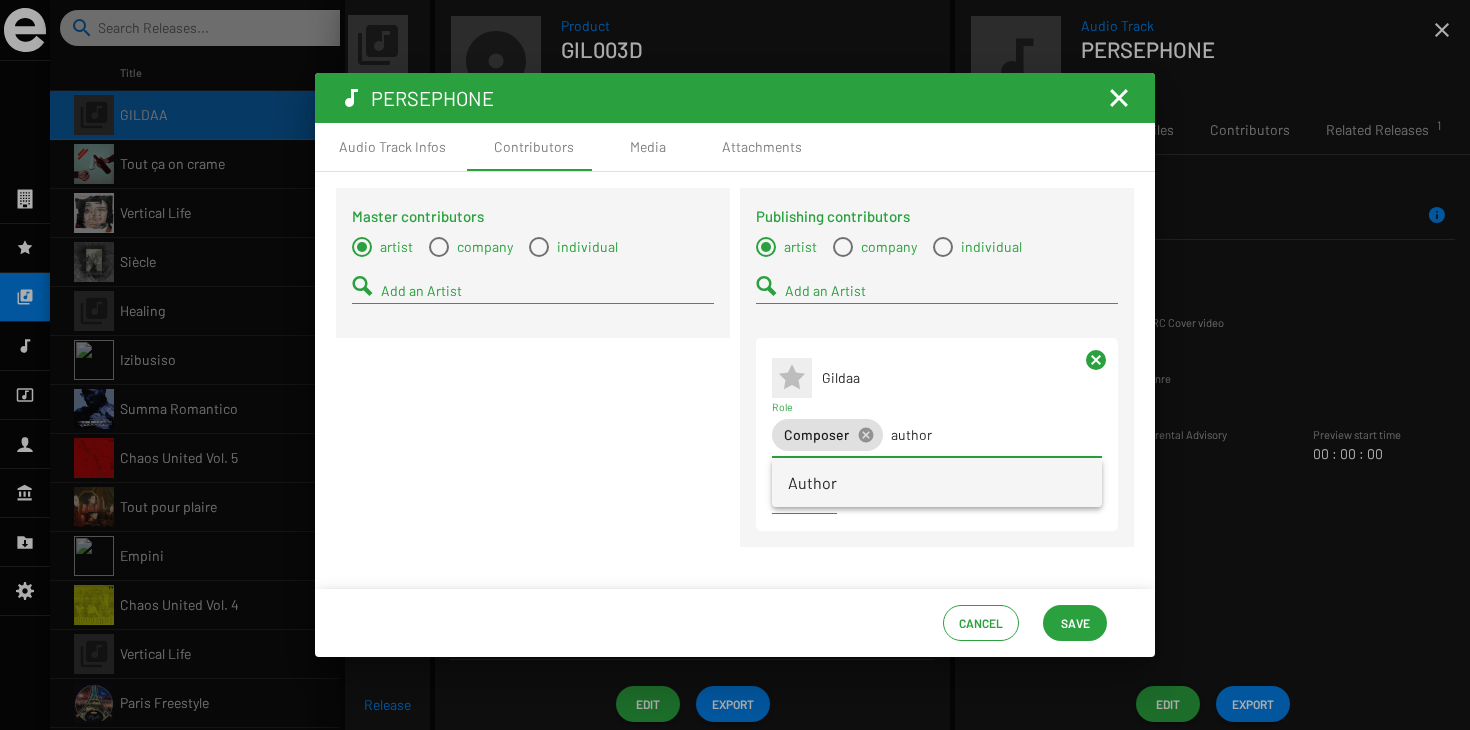 type on "author" 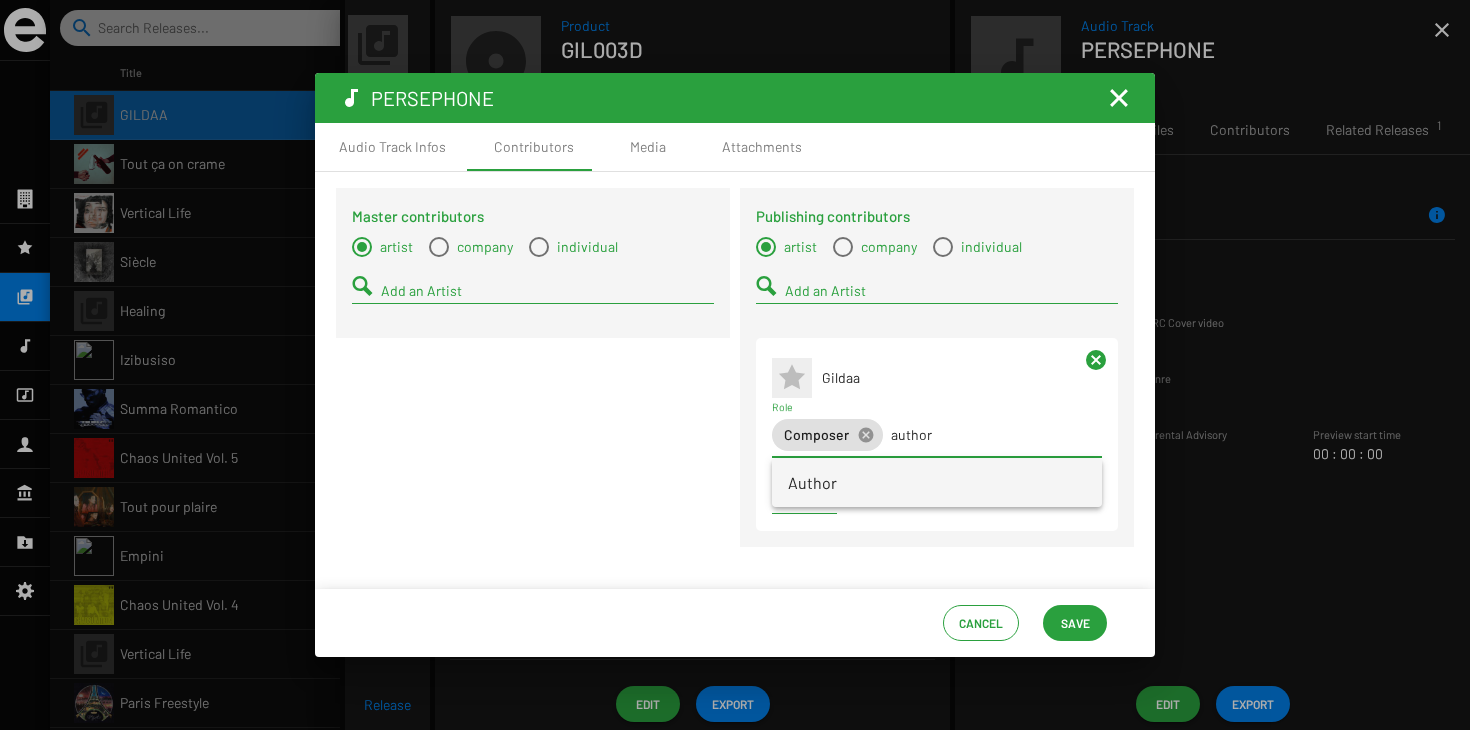 click on "Author" at bounding box center [937, 483] 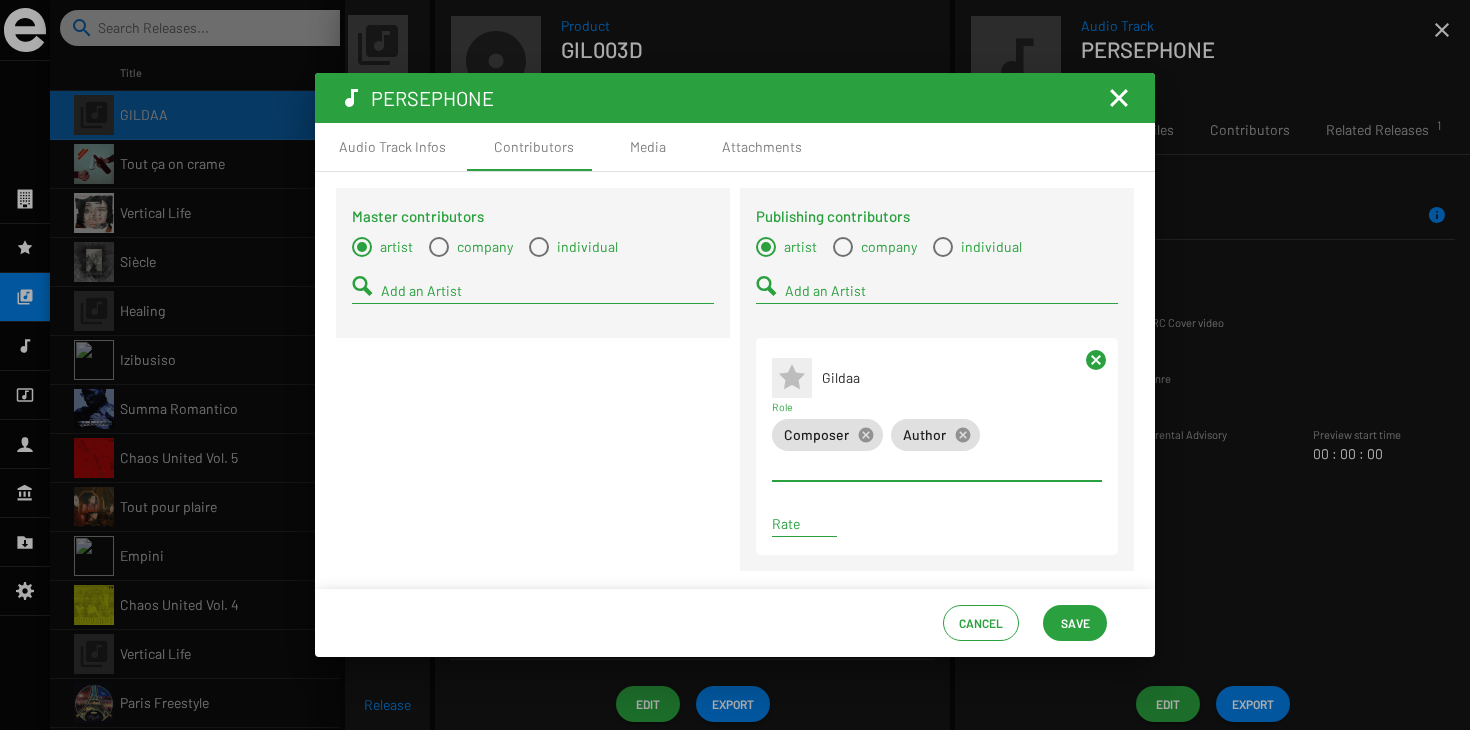 click on "Add an Artist" at bounding box center [547, 291] 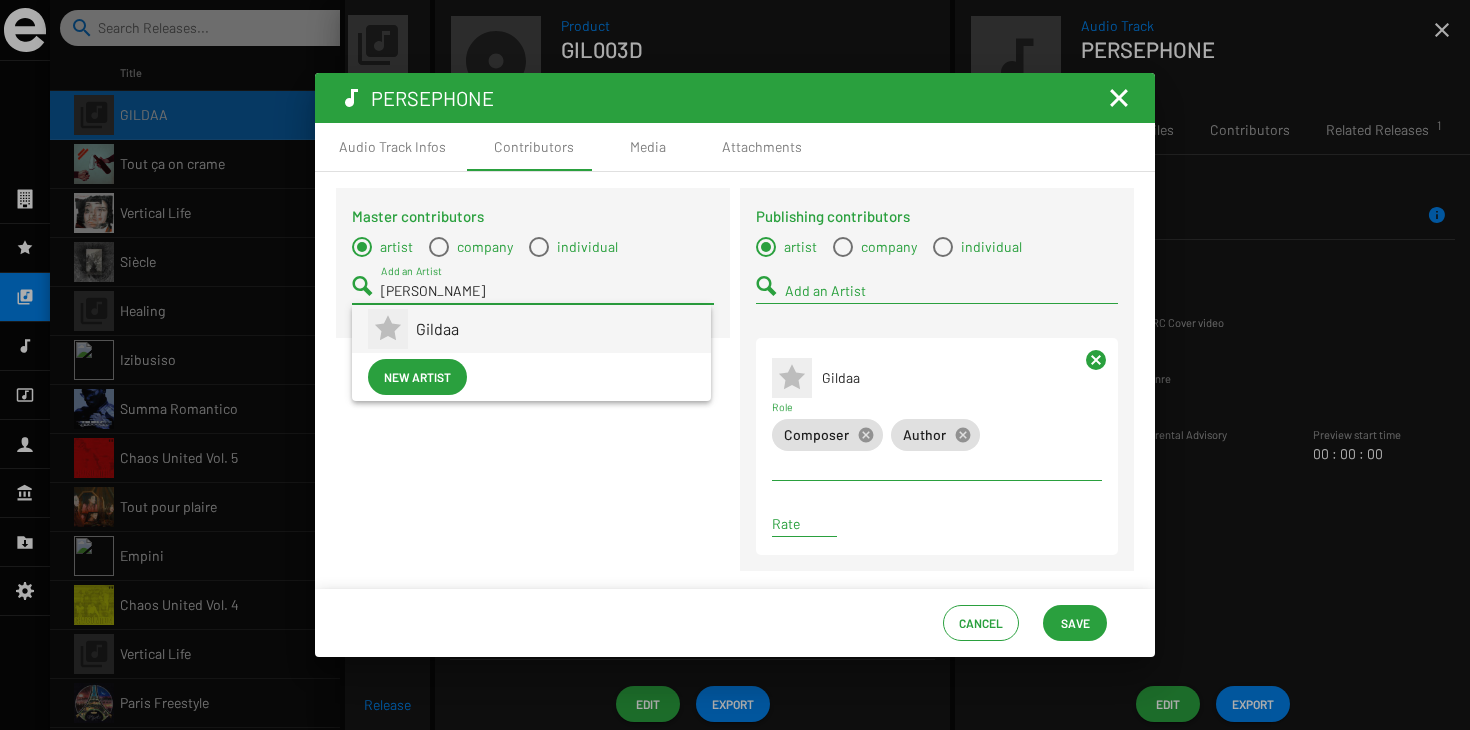 type on "[PERSON_NAME]" 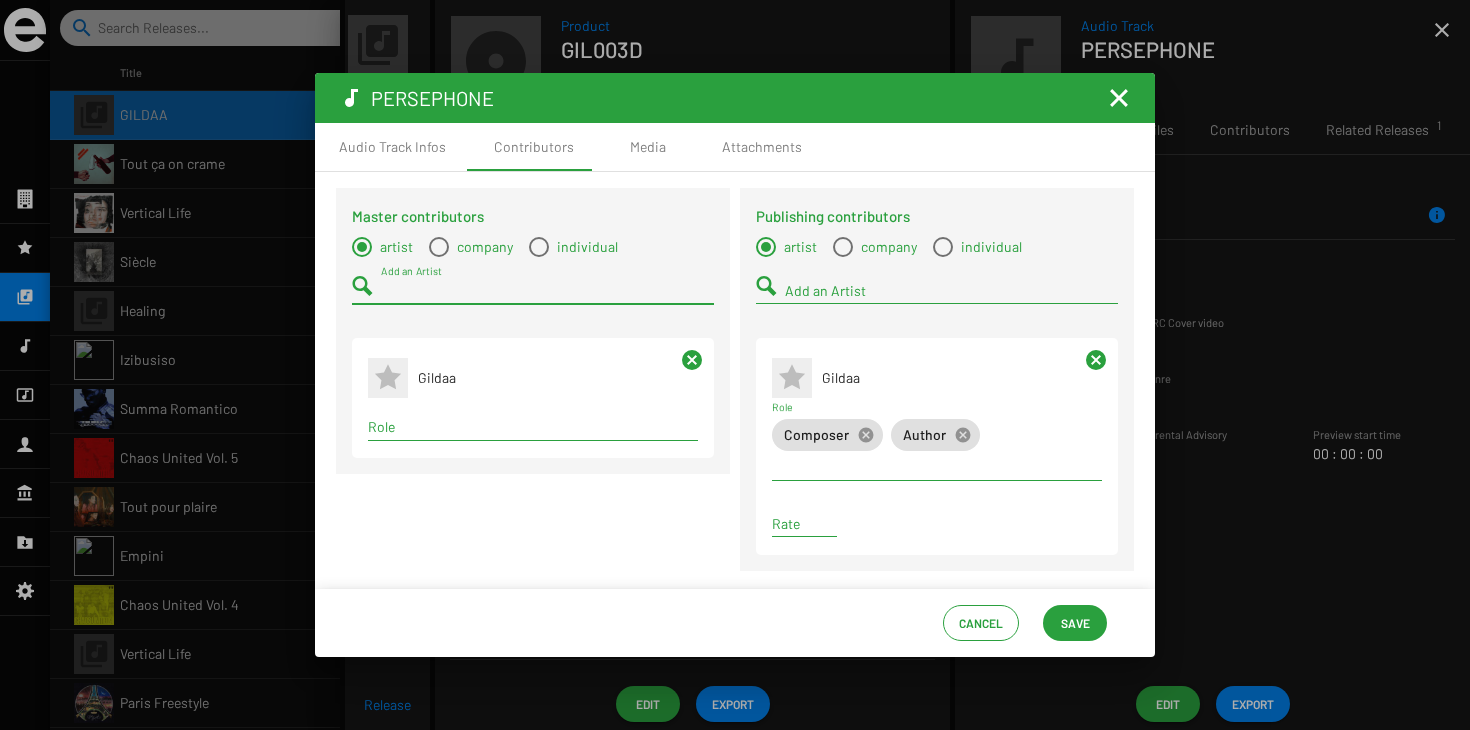 click on "Role" at bounding box center [533, 427] 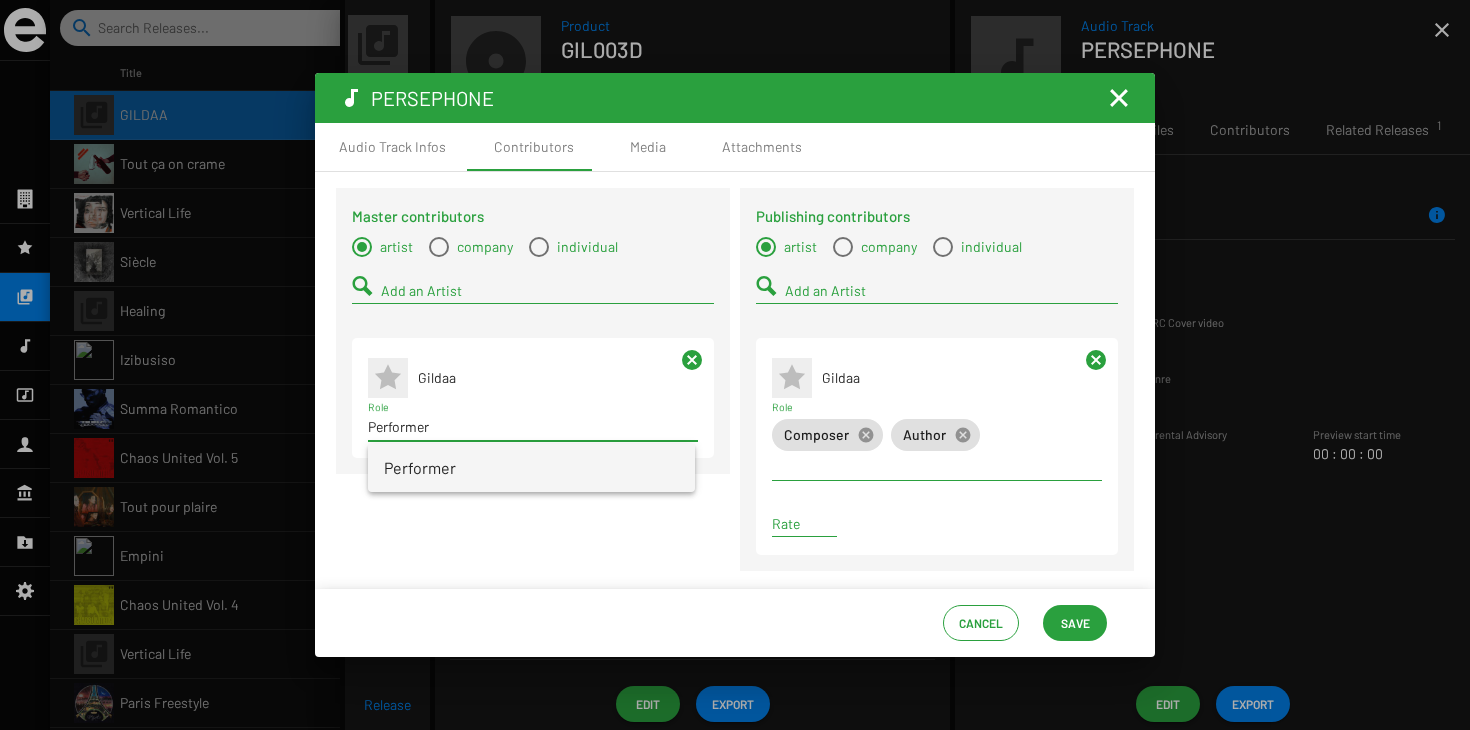 type on "Performer" 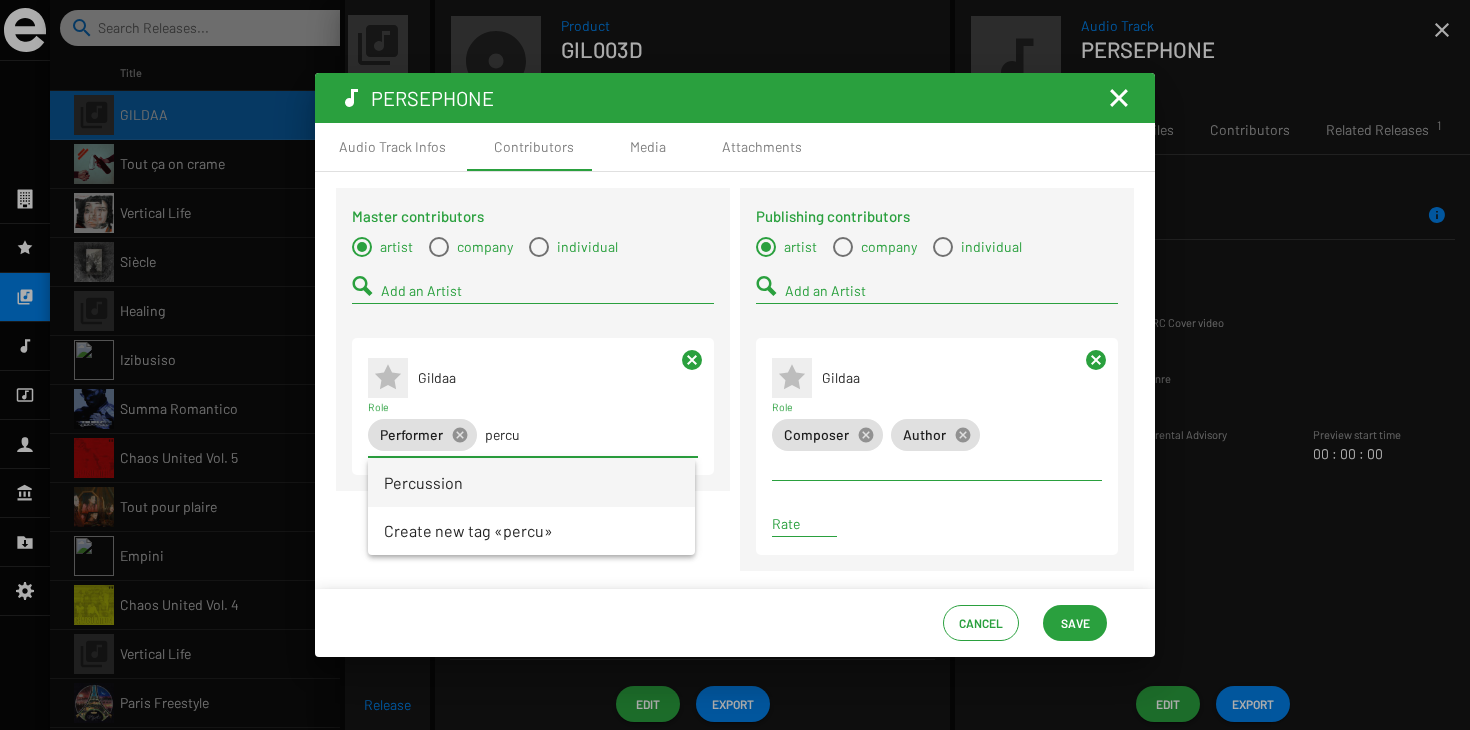 type on "perdu" 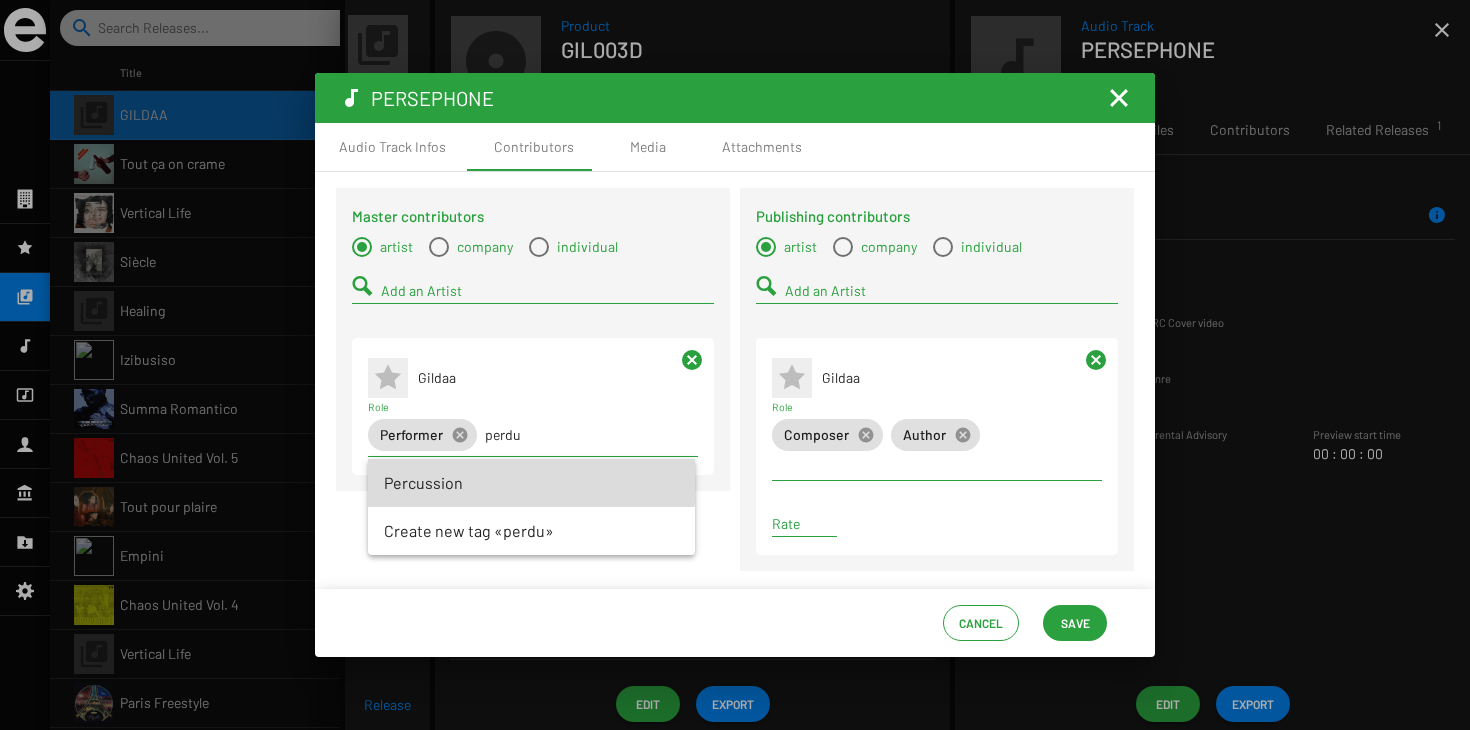 drag, startPoint x: 475, startPoint y: 459, endPoint x: 432, endPoint y: 479, distance: 47.423622 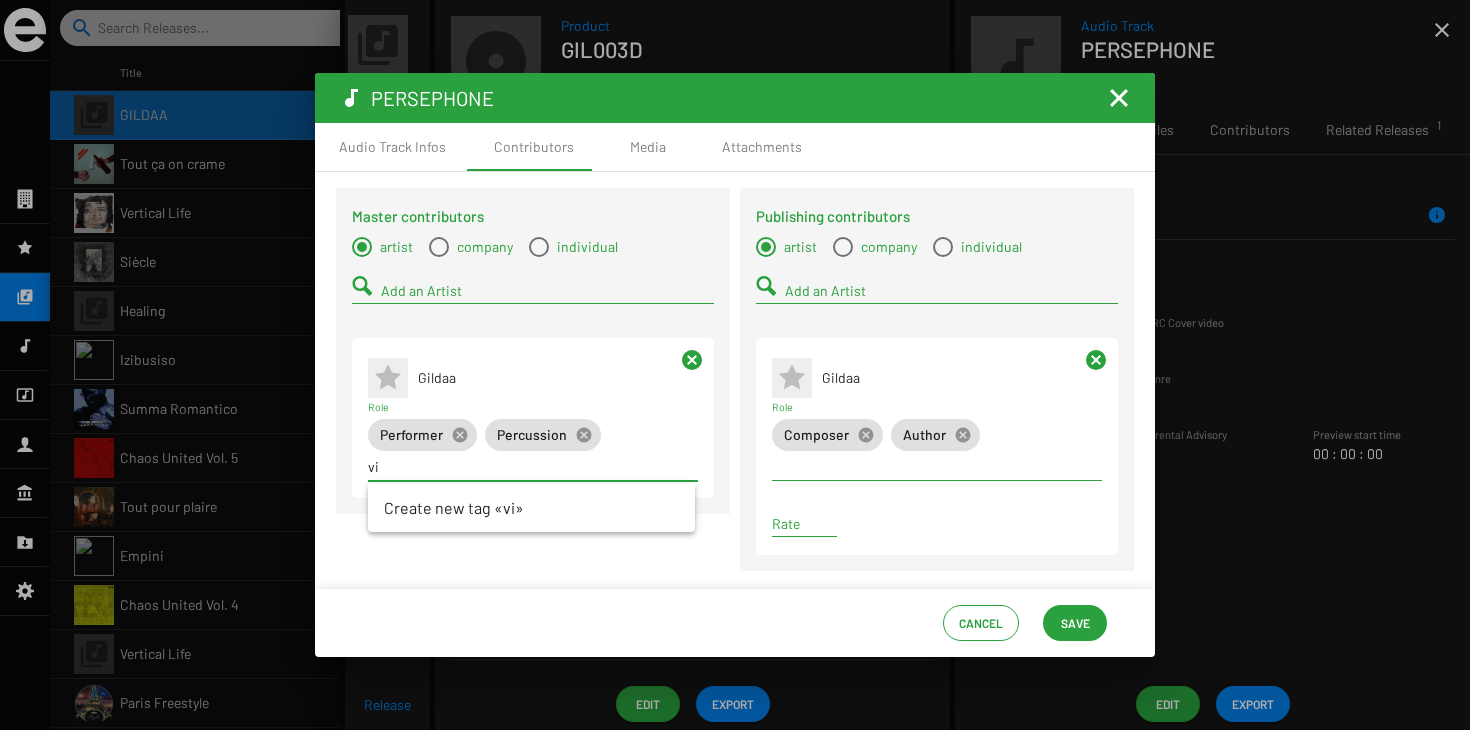 type on "v" 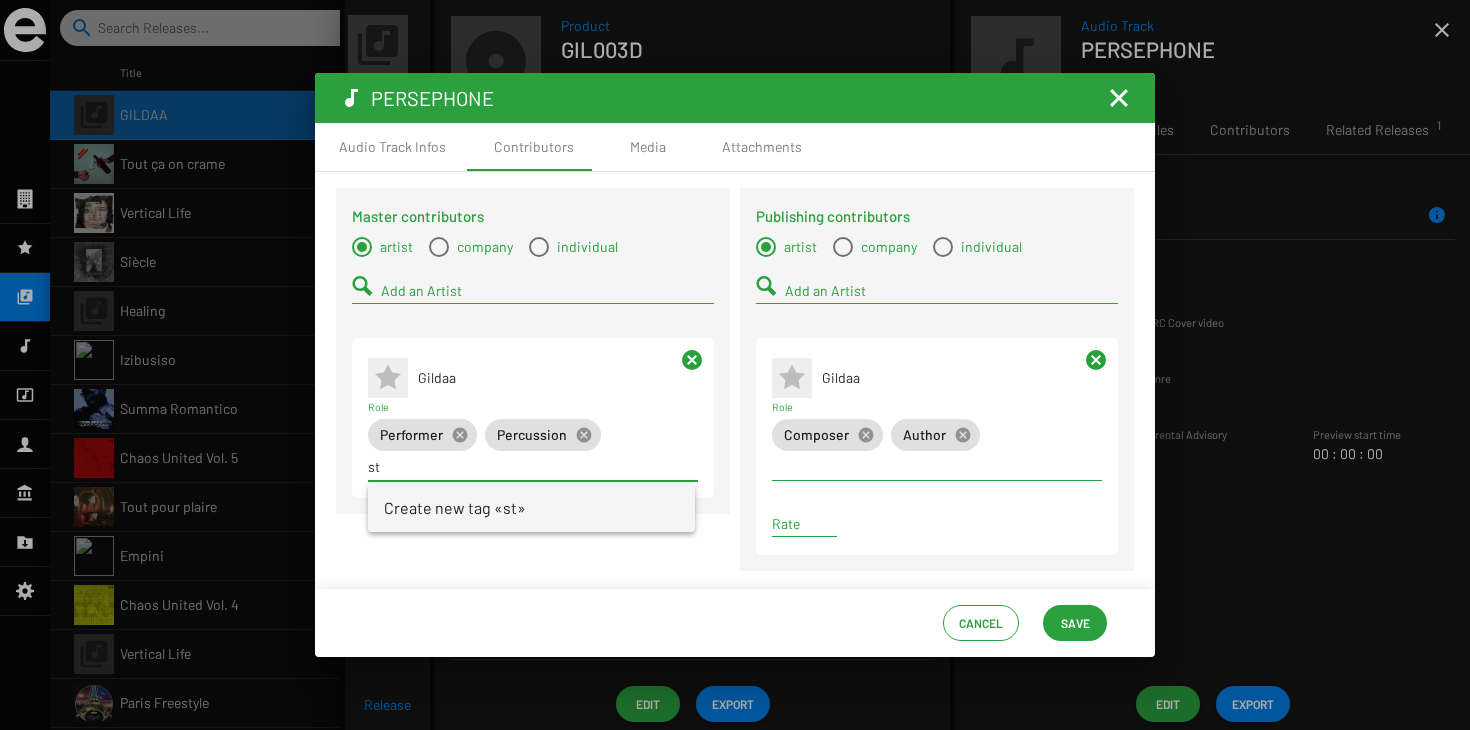 type on "s" 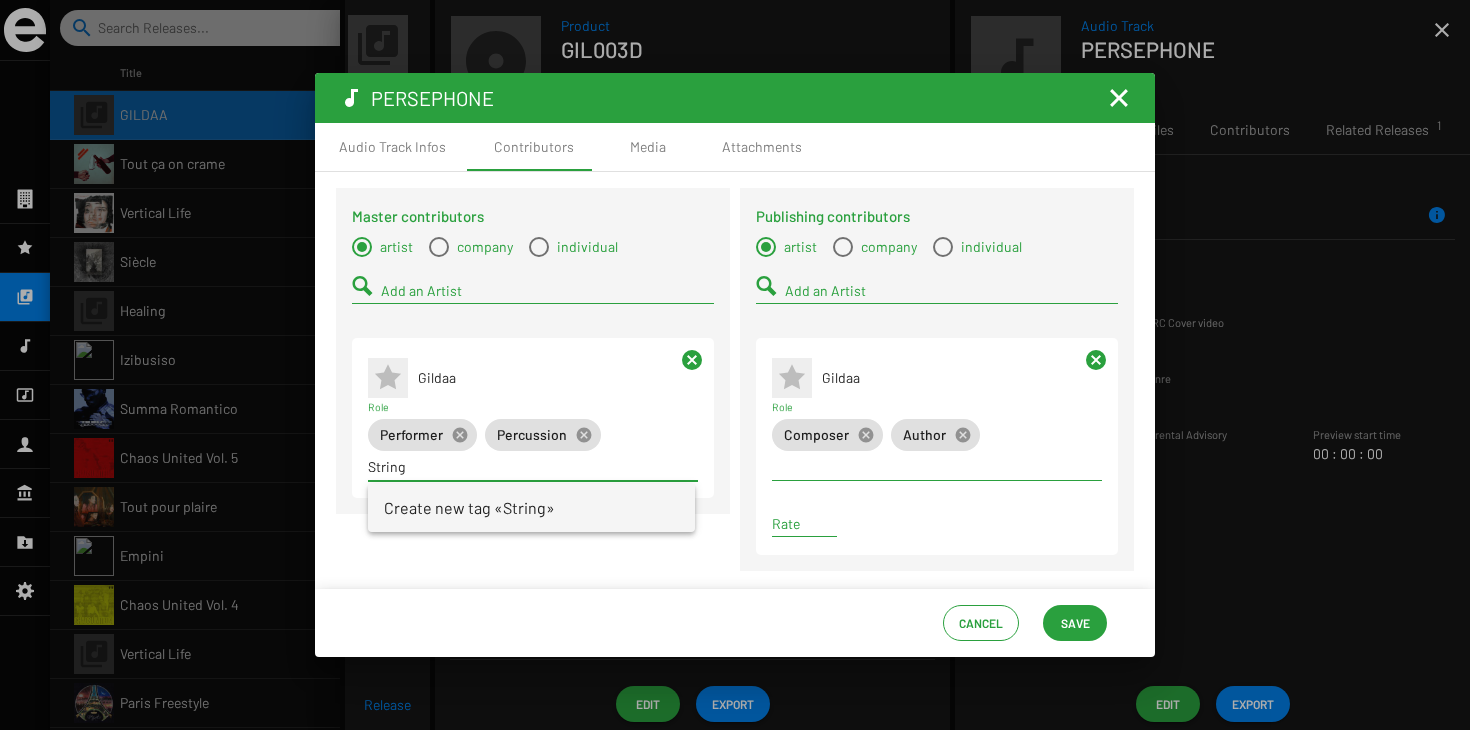 type on "String" 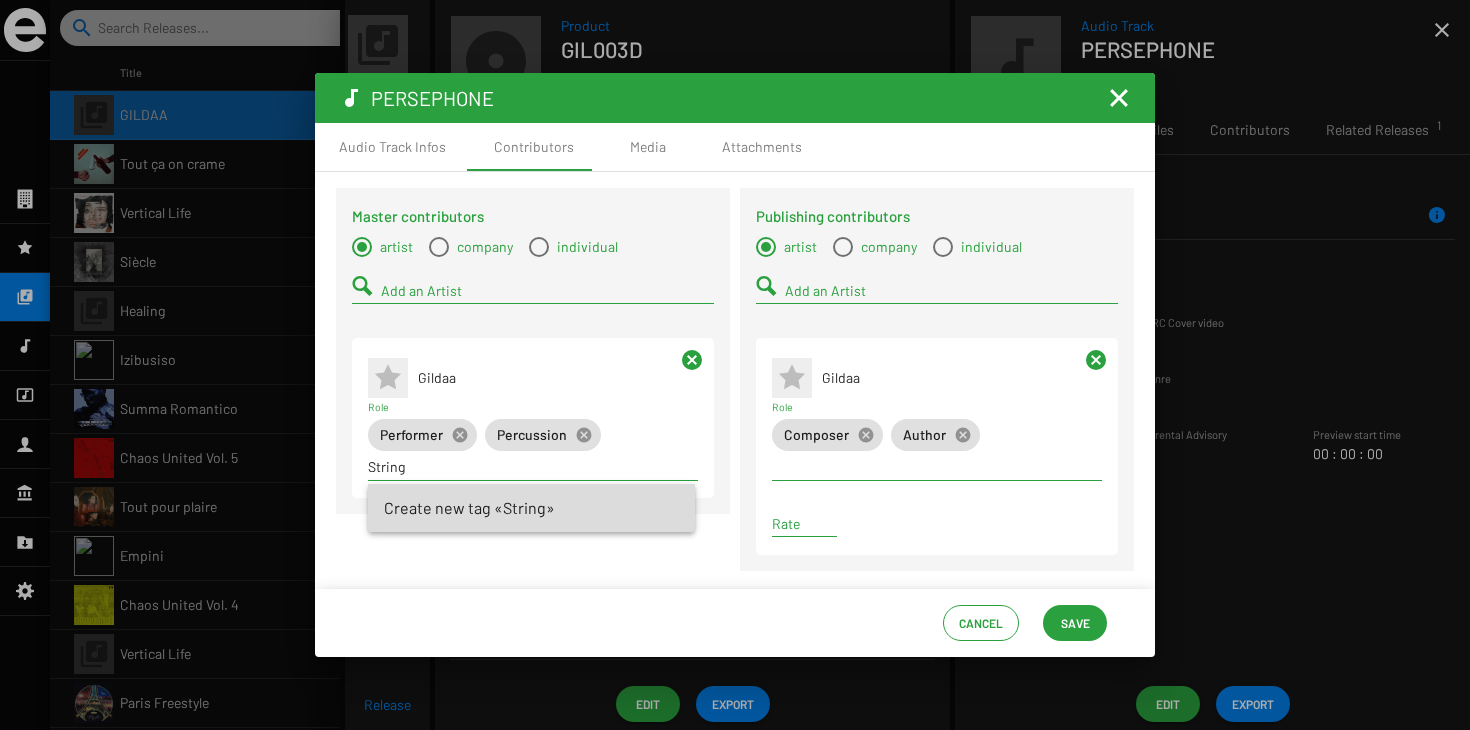 click on "Create new tag «String»" at bounding box center (469, 508) 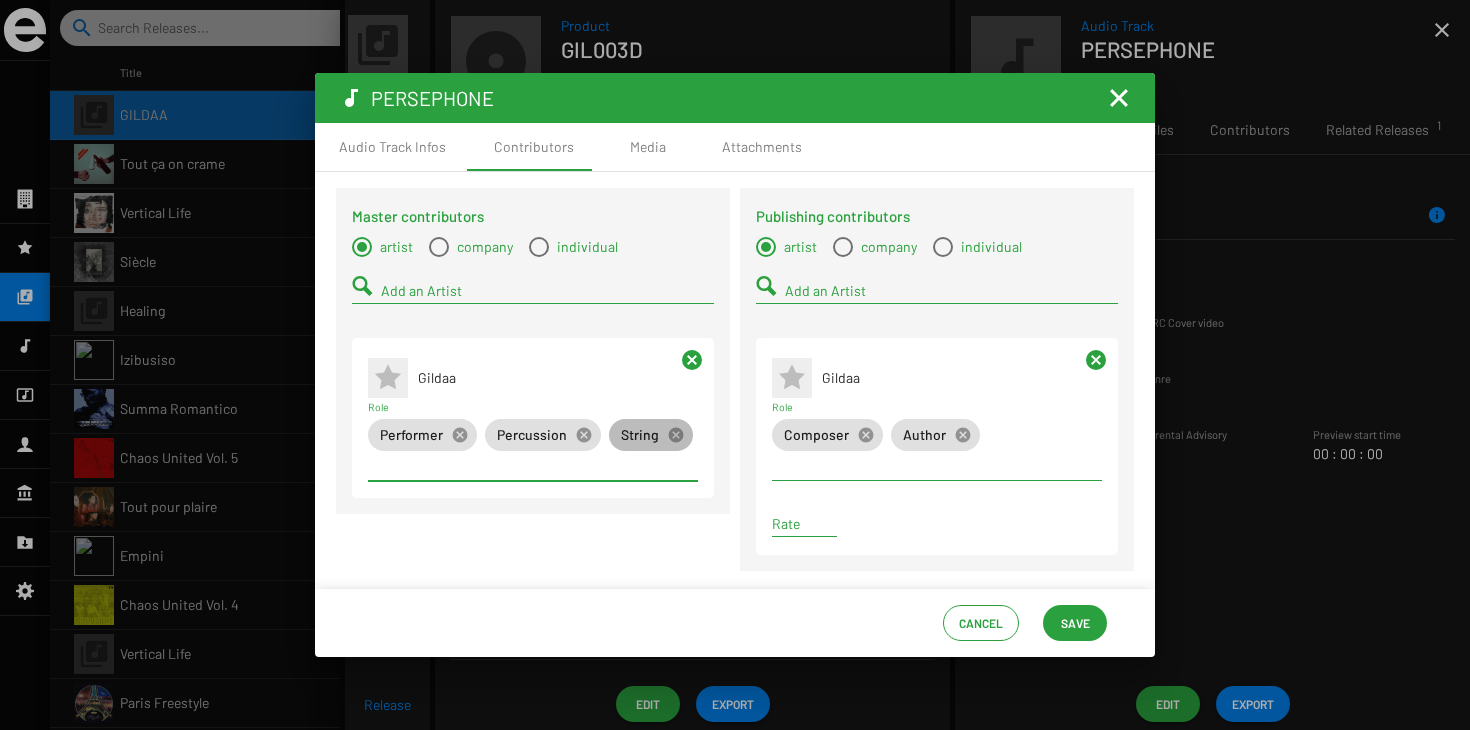 click on "String  cancel" at bounding box center [651, 435] 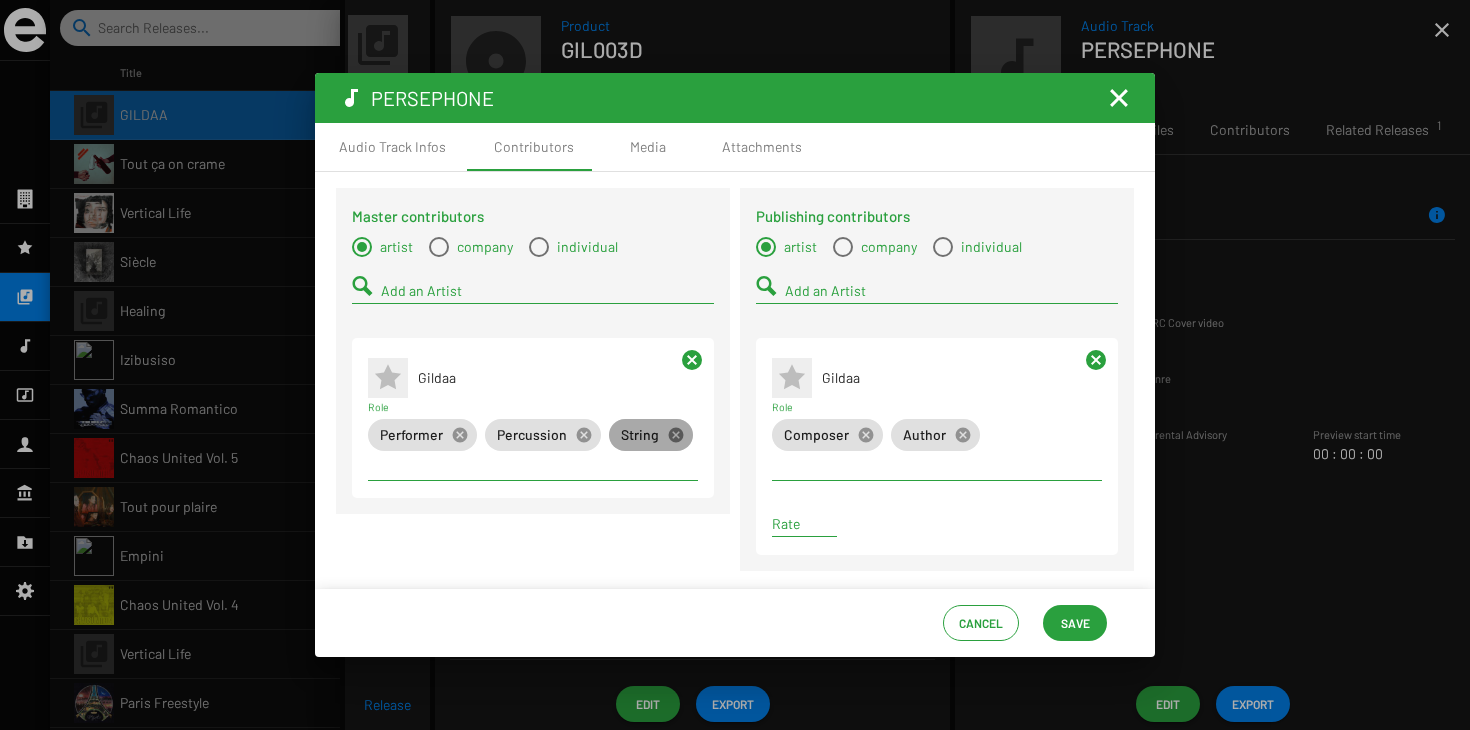 click on "cancel" at bounding box center [676, 435] 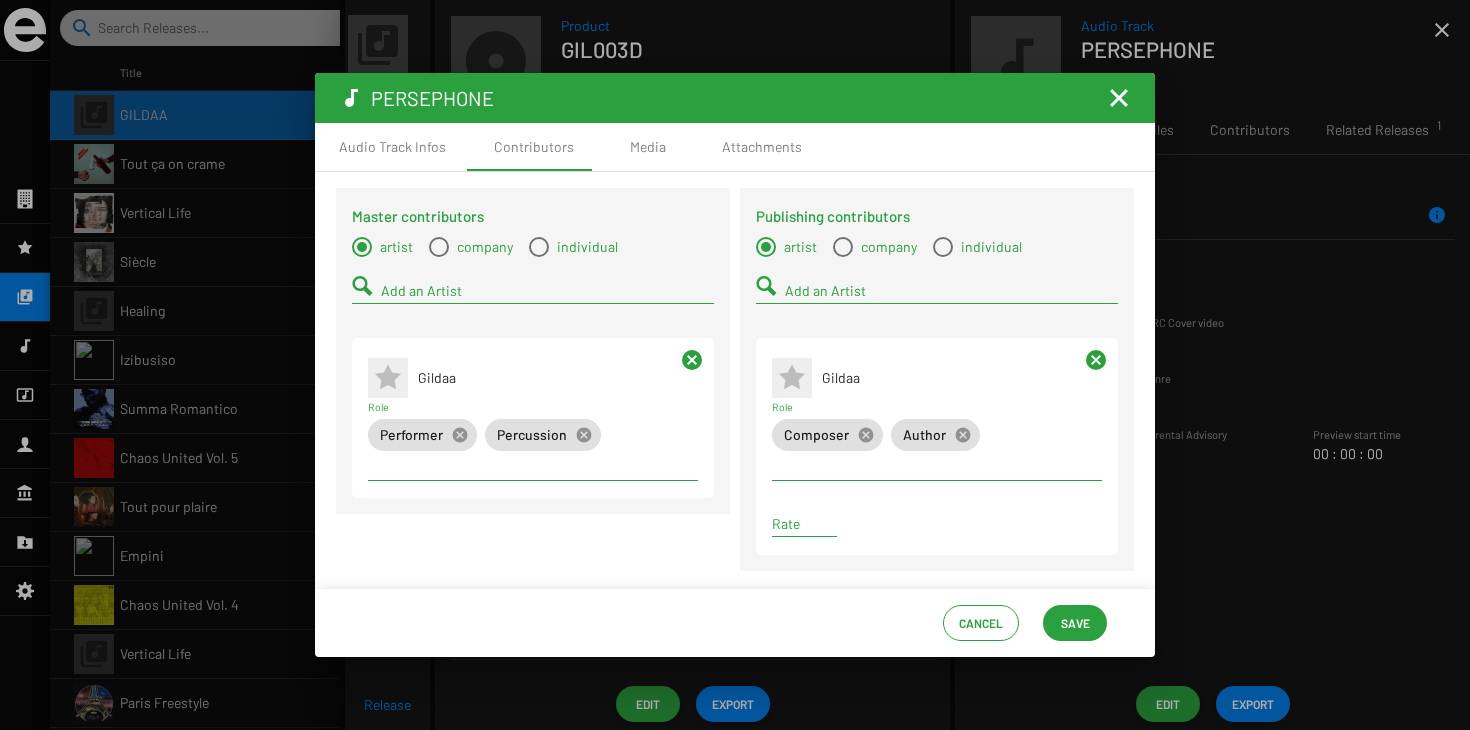 click on "Role" at bounding box center (533, 467) 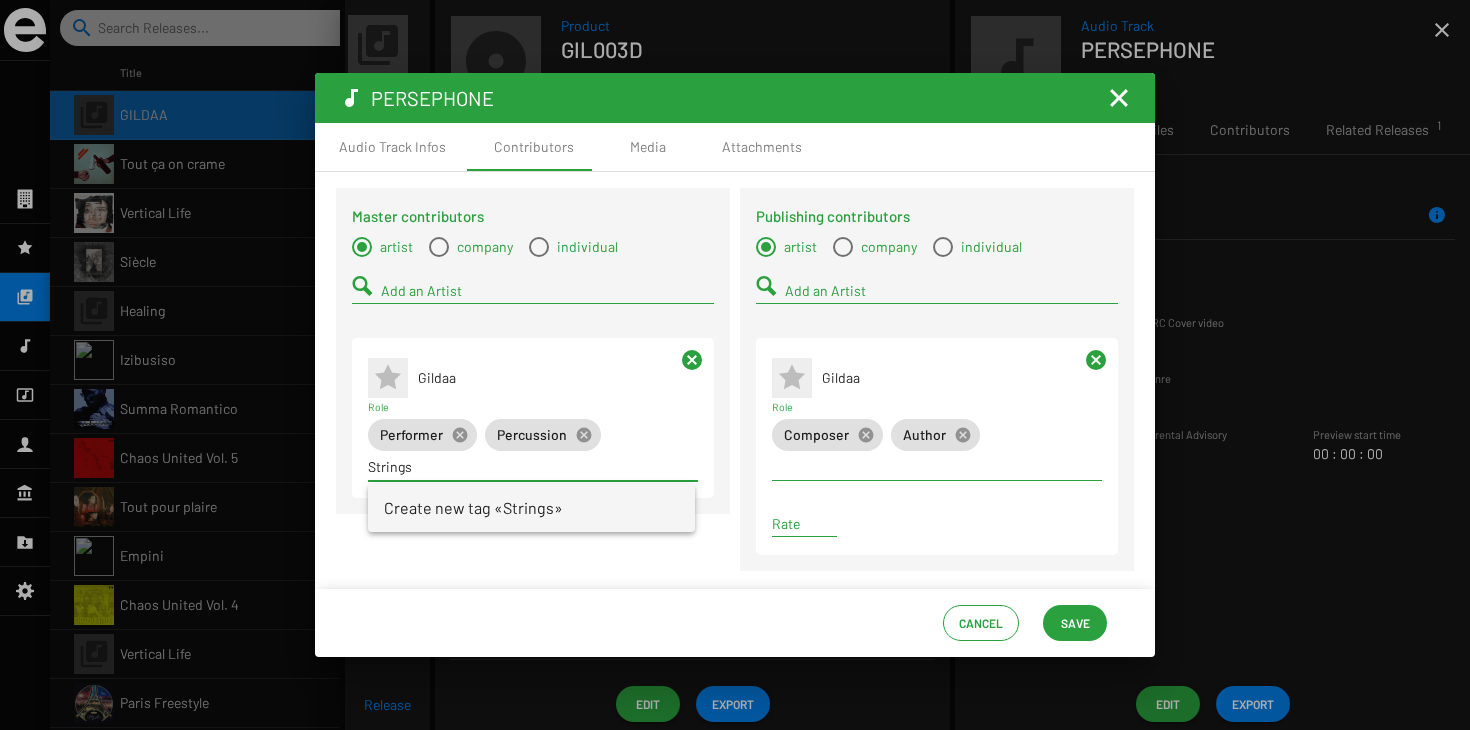 type on "Strings" 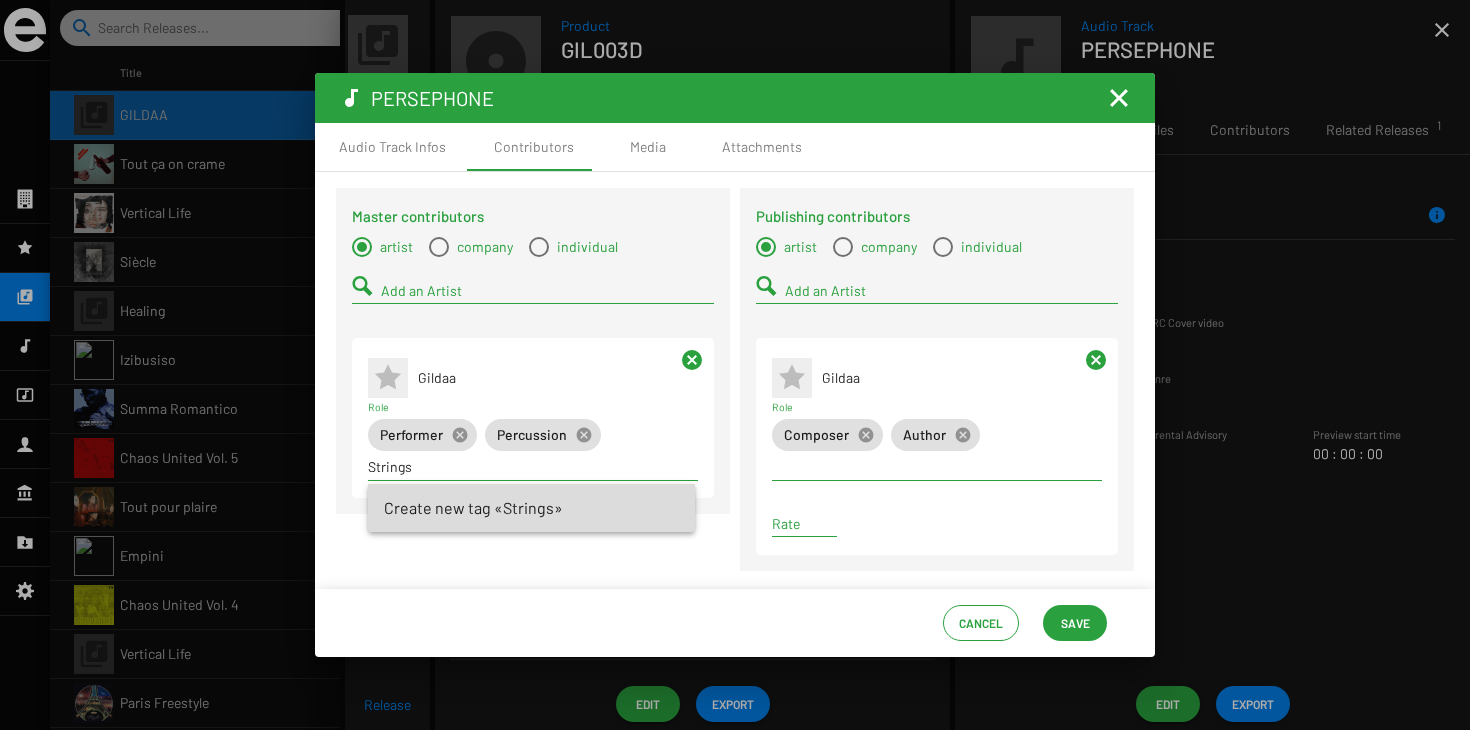 click on "Create new tag «Strings»" at bounding box center (473, 508) 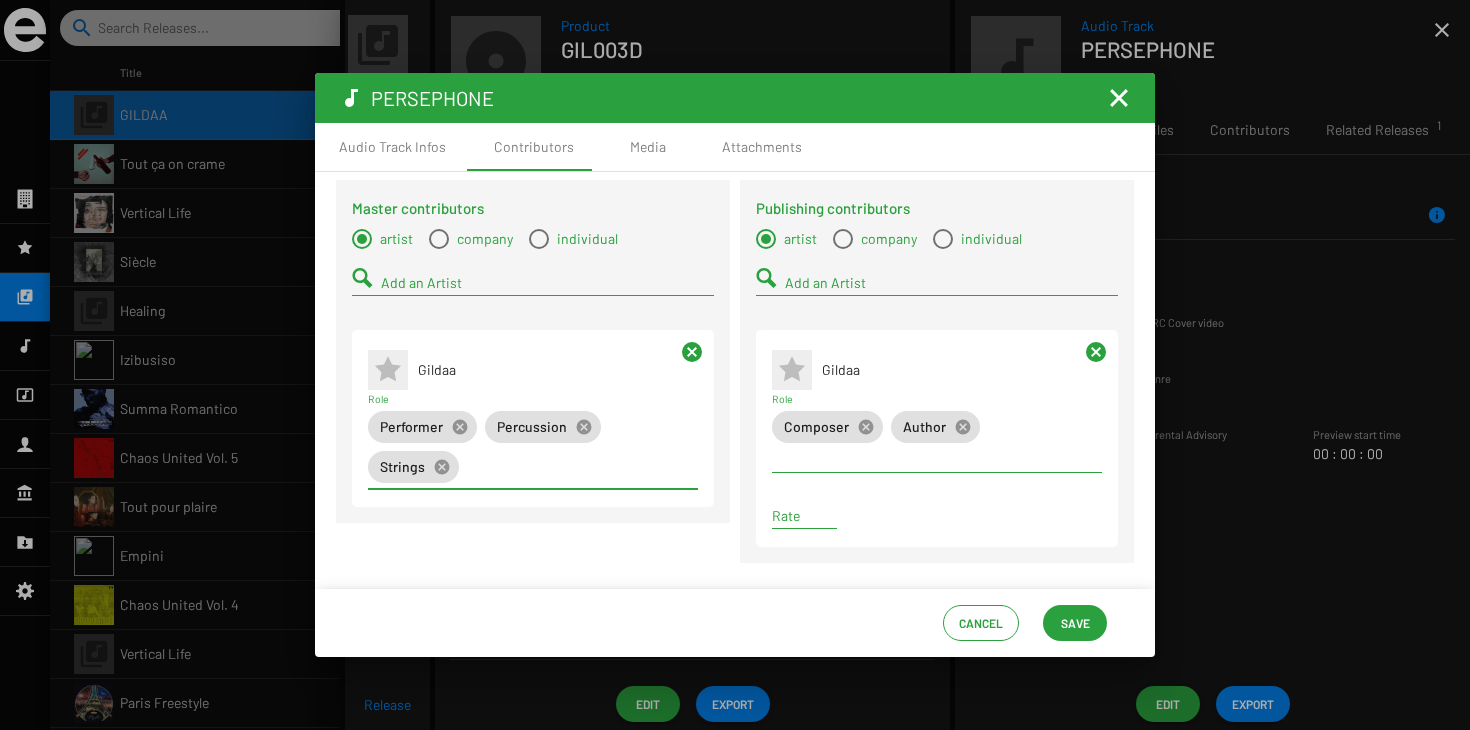 scroll, scrollTop: 11, scrollLeft: 0, axis: vertical 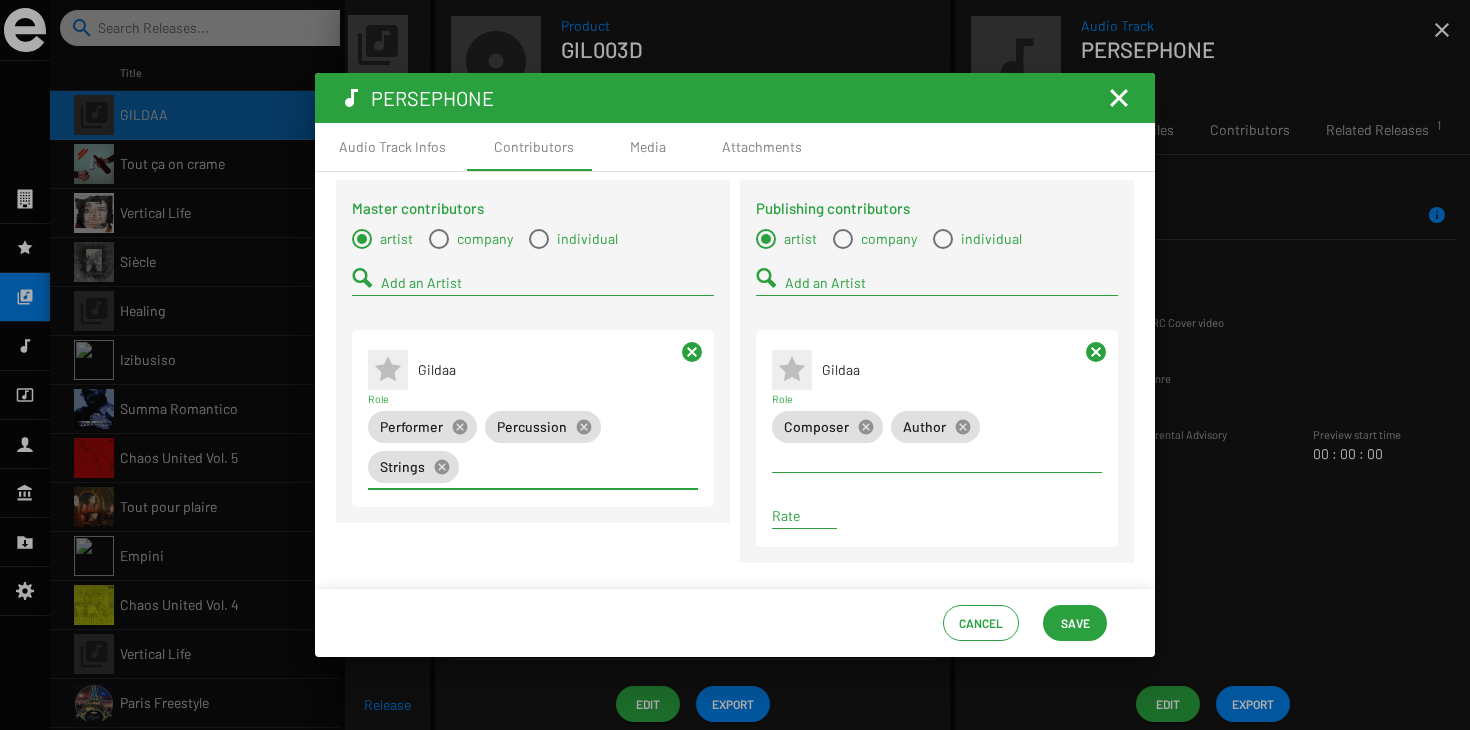 click on "Add an Artist" at bounding box center [547, 283] 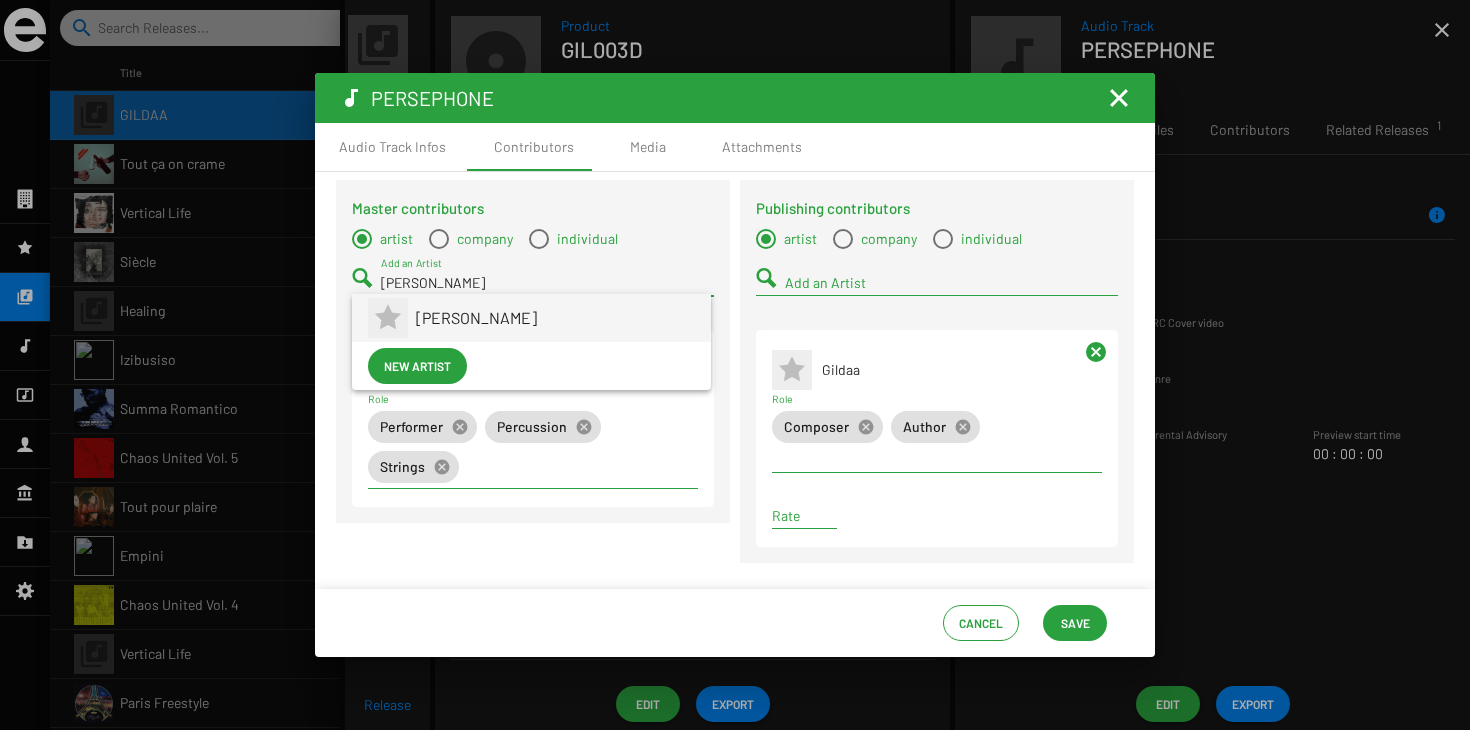 type on "[PERSON_NAME]" 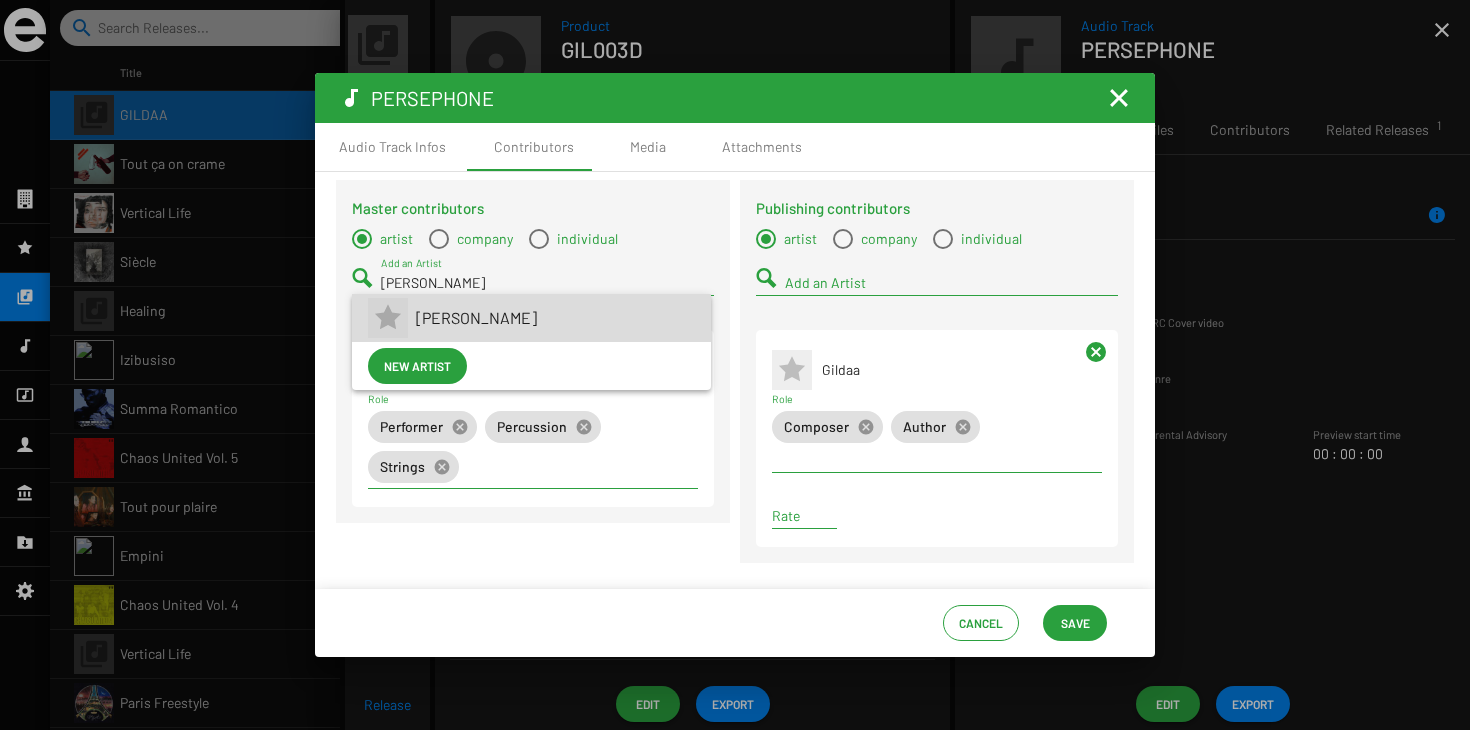 click on "[PERSON_NAME]" at bounding box center (555, 318) 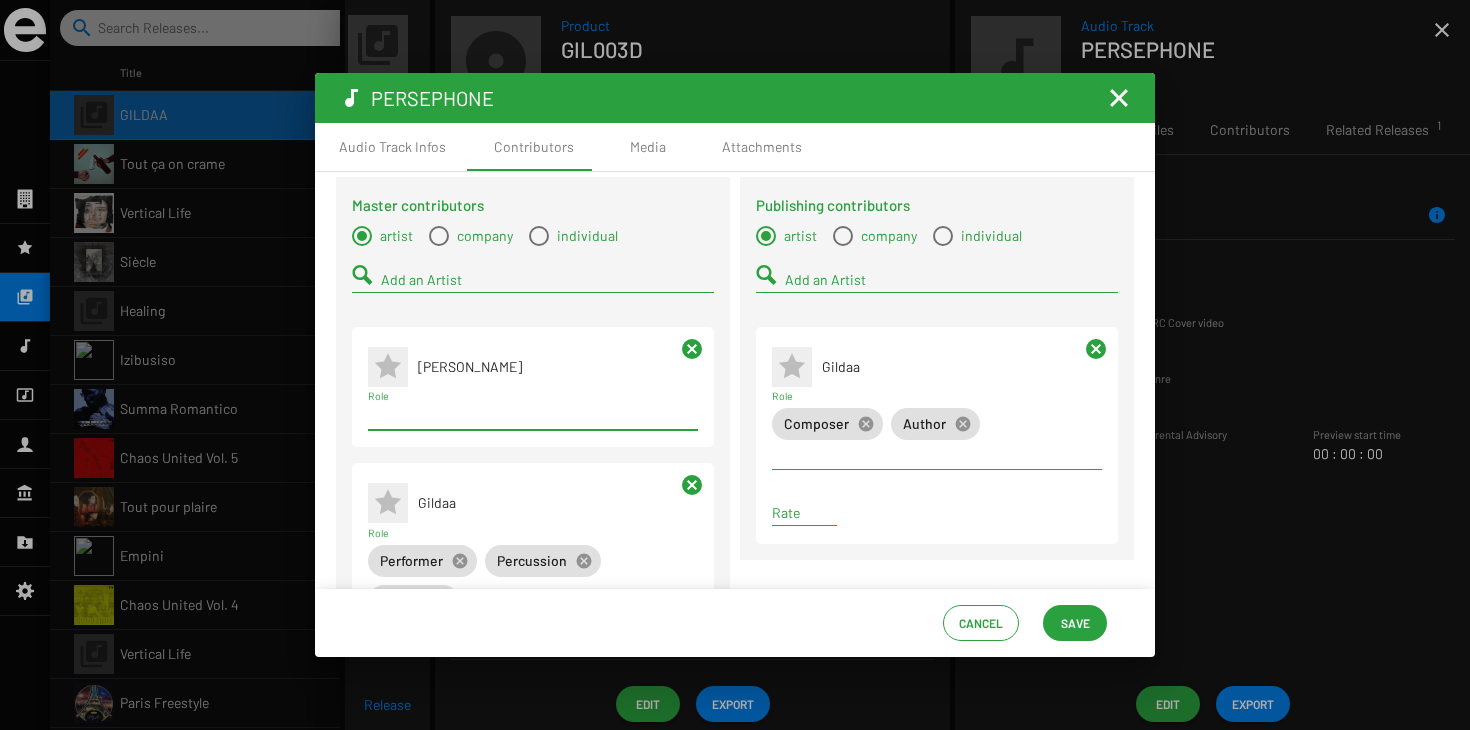 click on "Role" at bounding box center [533, 416] 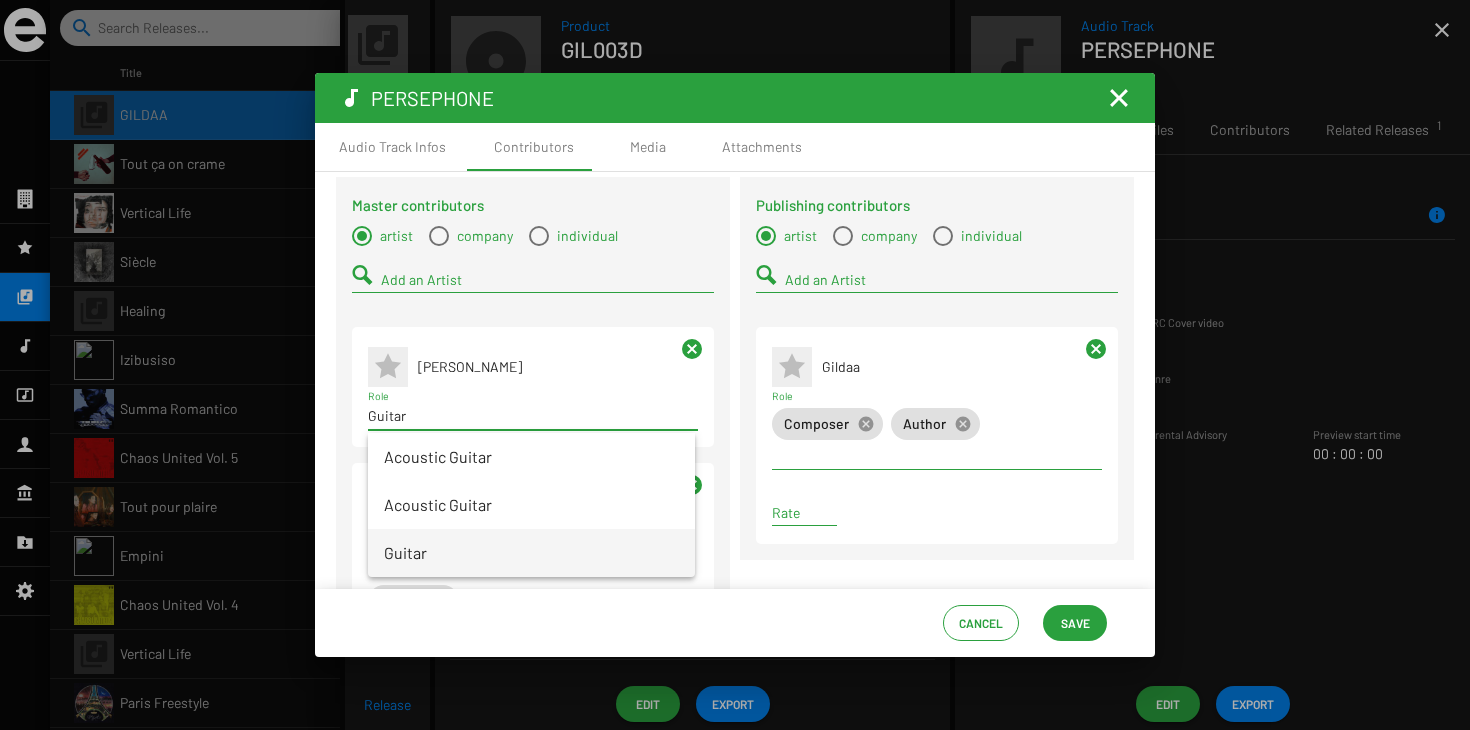 type on "Guitar" 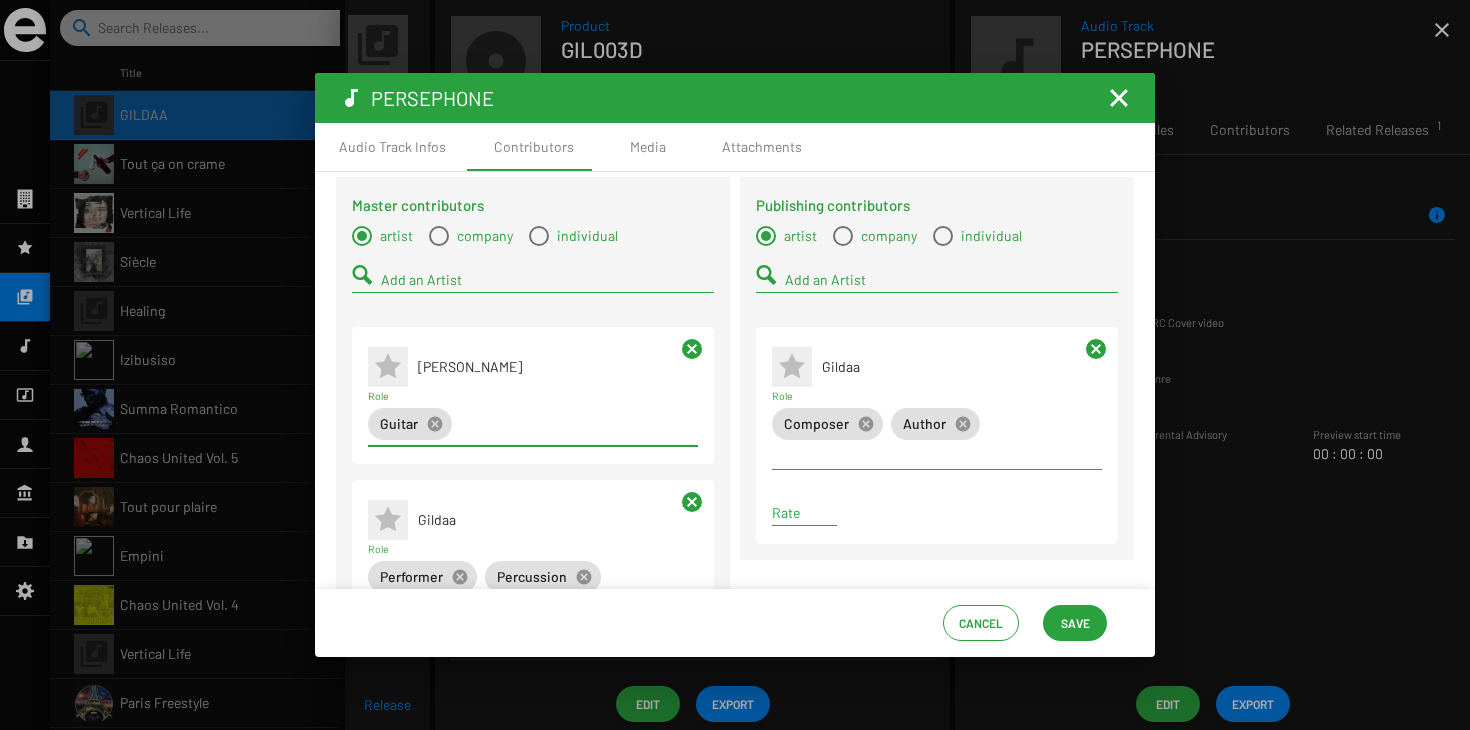 click on "Add an Artist" at bounding box center (547, 280) 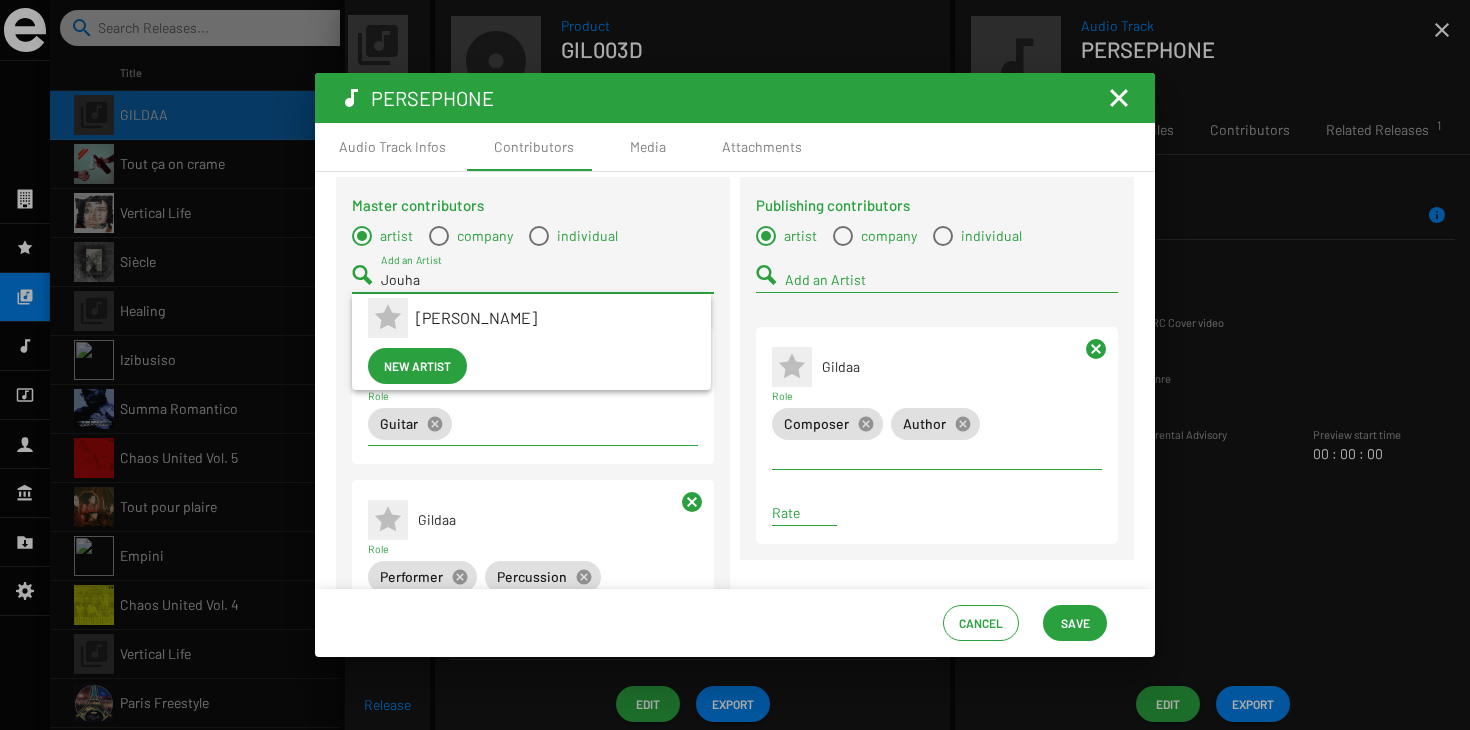 type on "Nouha" 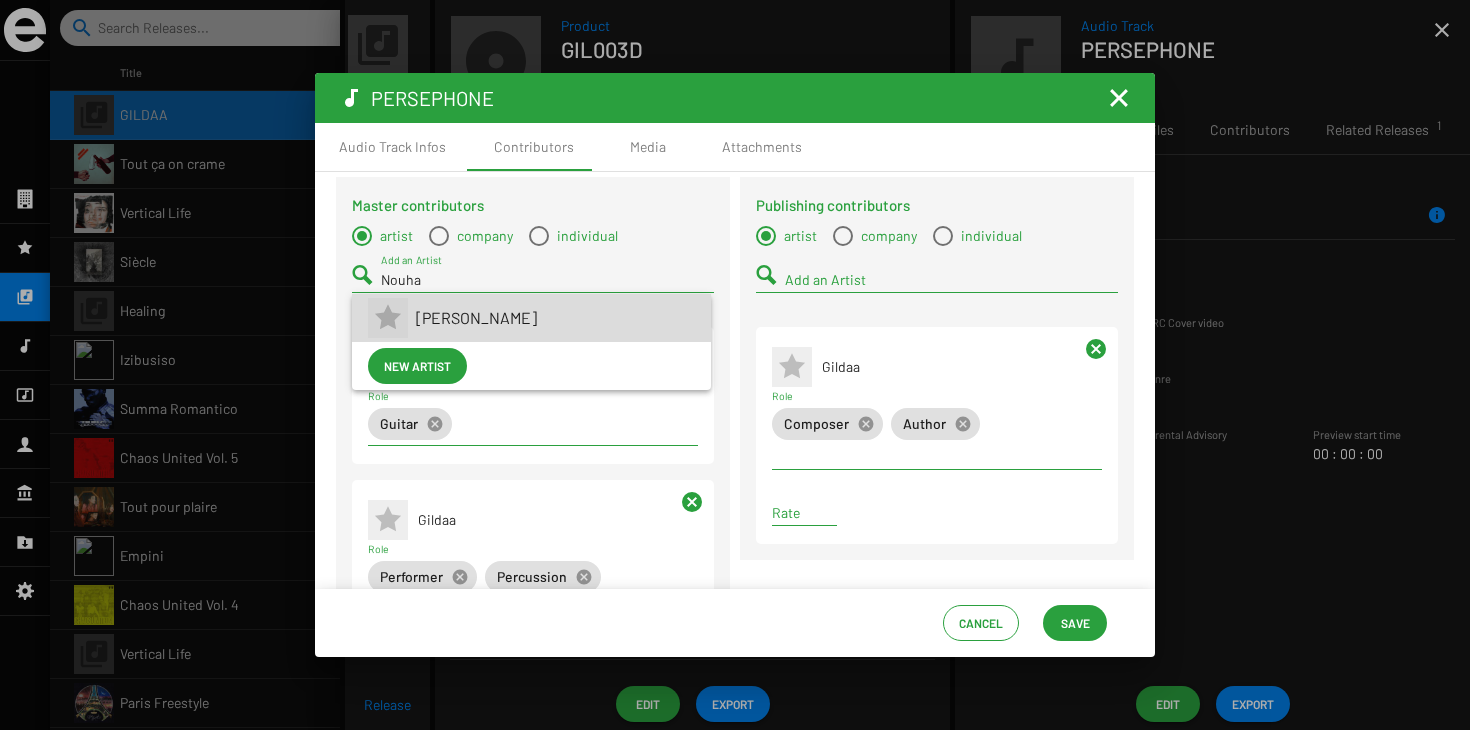 drag, startPoint x: 464, startPoint y: 276, endPoint x: 524, endPoint y: 326, distance: 78.10249 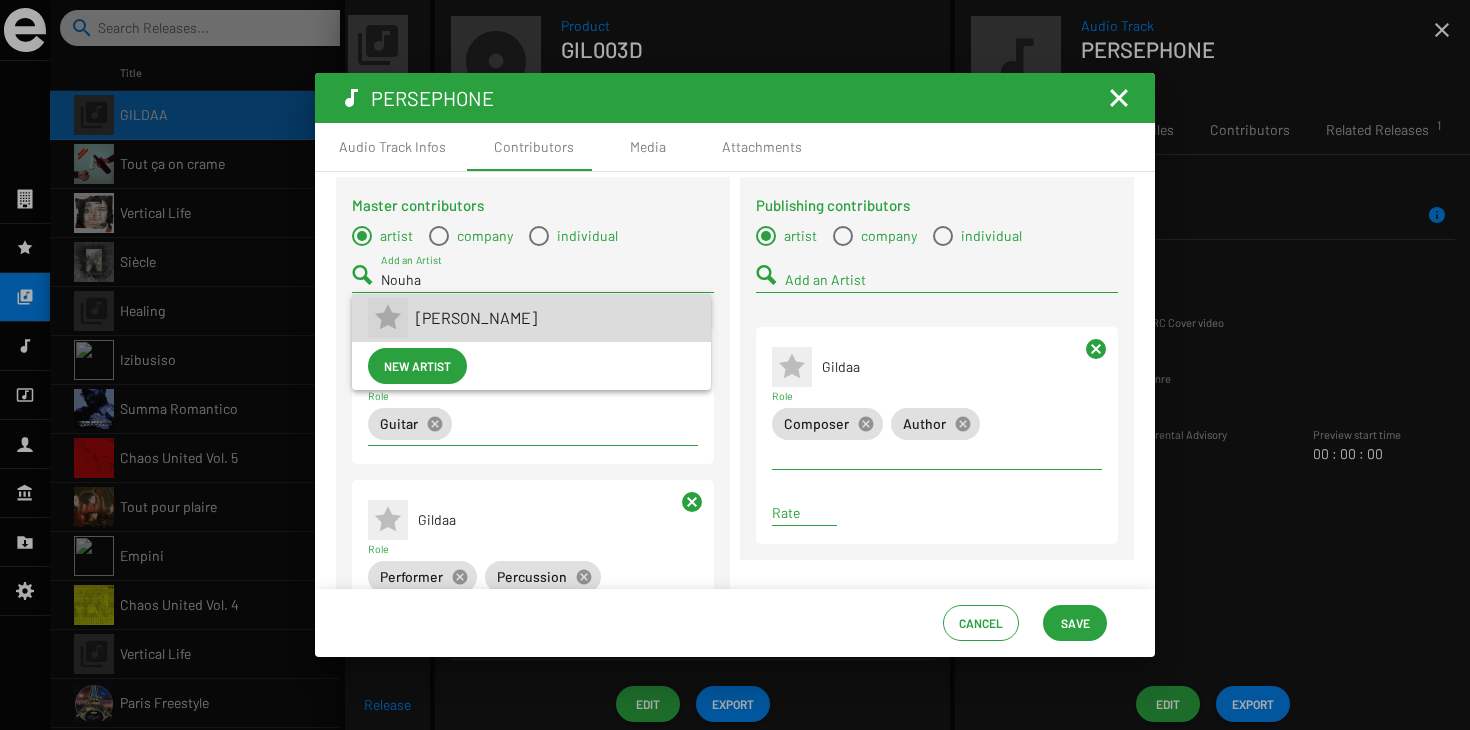 click on "[PERSON_NAME]" at bounding box center (555, 318) 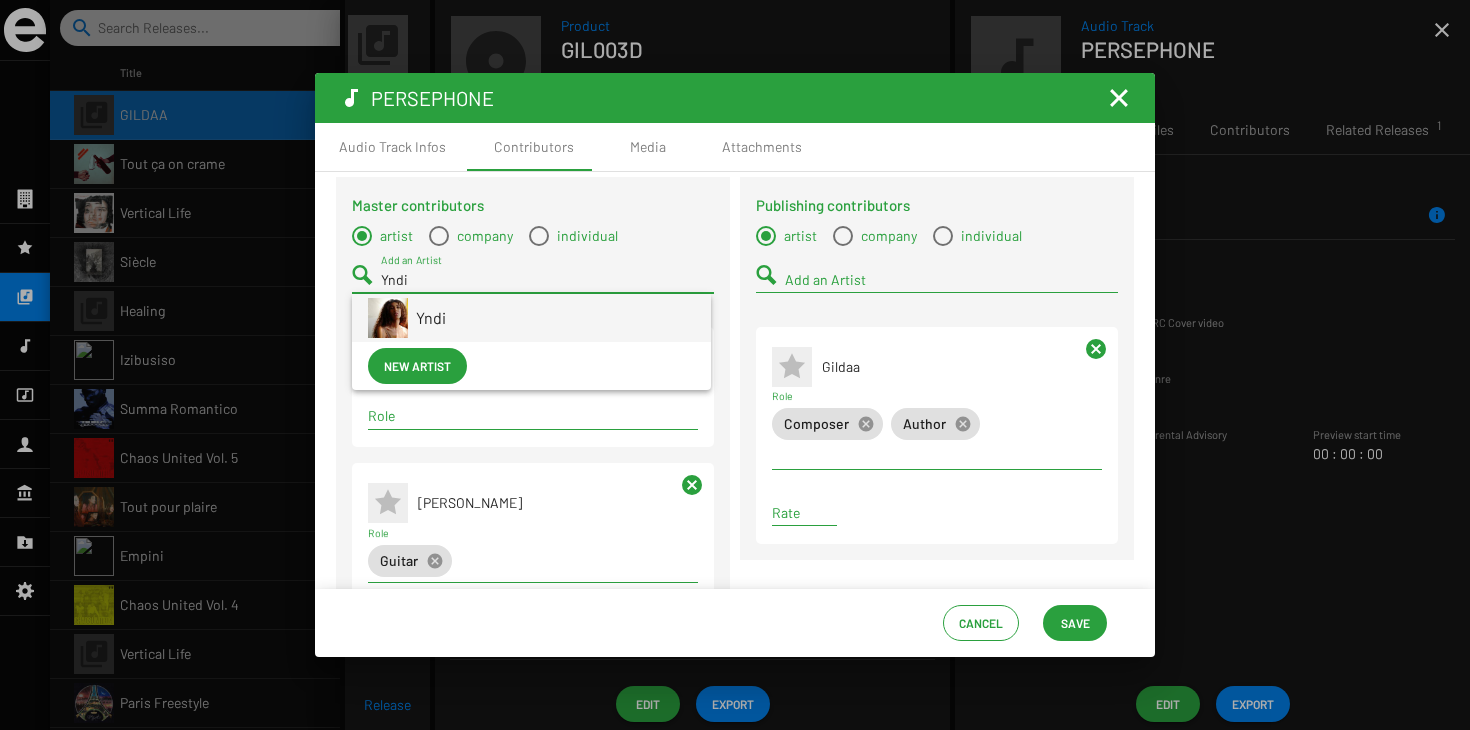 type on "Yndi" 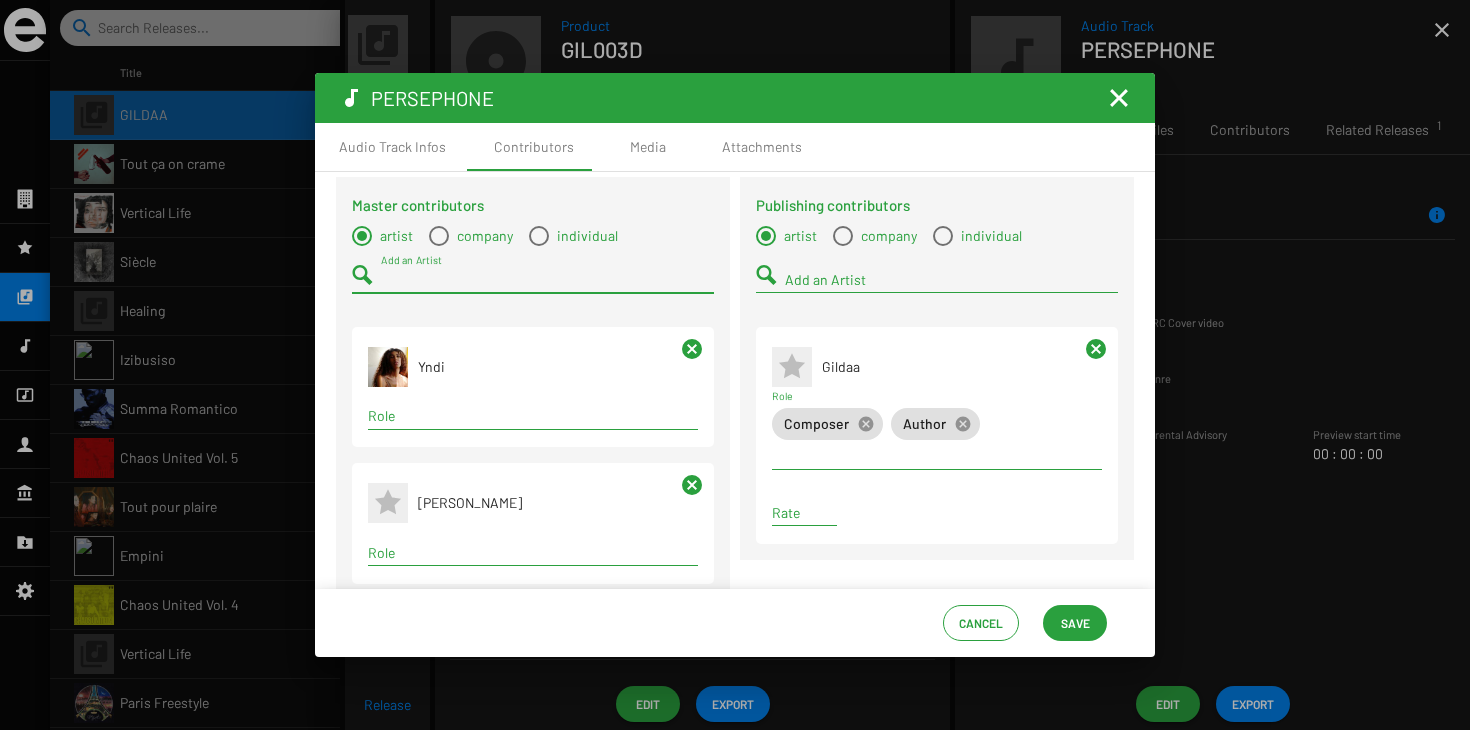 click on "Role" at bounding box center [533, 416] 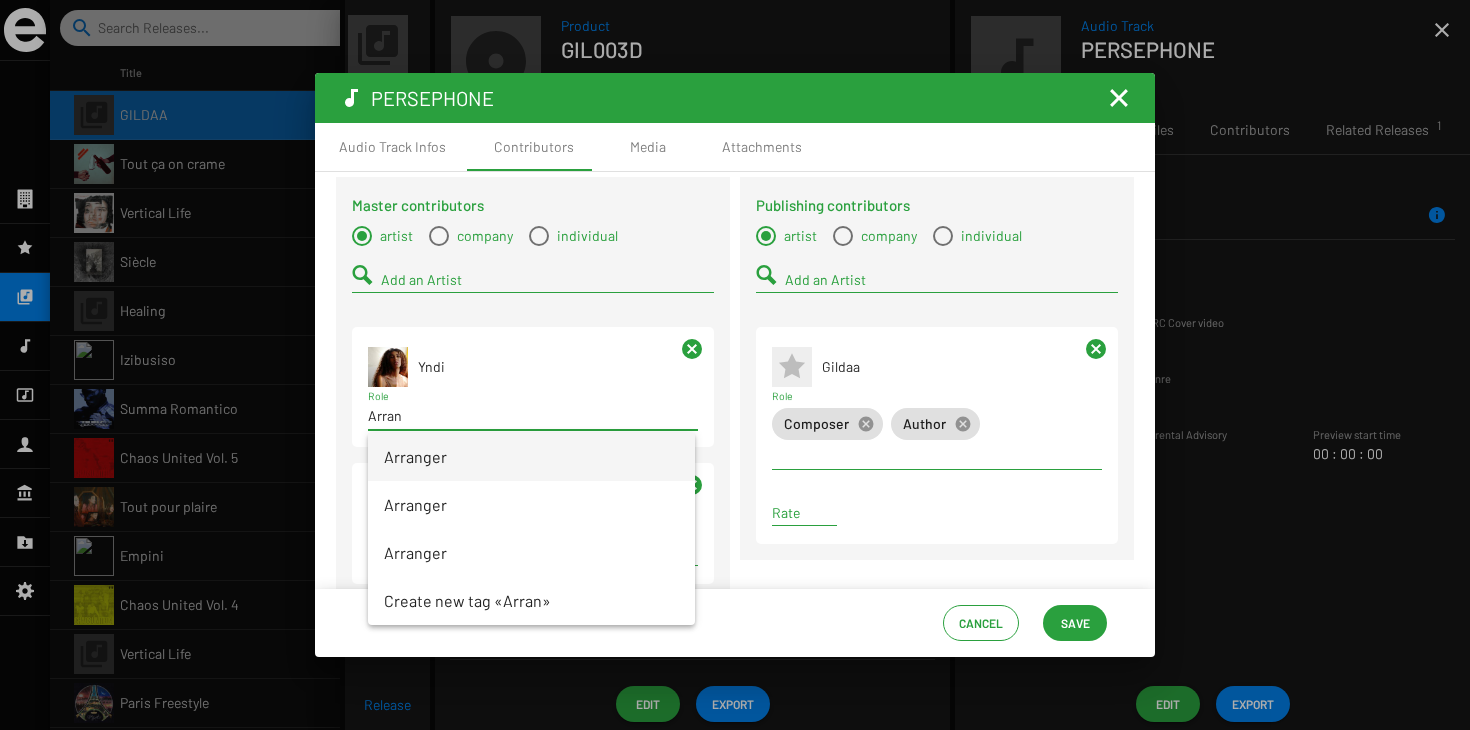 type on "Arran" 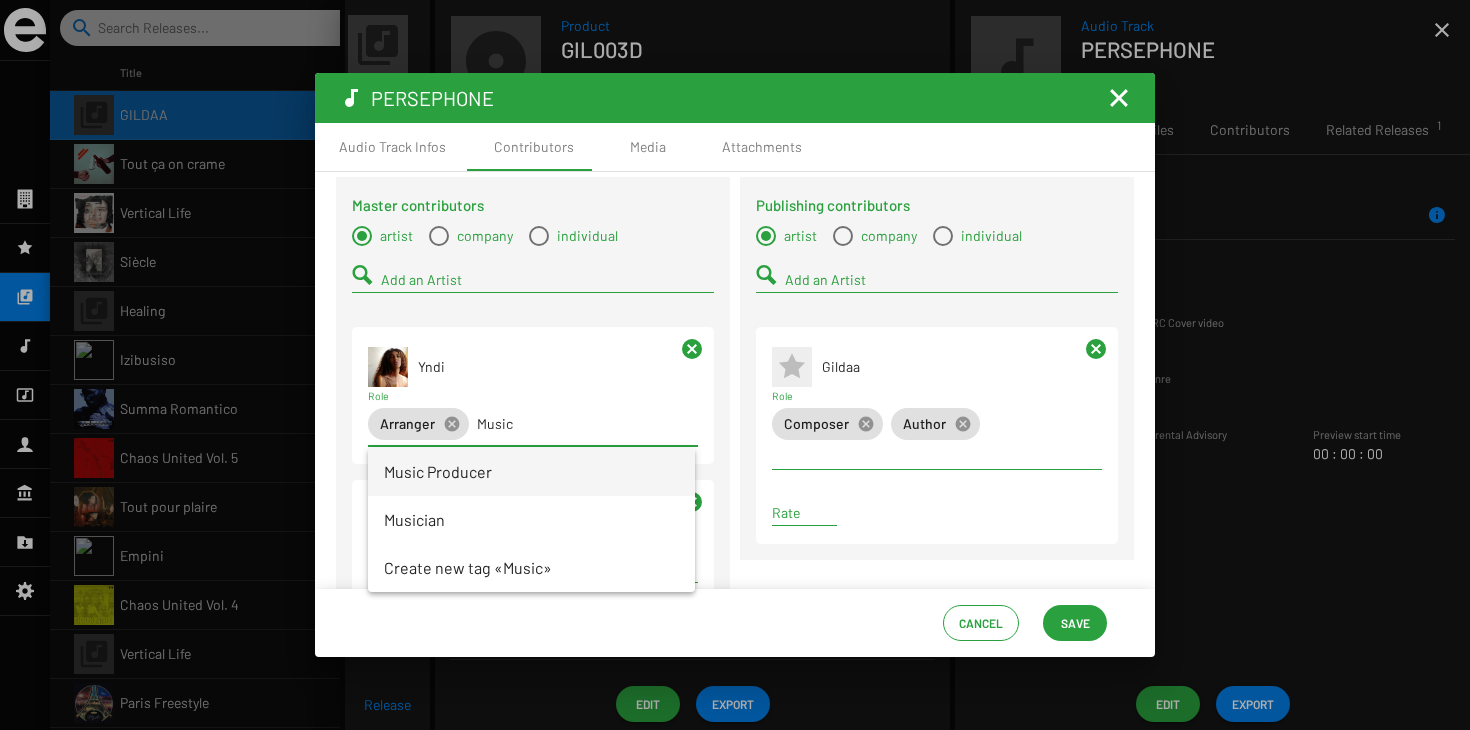 type on "Music" 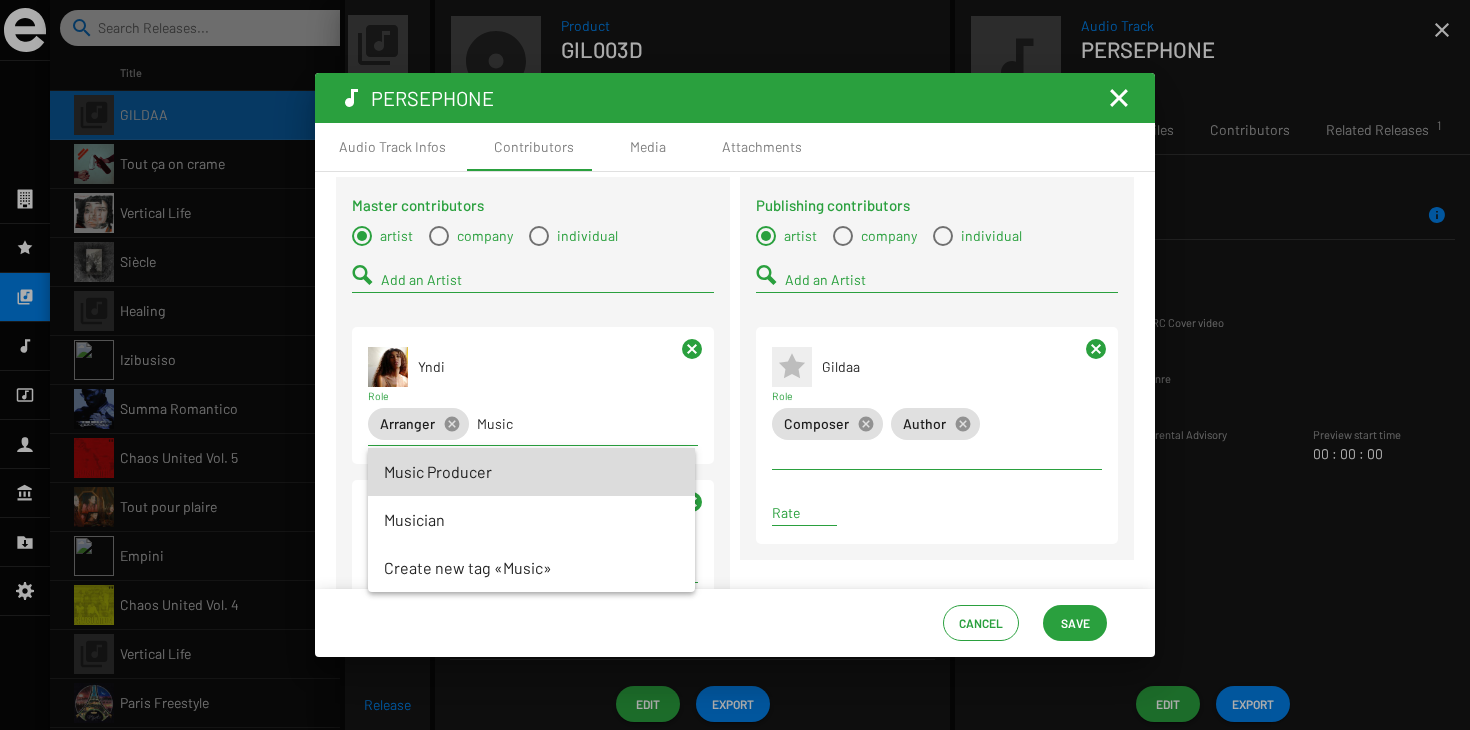 click on "Music Producer" at bounding box center (531, 472) 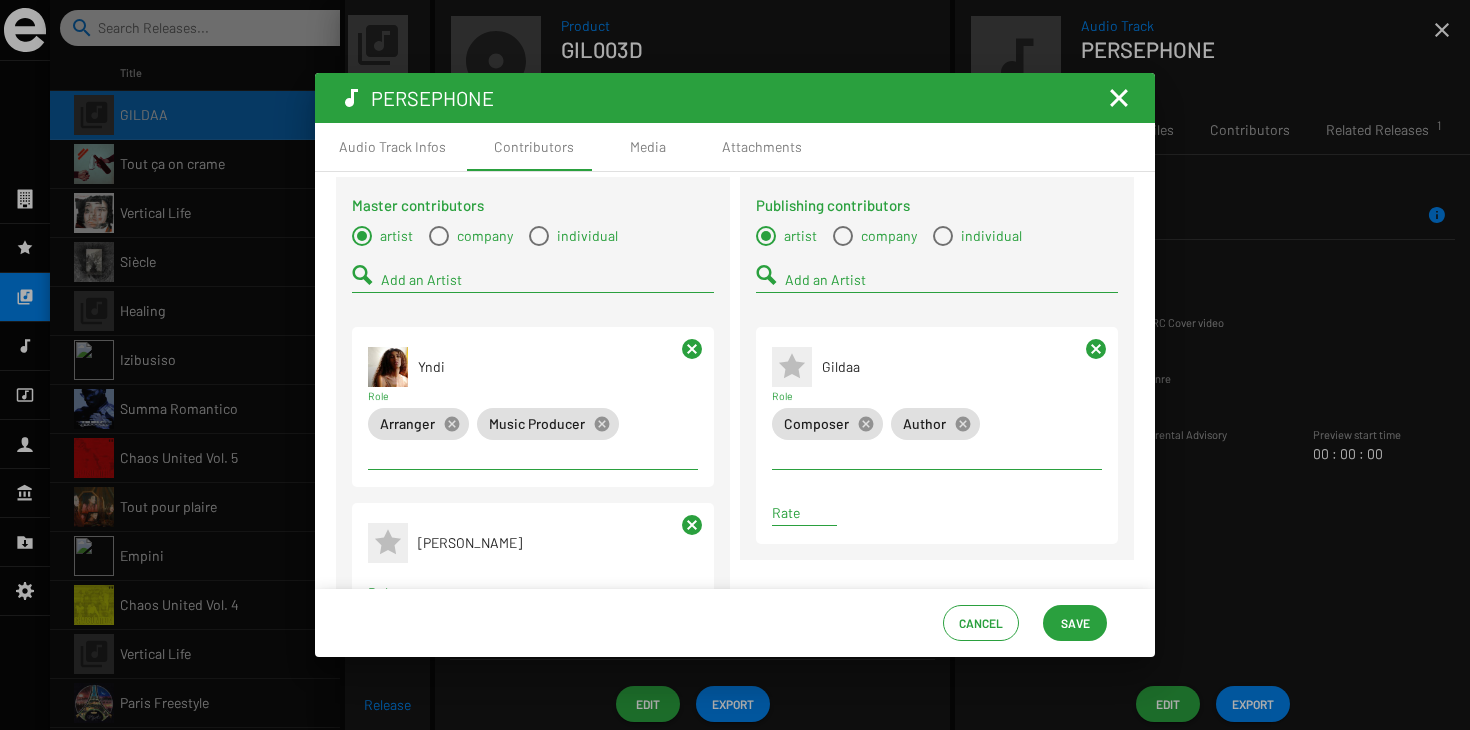 scroll, scrollTop: 36, scrollLeft: 0, axis: vertical 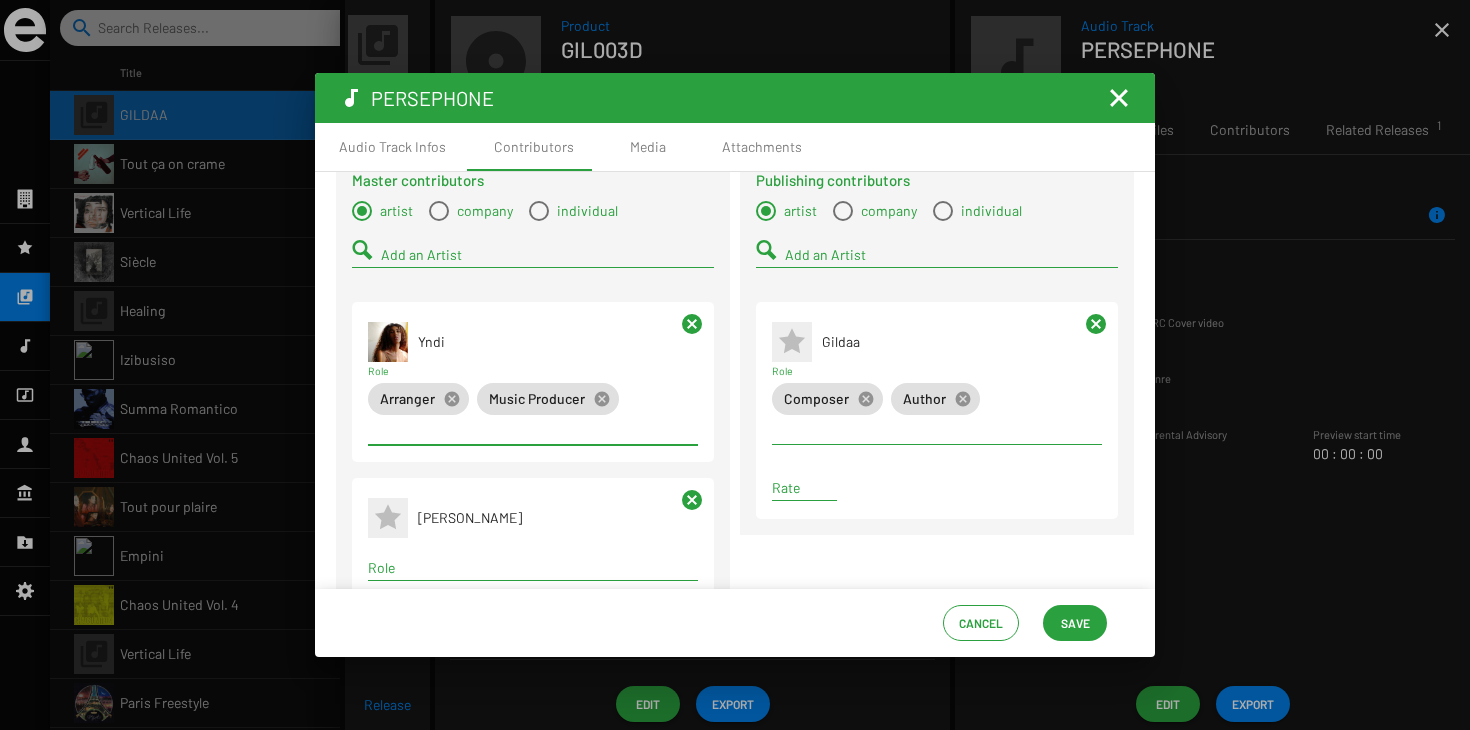 click on "Role" at bounding box center (533, 568) 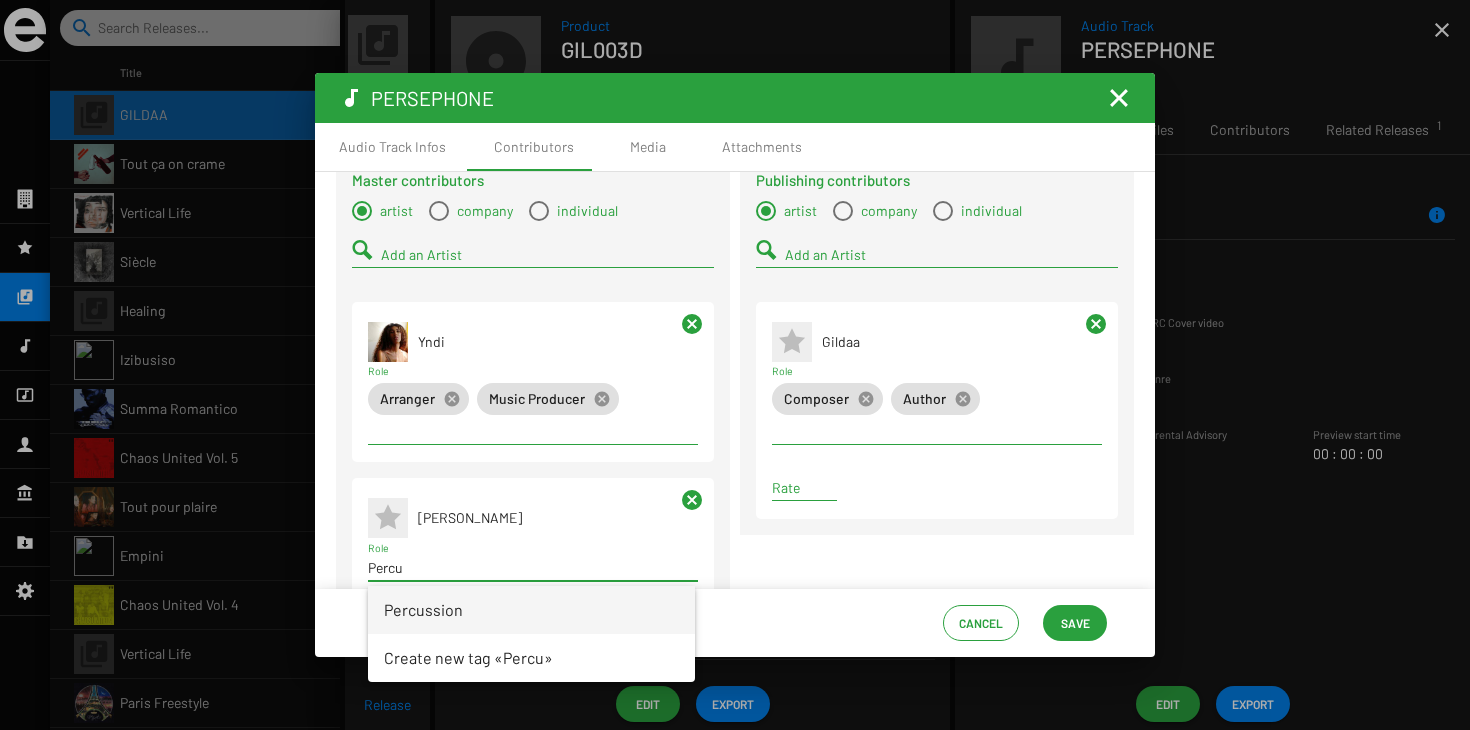 type on "Percu" 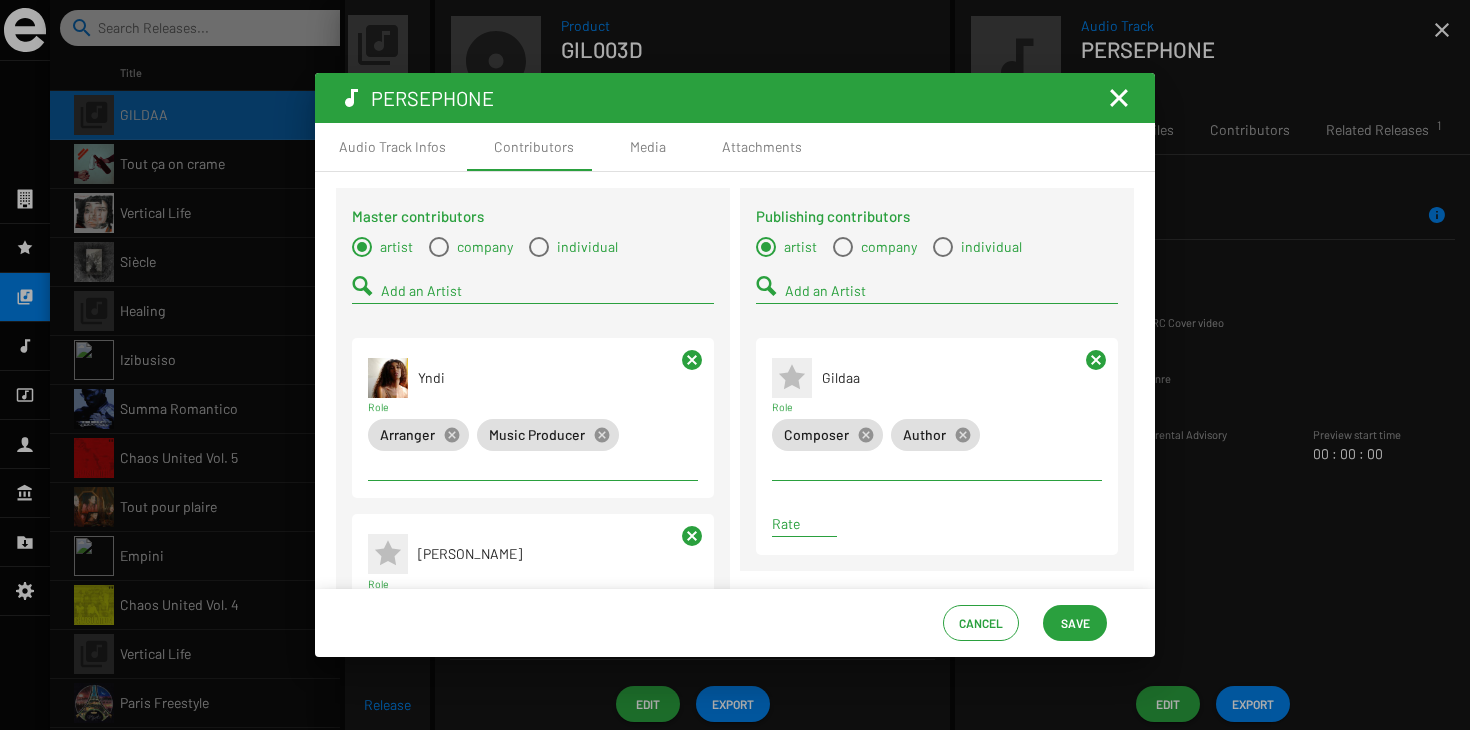 scroll, scrollTop: 0, scrollLeft: 0, axis: both 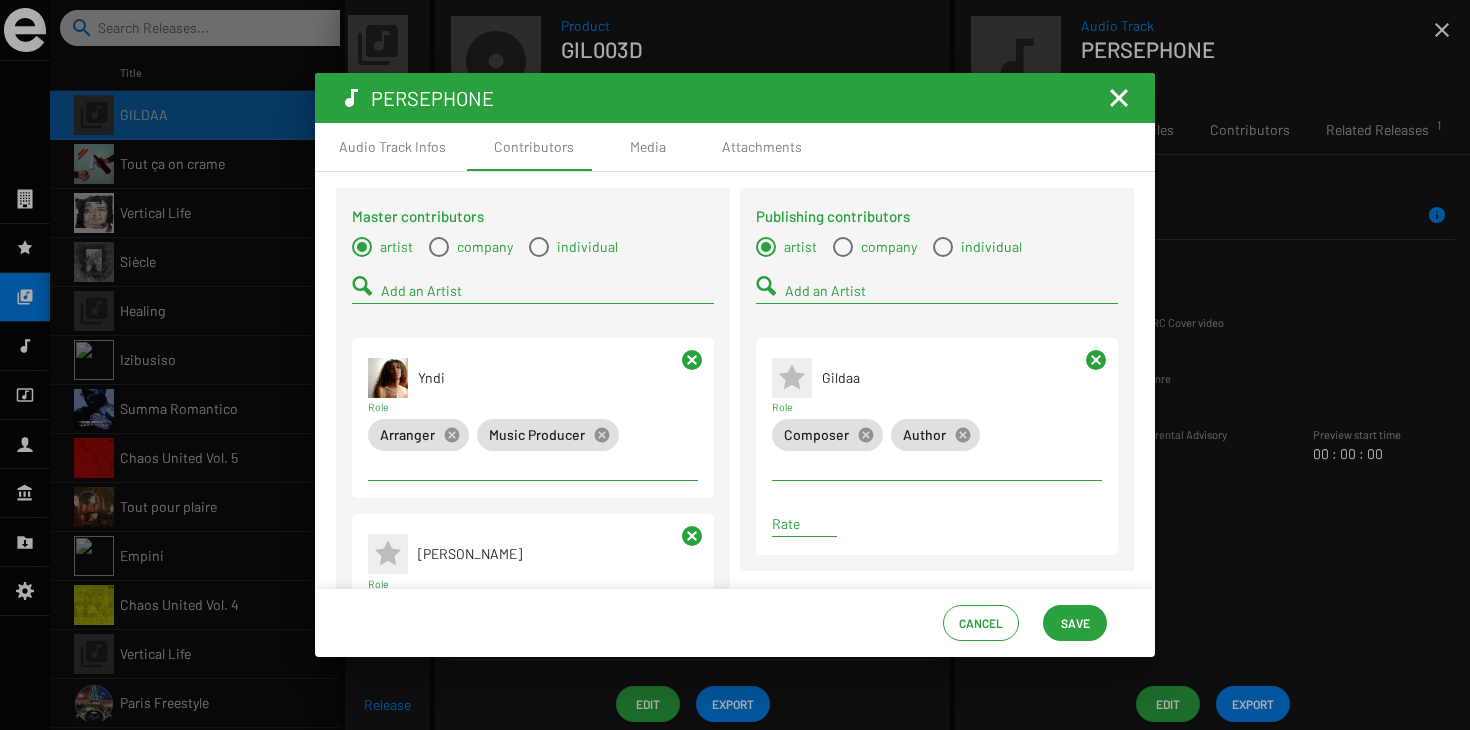 click on "Add an Artist" at bounding box center [547, 291] 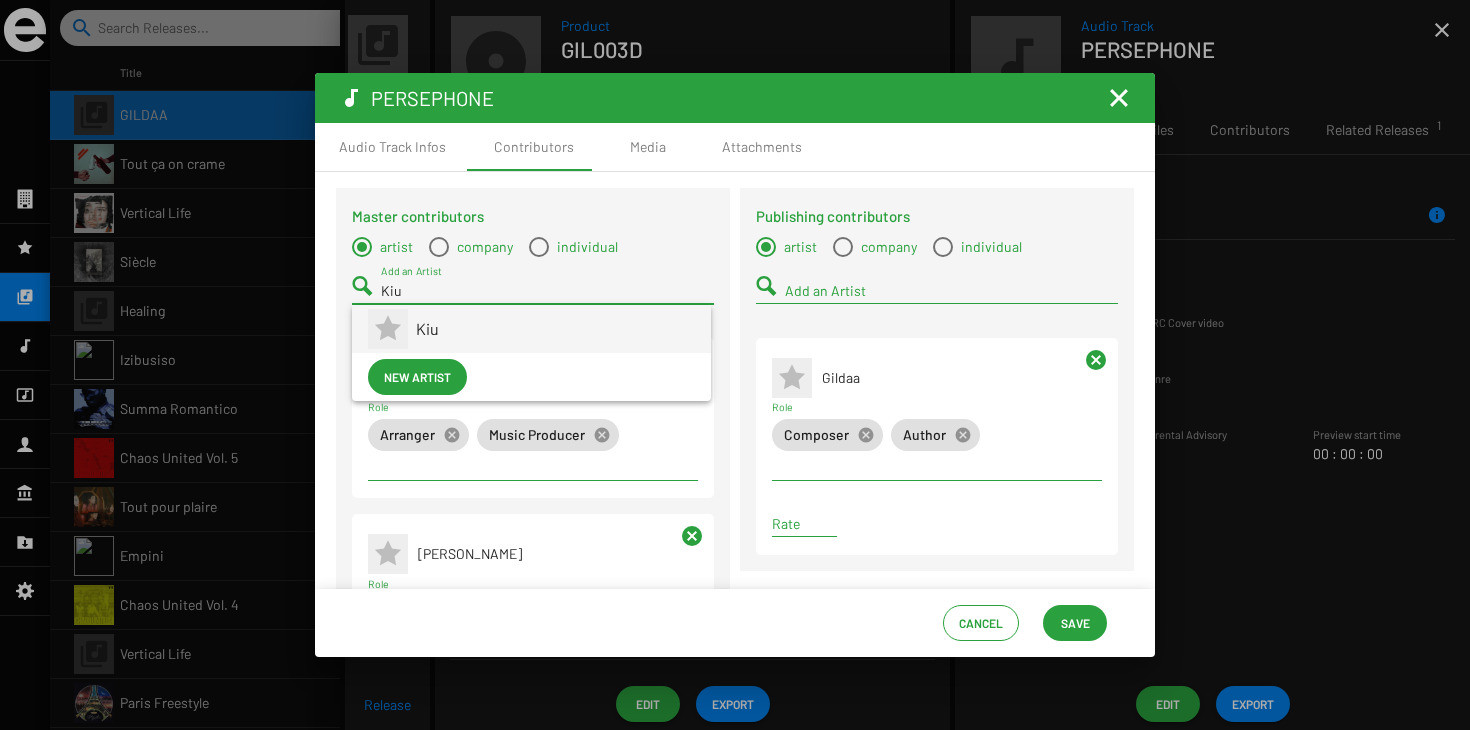 type on "Kiu" 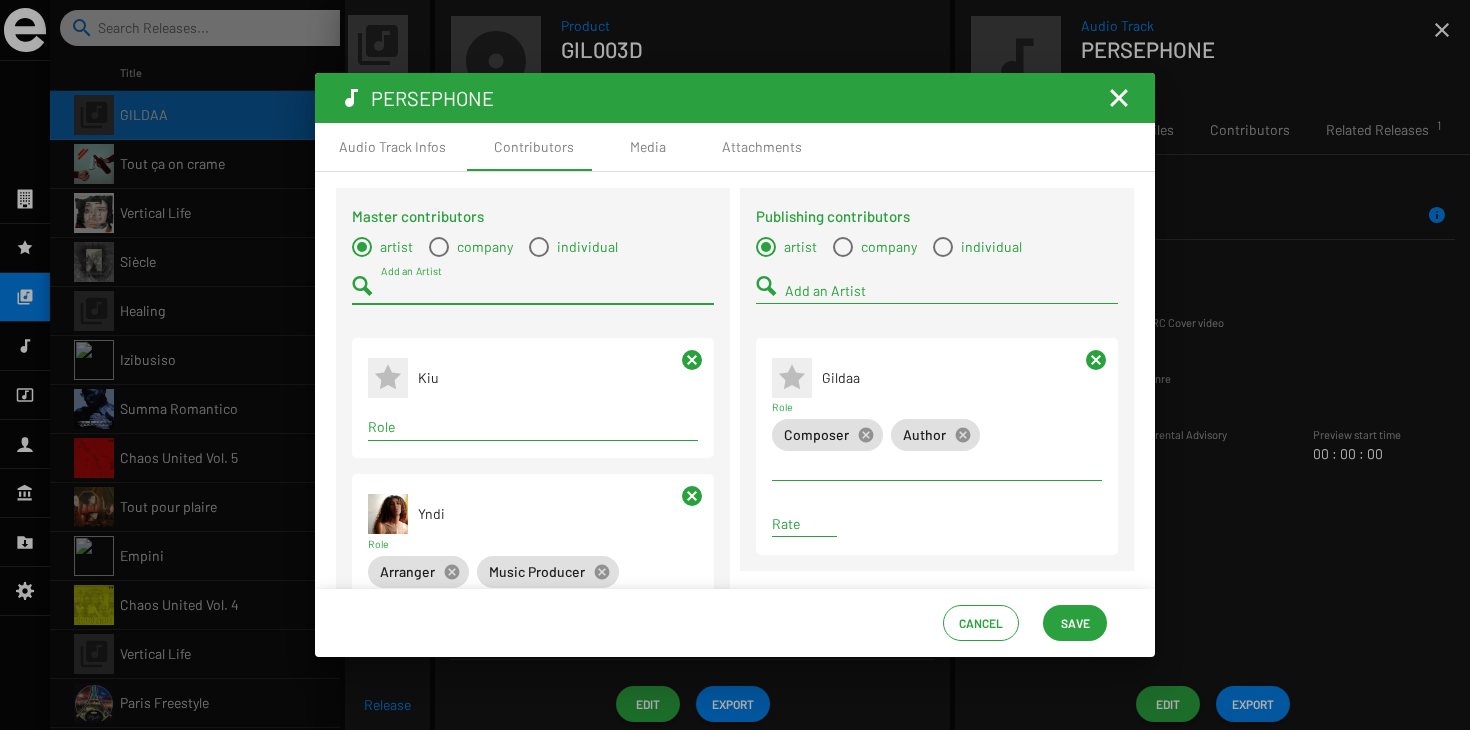 click on "Role" at bounding box center (533, 427) 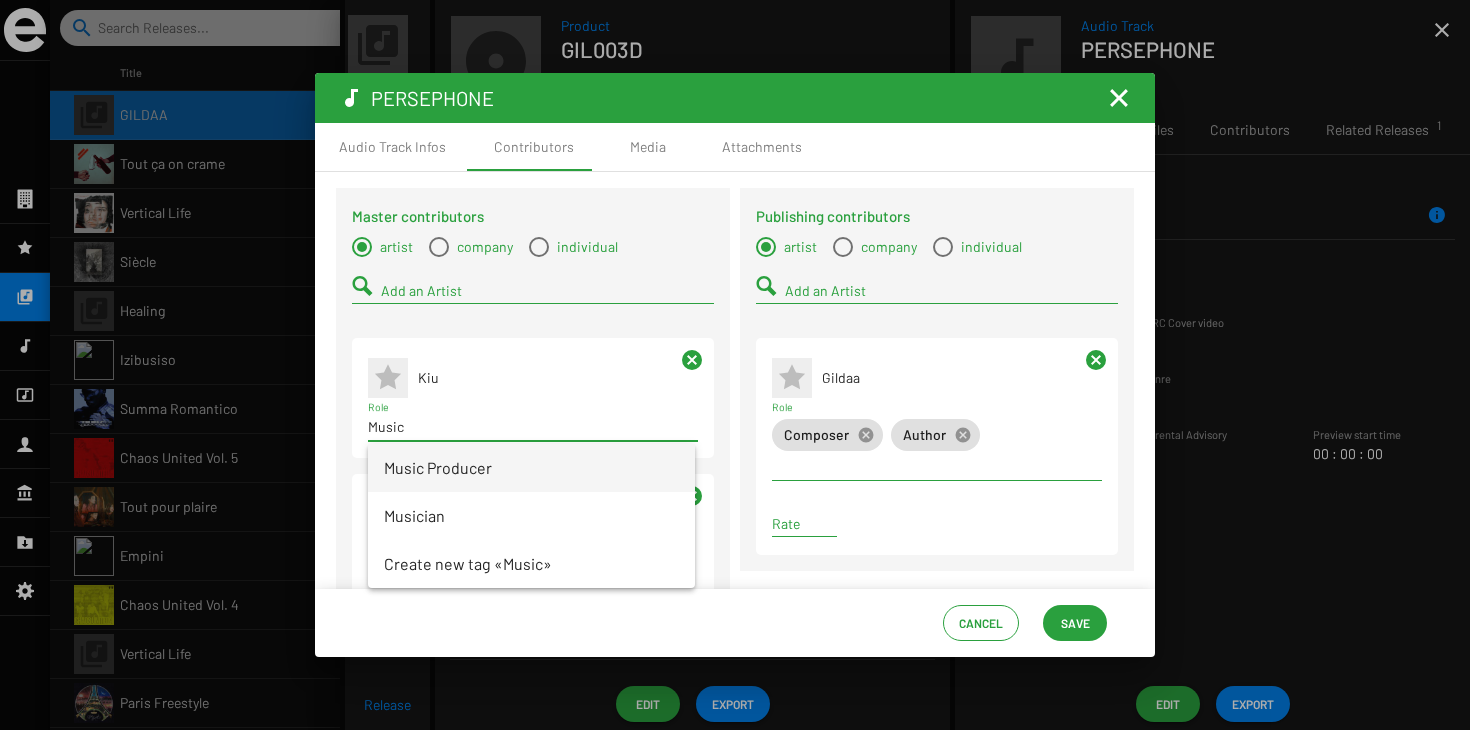 type on "Music" 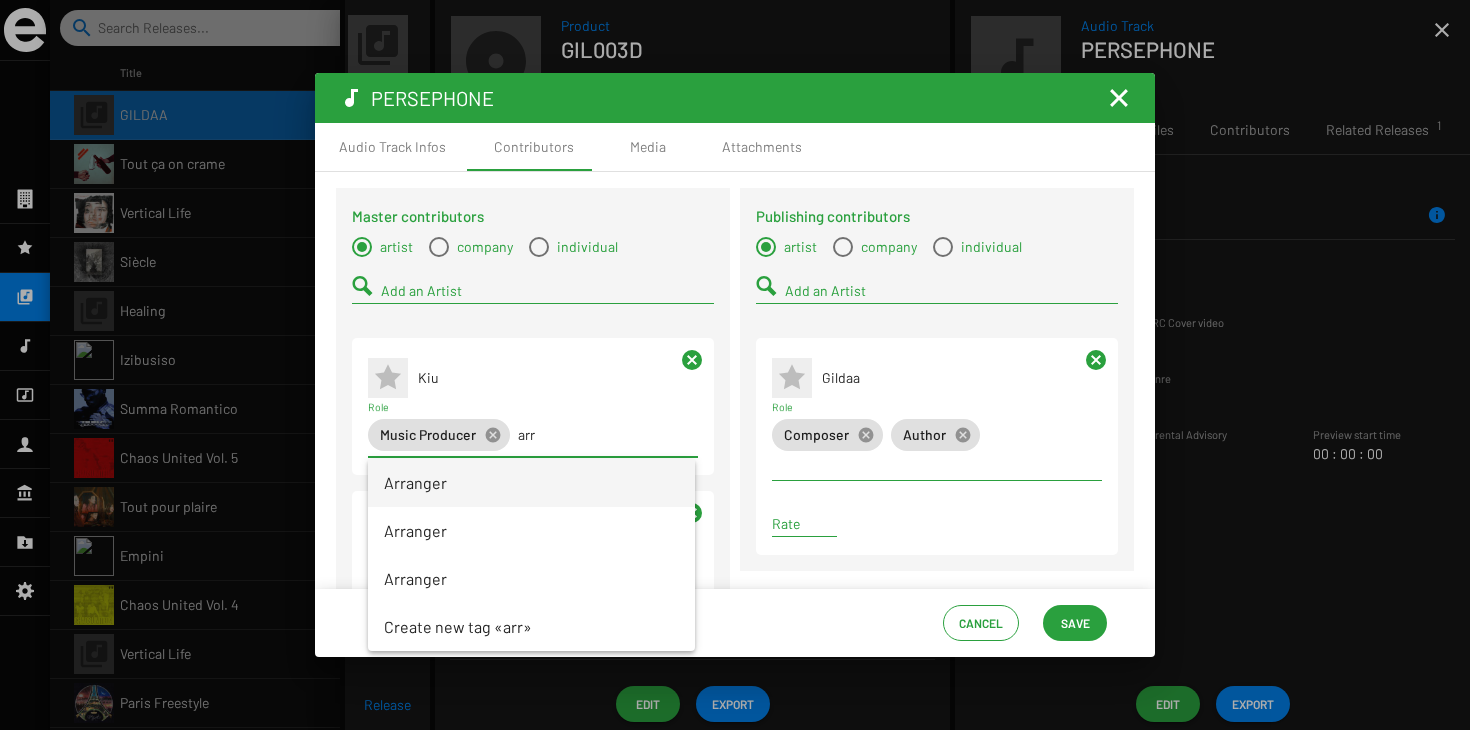 type on "arr" 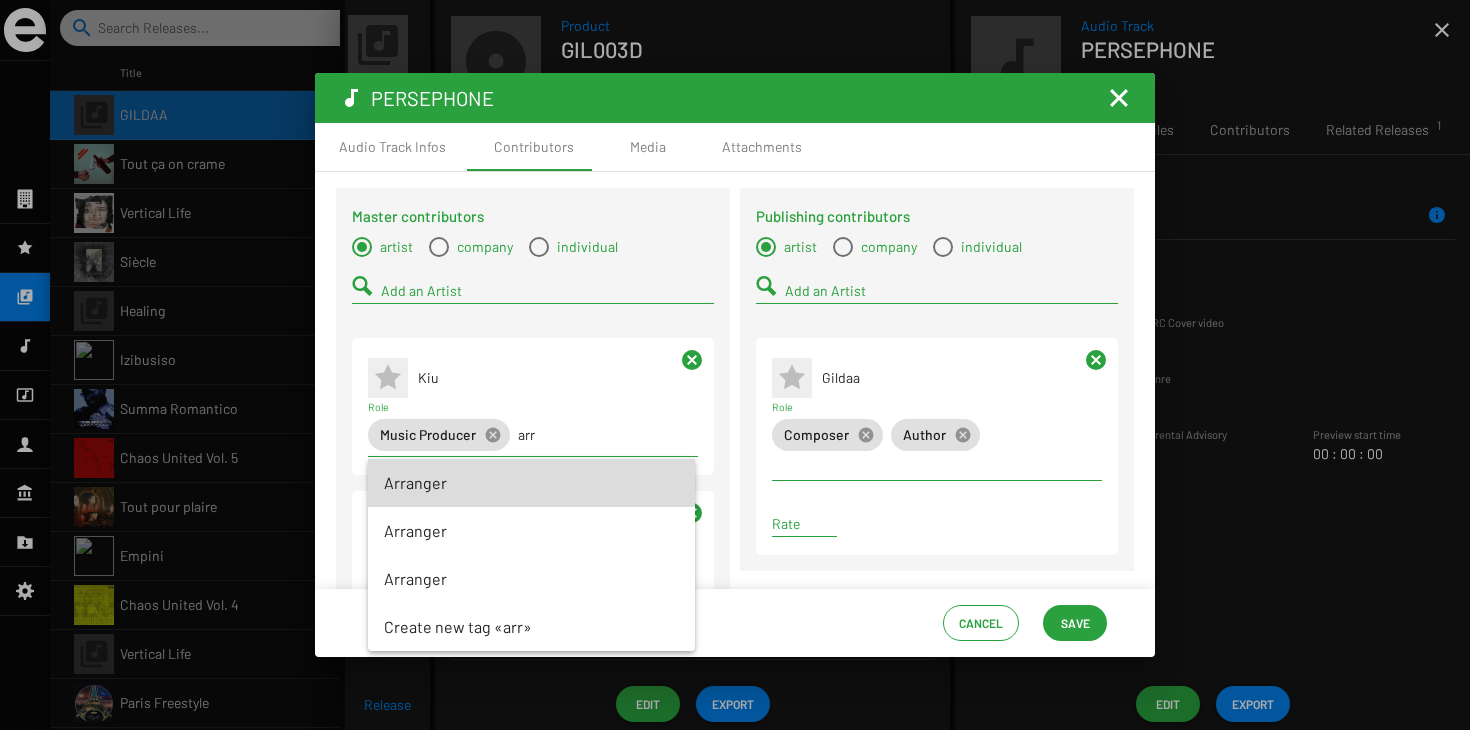 click on "Arranger" at bounding box center (531, 483) 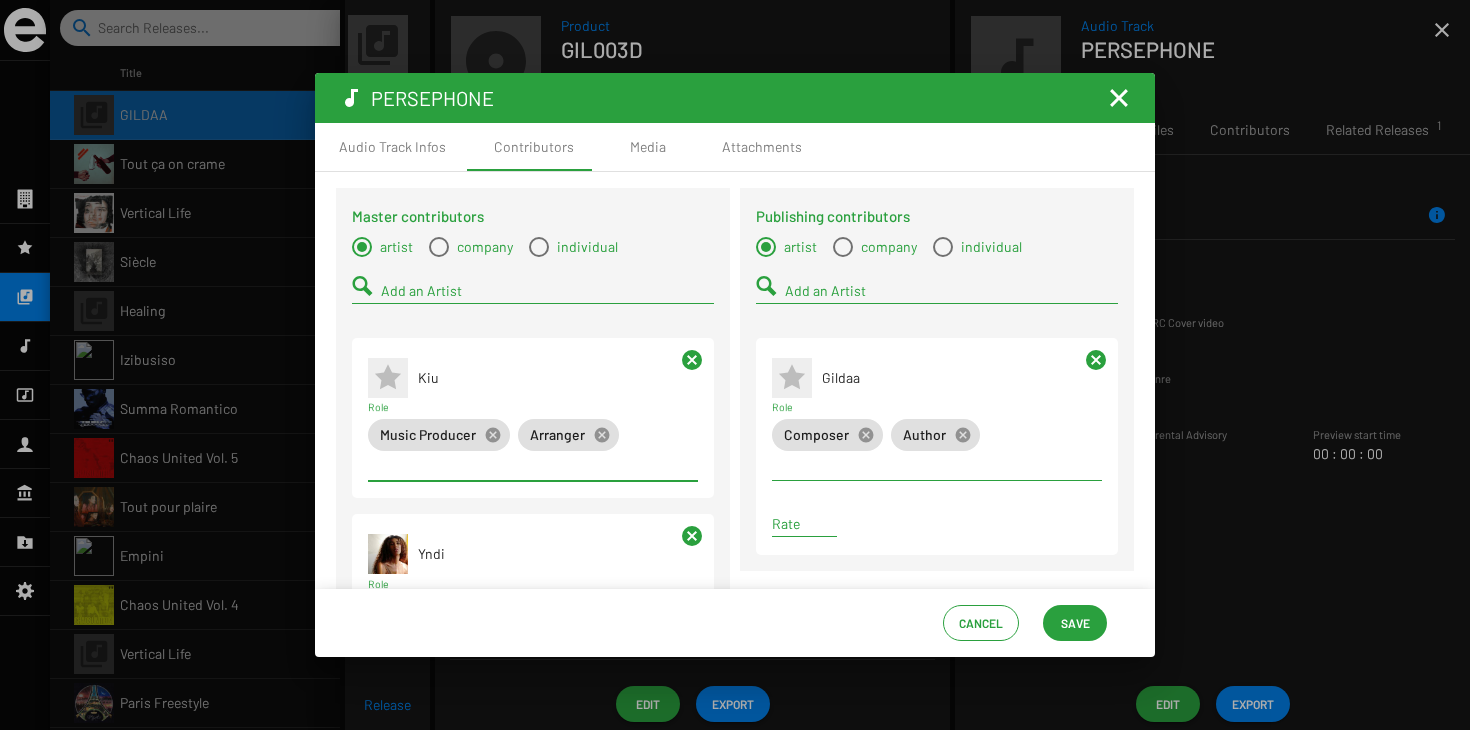 scroll, scrollTop: 0, scrollLeft: 0, axis: both 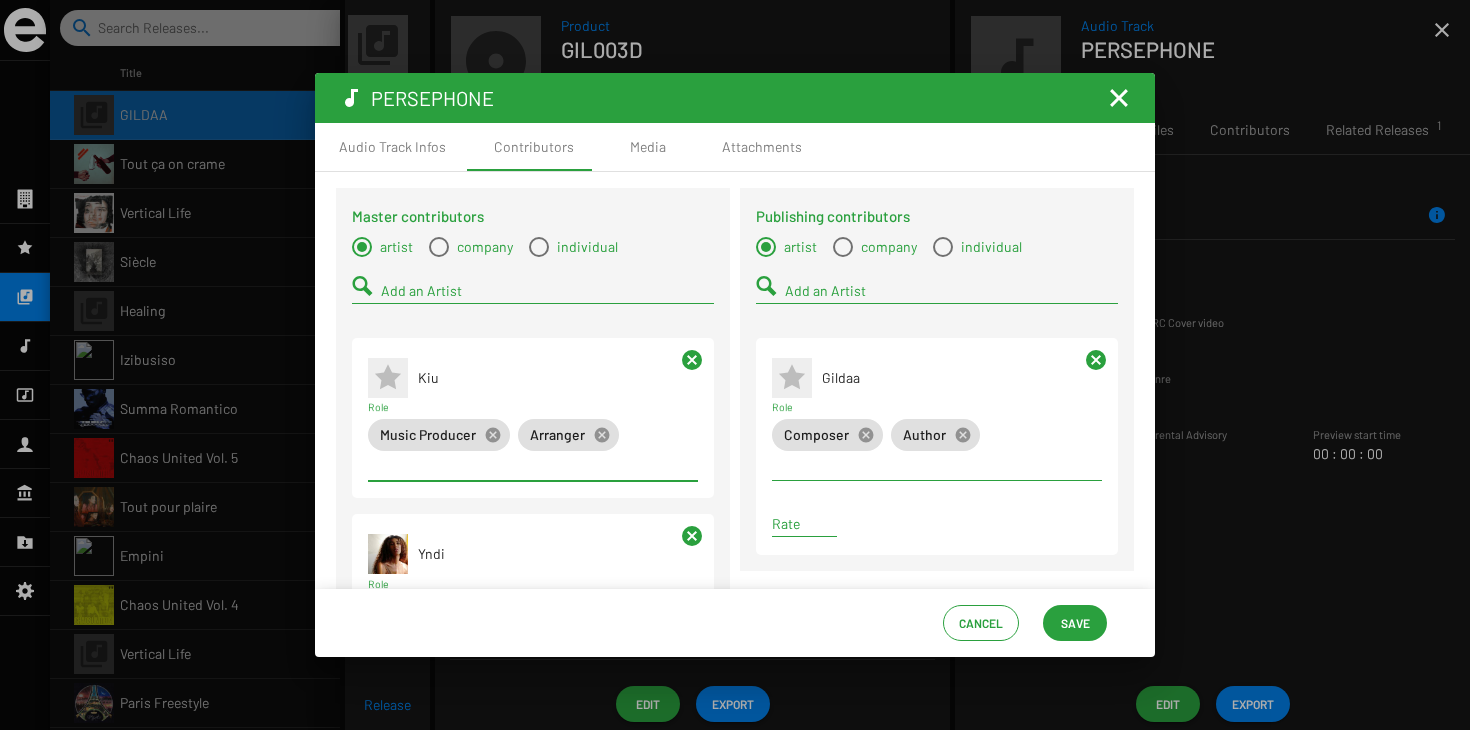 click on "Save" 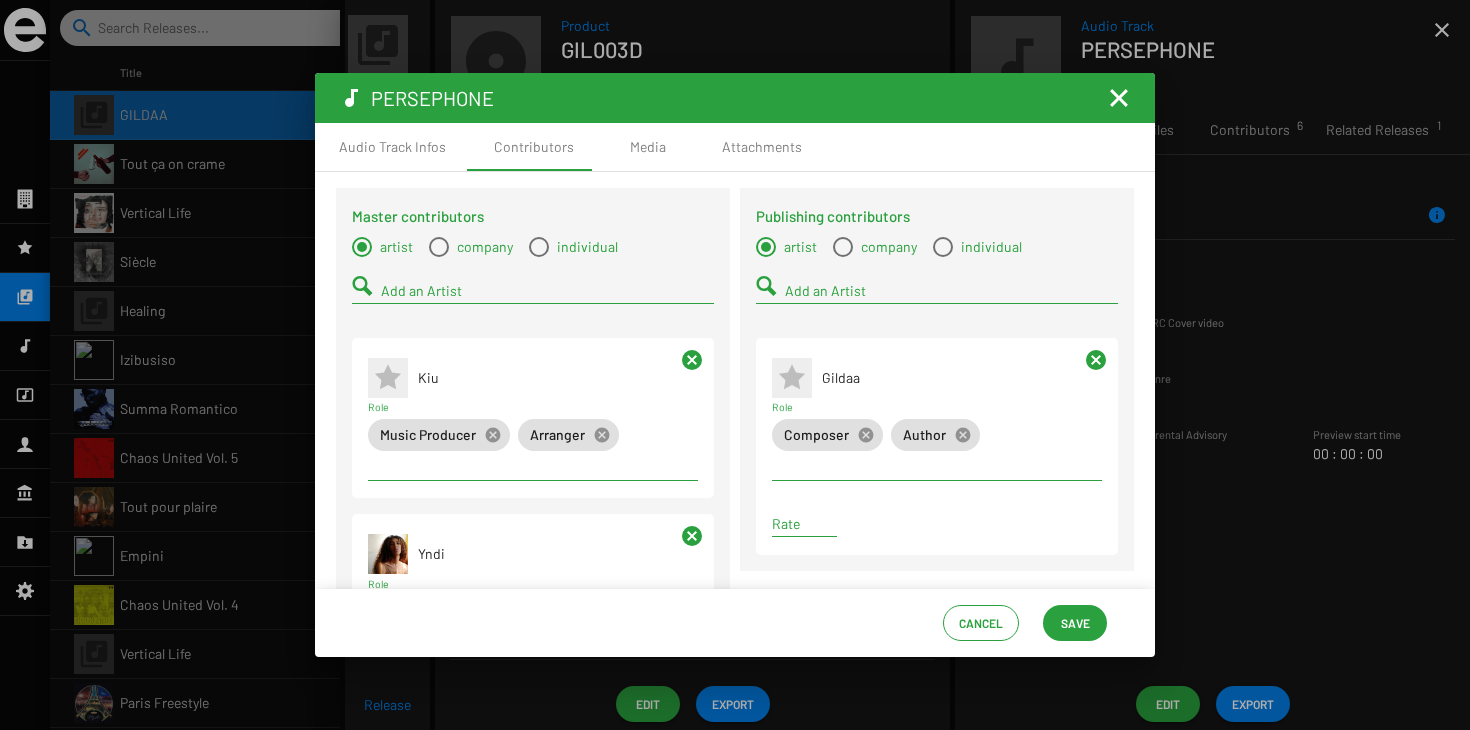 scroll, scrollTop: 0, scrollLeft: 0, axis: both 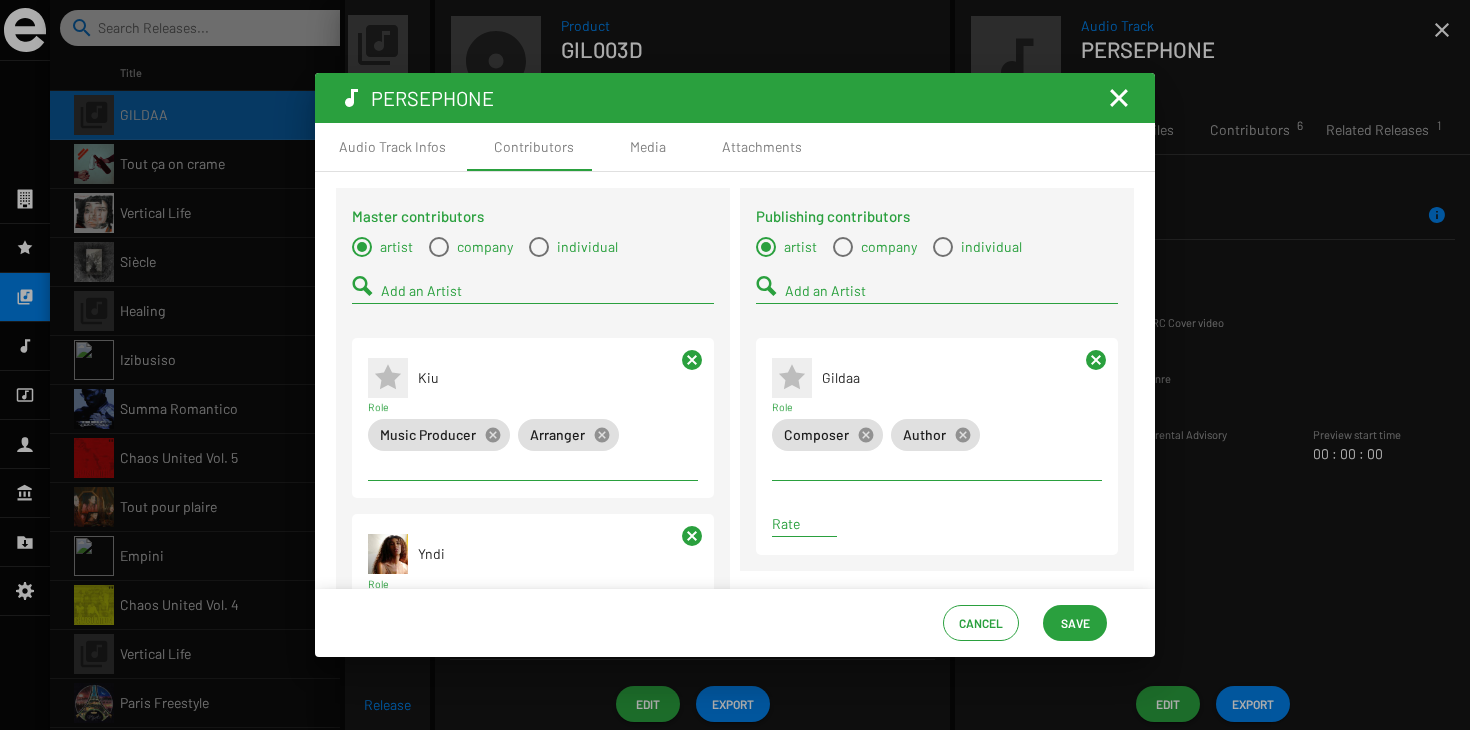 click on "Save" 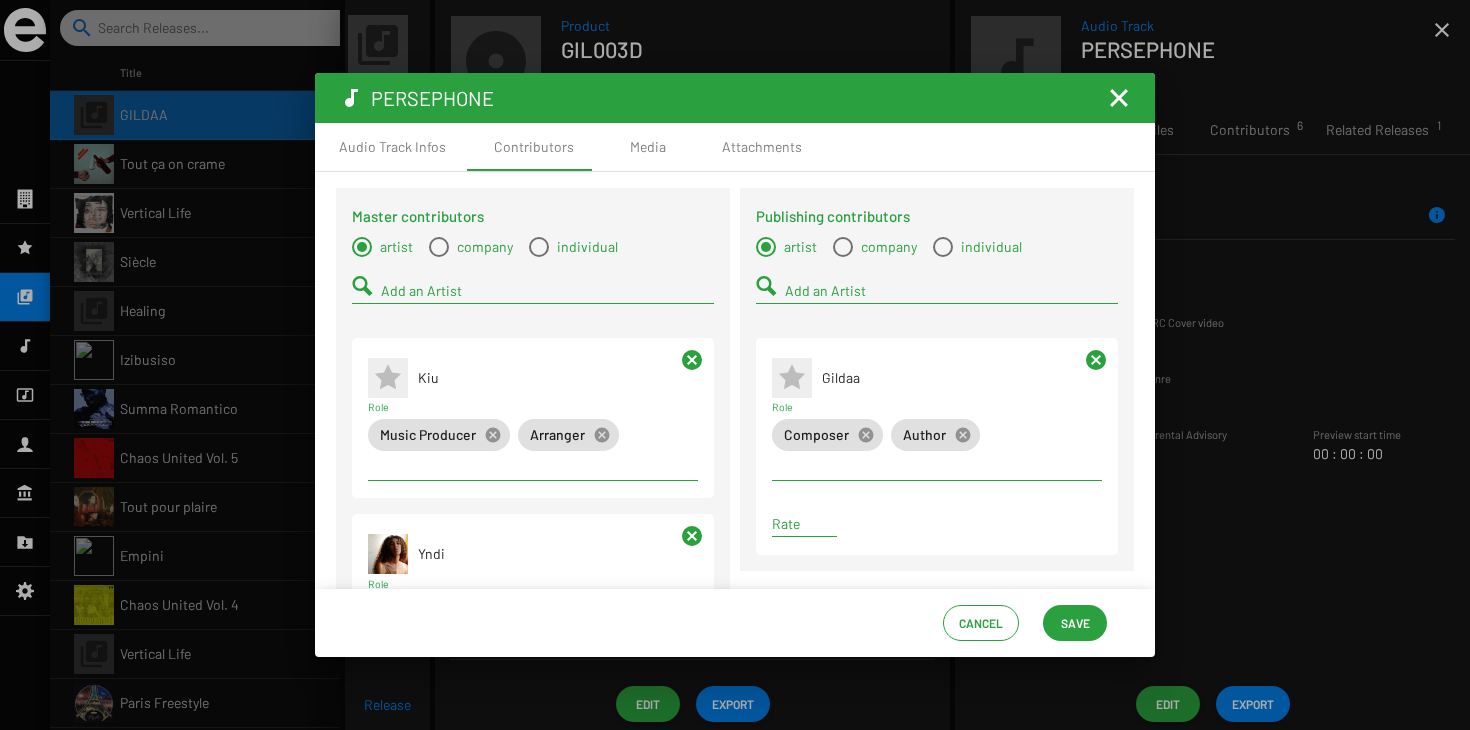 click at bounding box center [1119, 98] 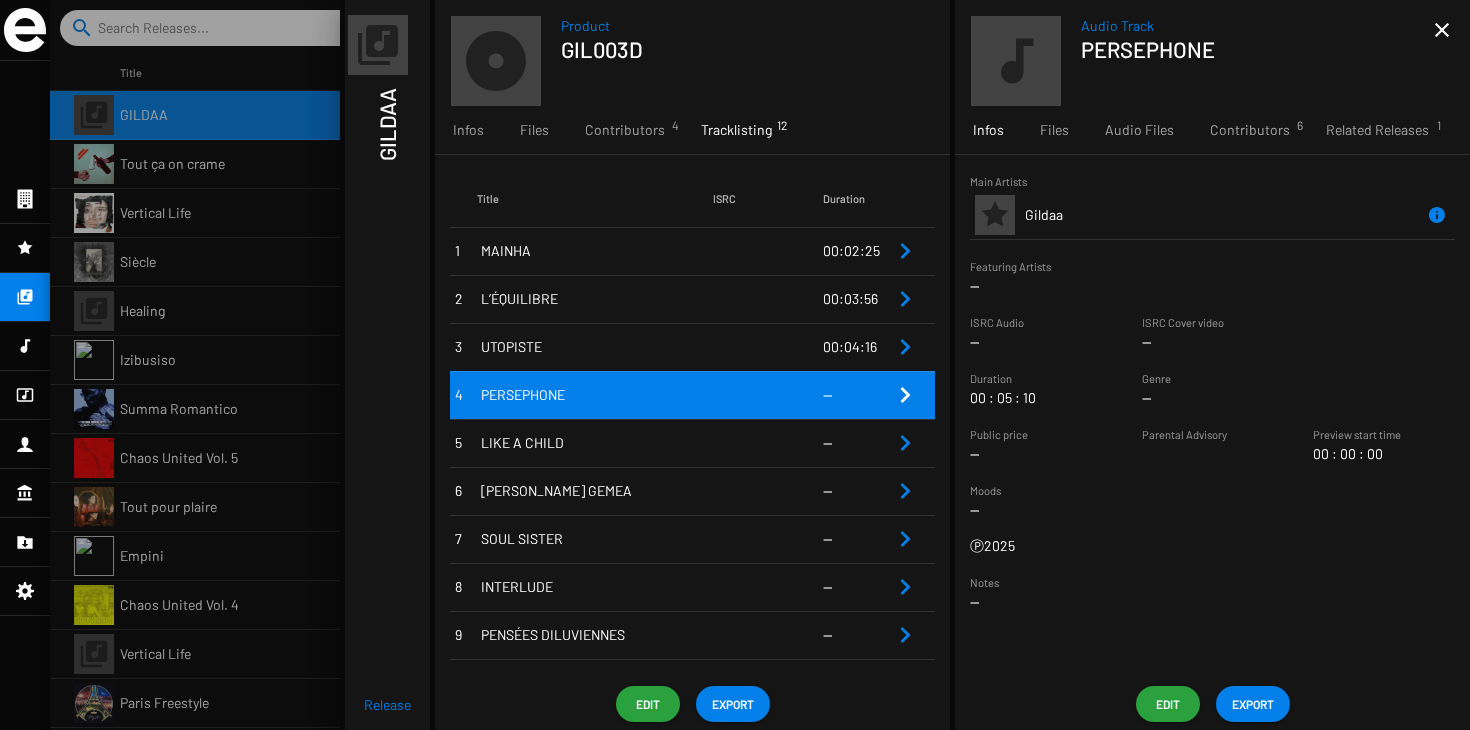 click on "--" at bounding box center [858, 443] 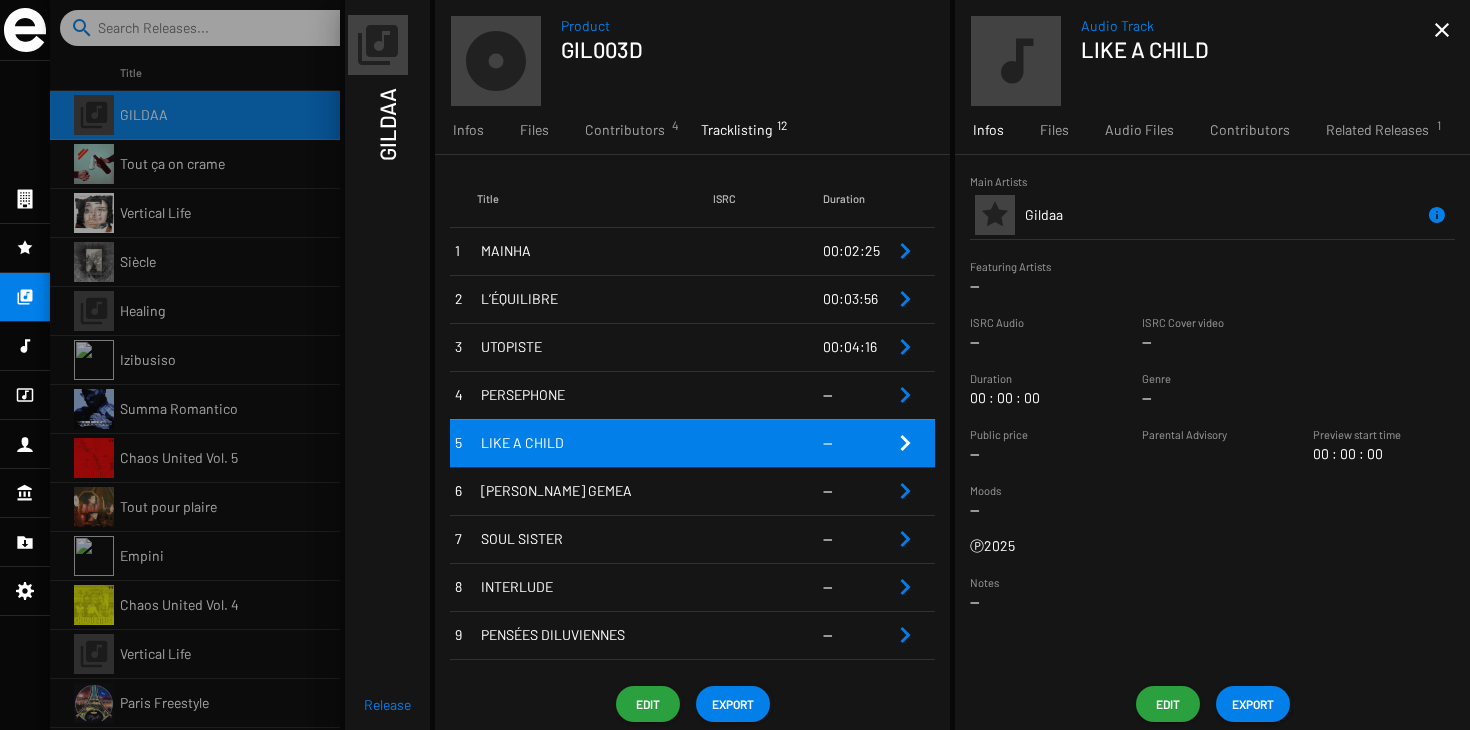 click on "--" at bounding box center (858, 395) 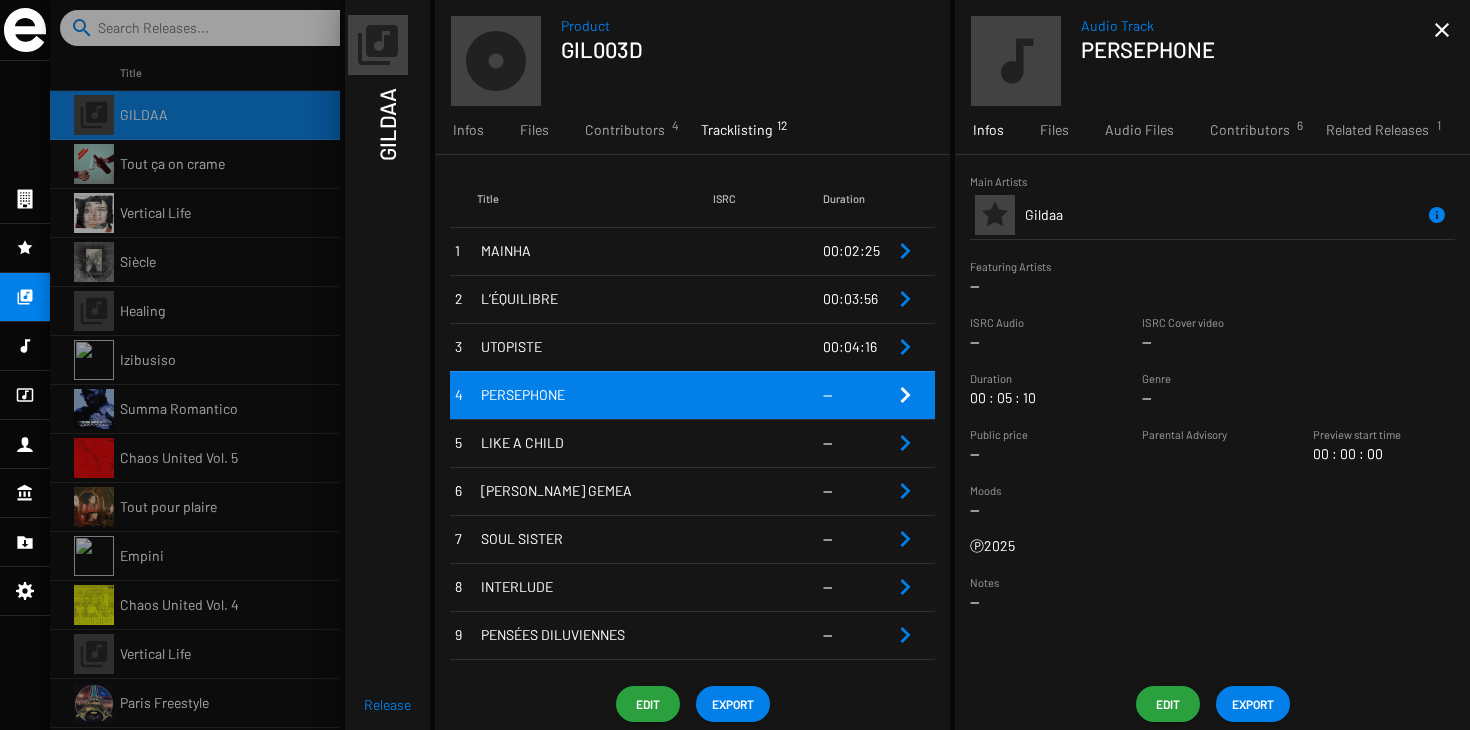 click on "--" at bounding box center [858, 443] 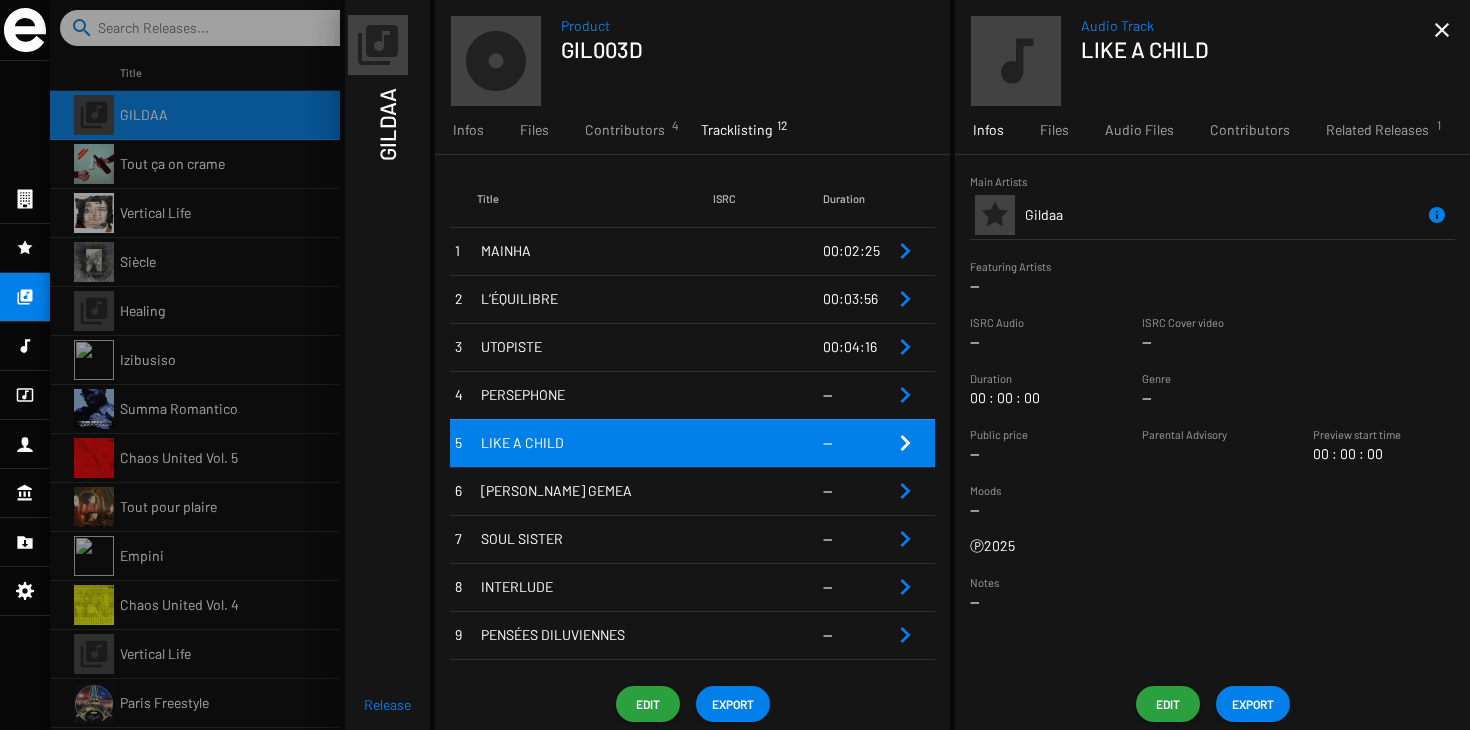 click on "Edit" 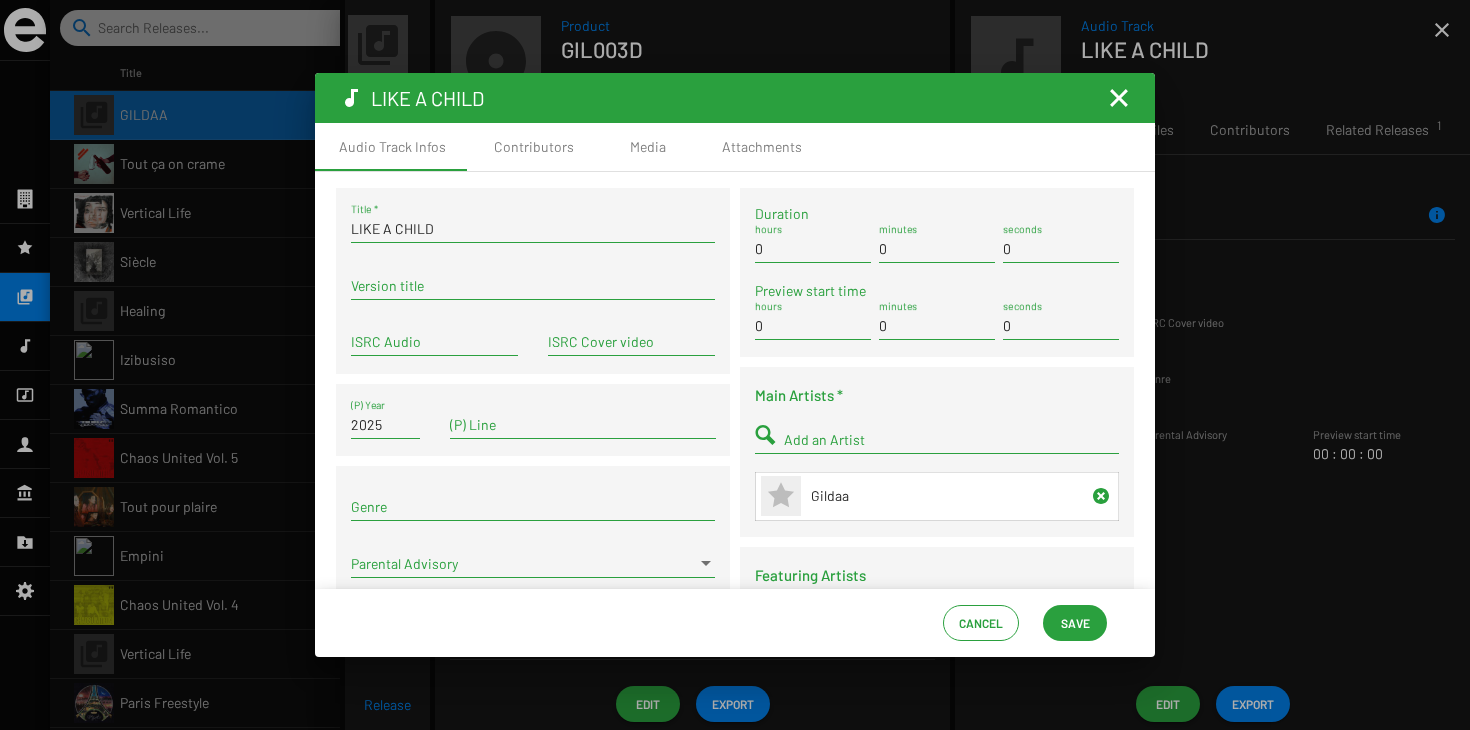 click on "0" at bounding box center [937, 326] 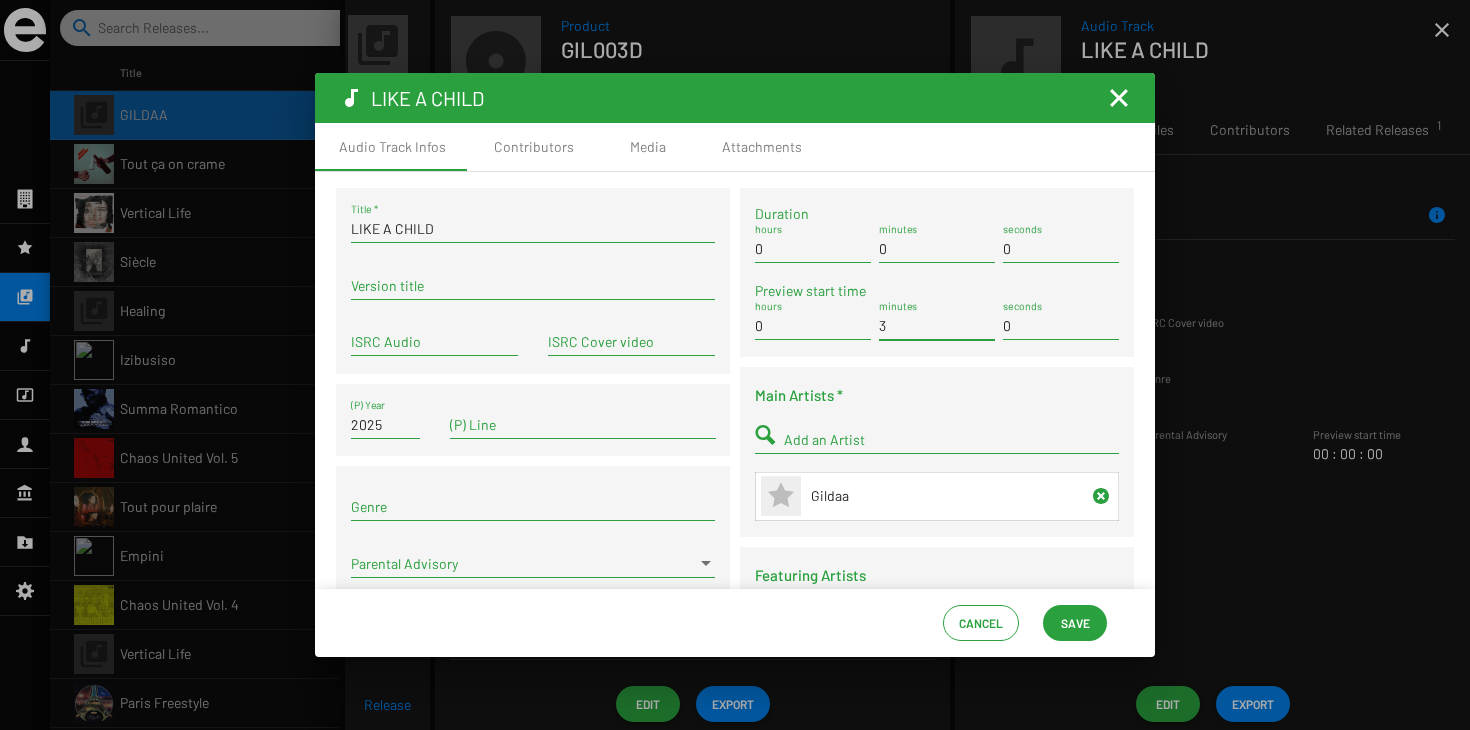 type on "3" 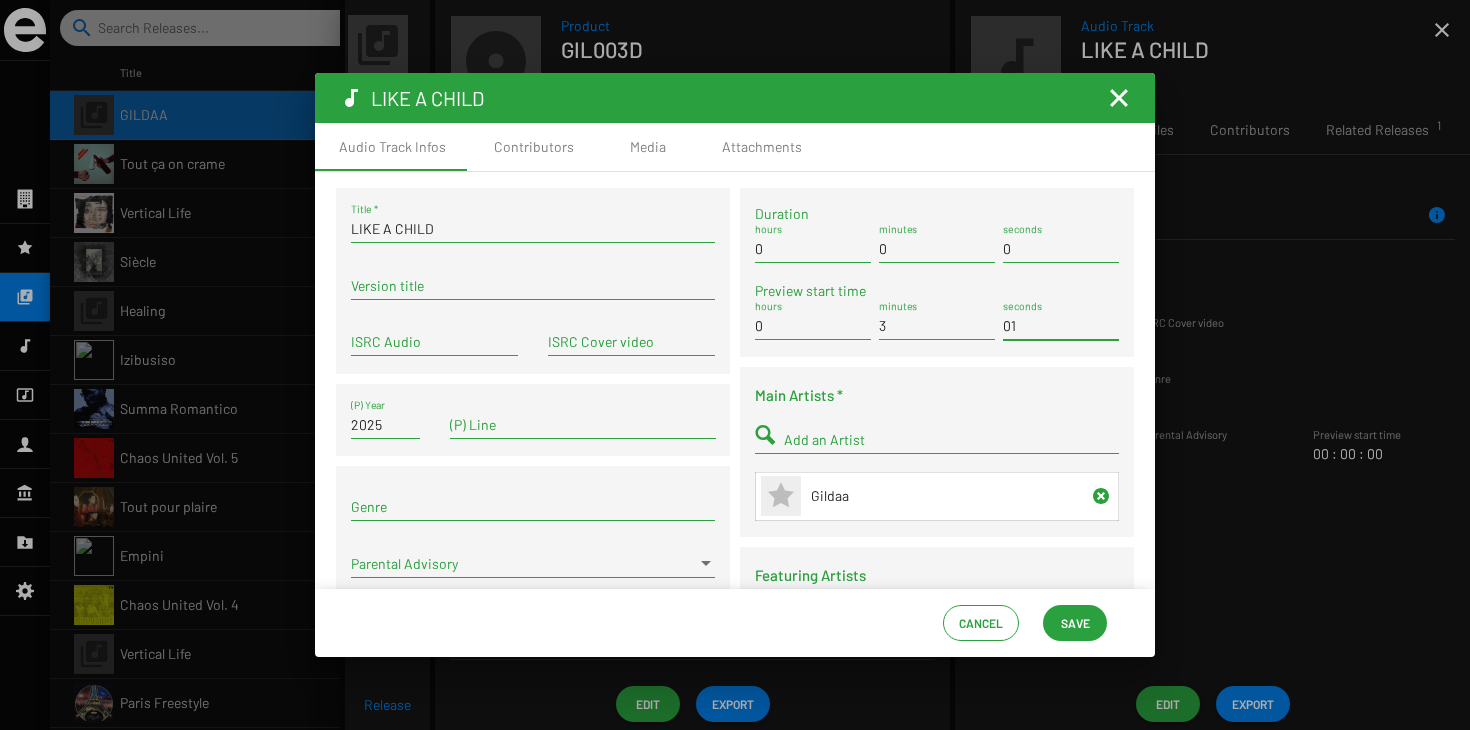 scroll, scrollTop: 0, scrollLeft: 0, axis: both 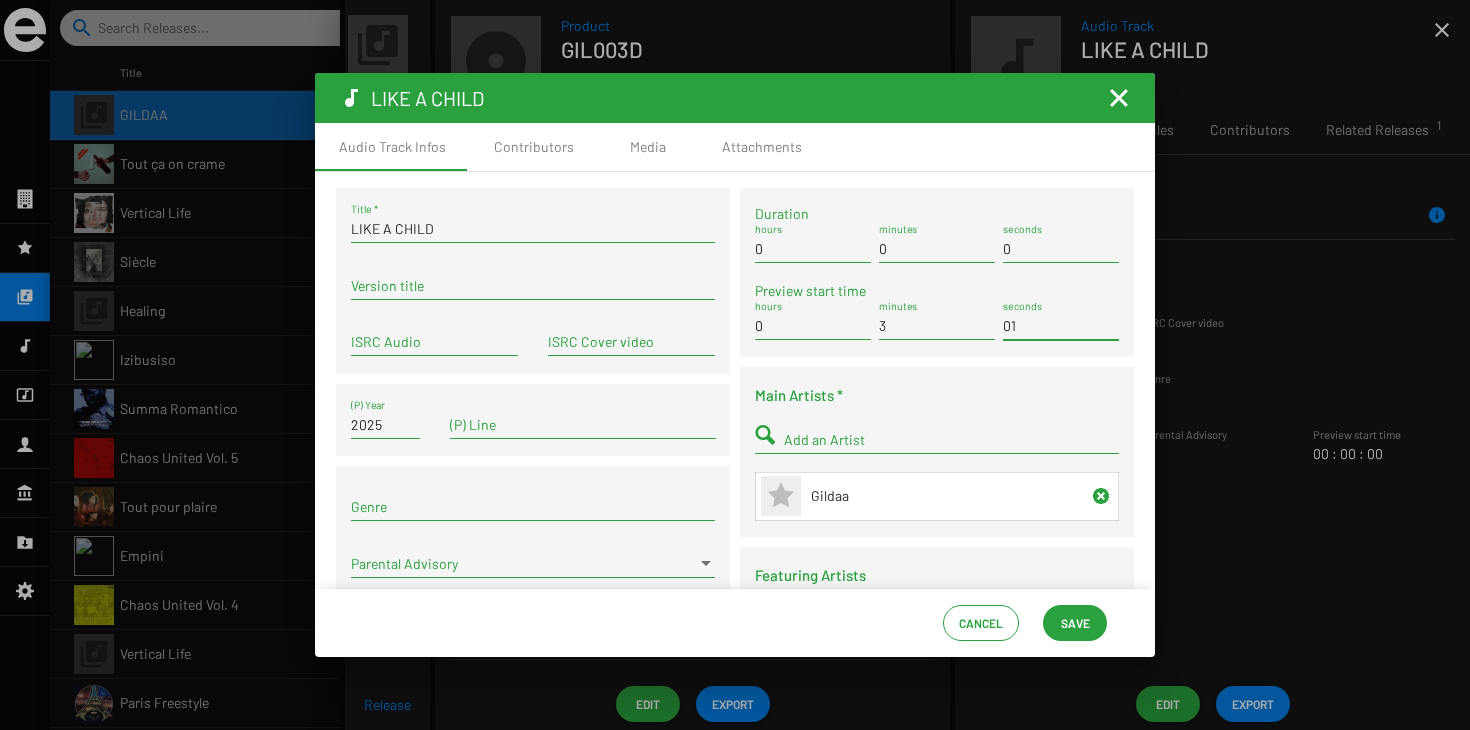 type on "01" 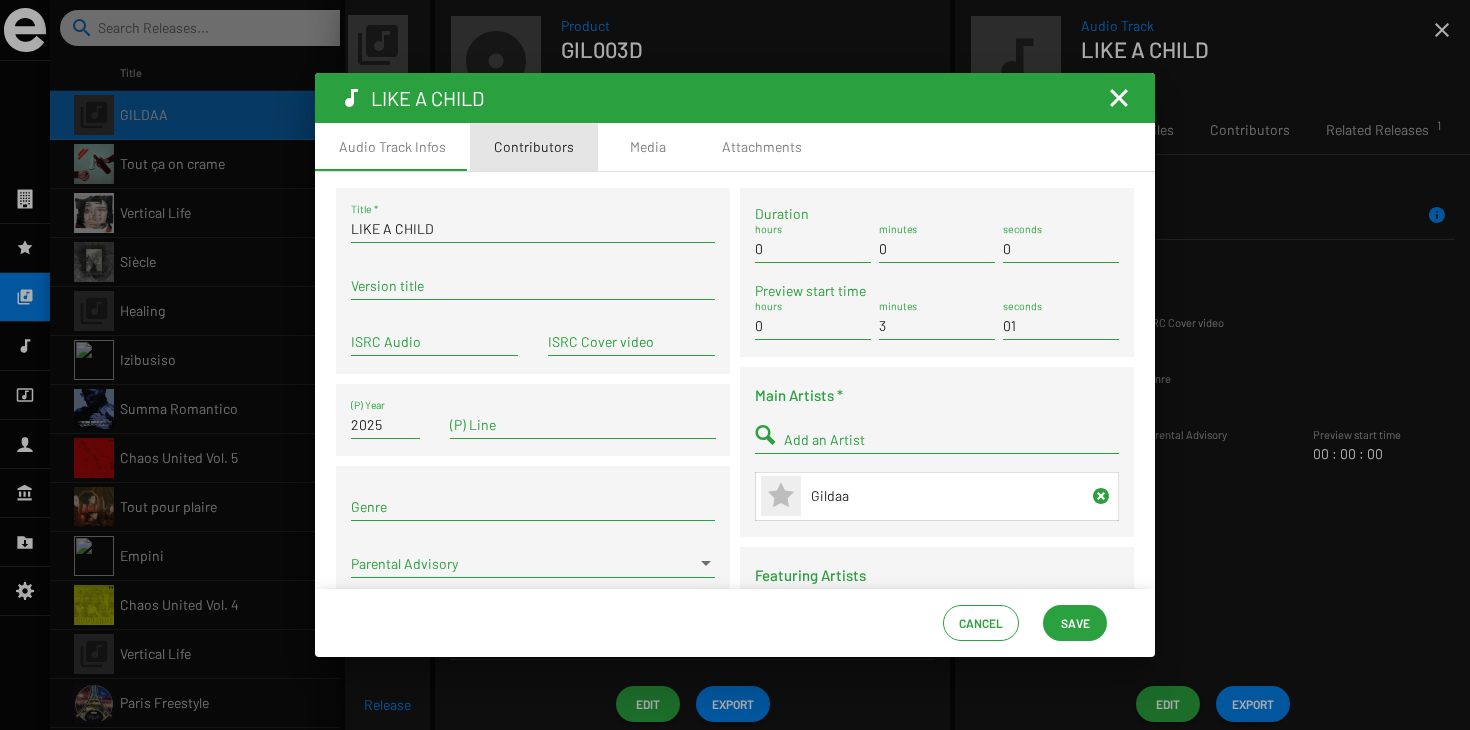 click on "Contributors" at bounding box center [534, 147] 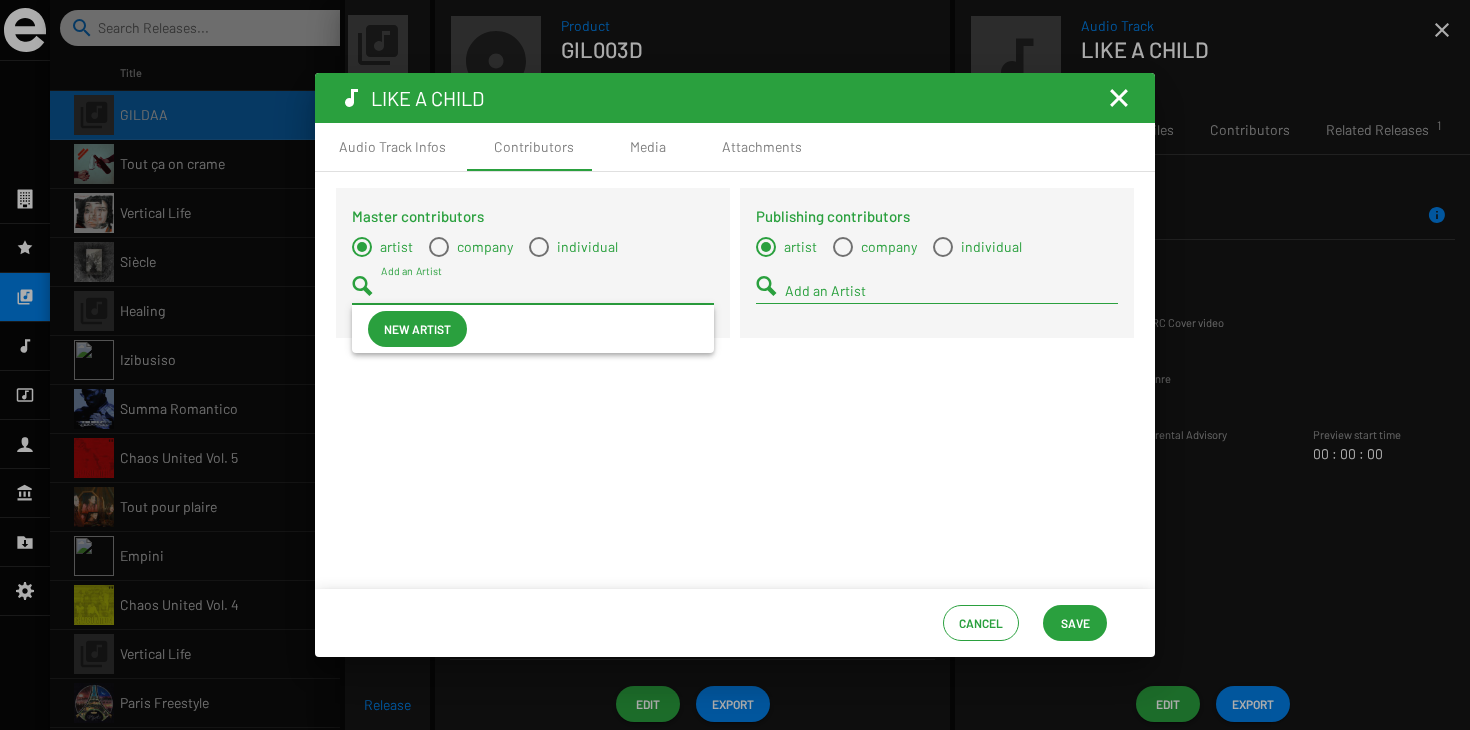 click on "Add an Artist" at bounding box center (547, 291) 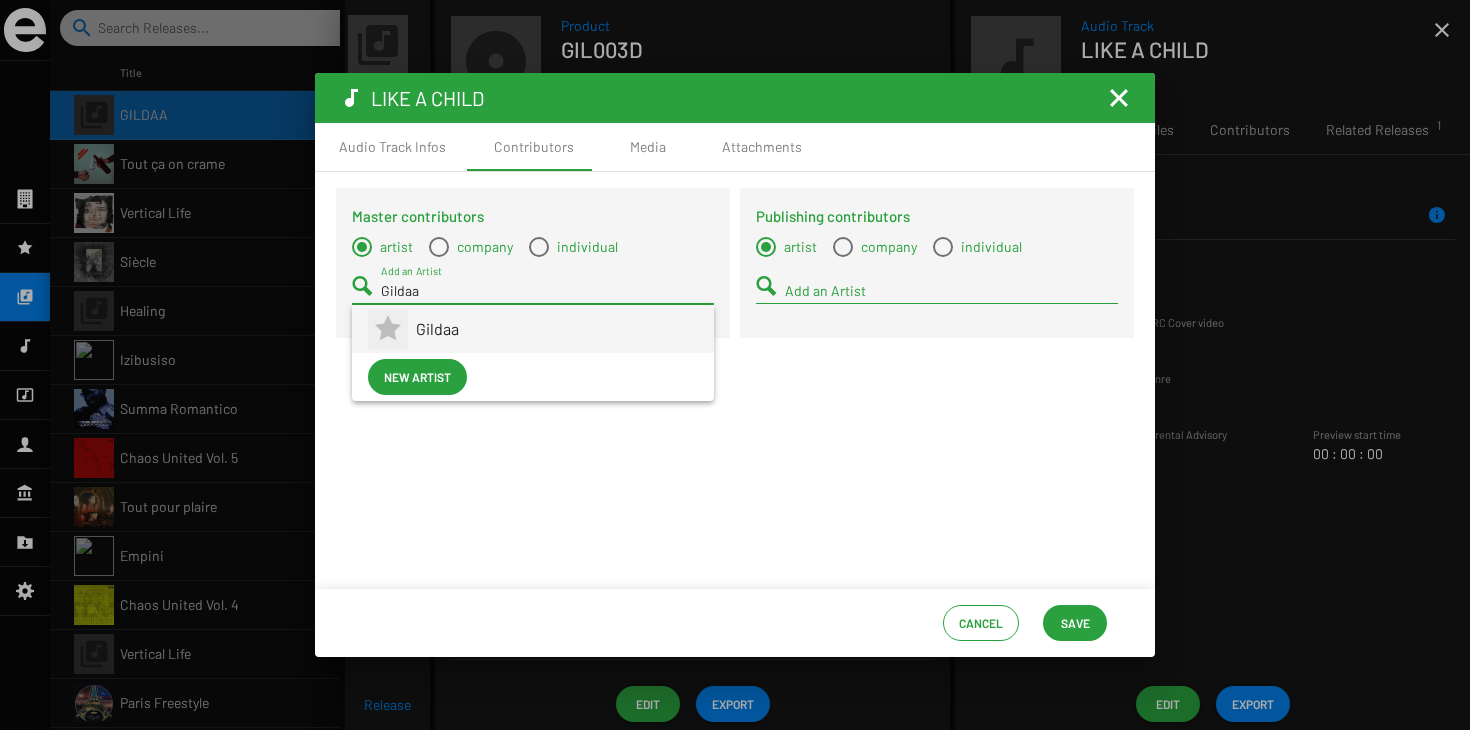 type on "Gildaa" 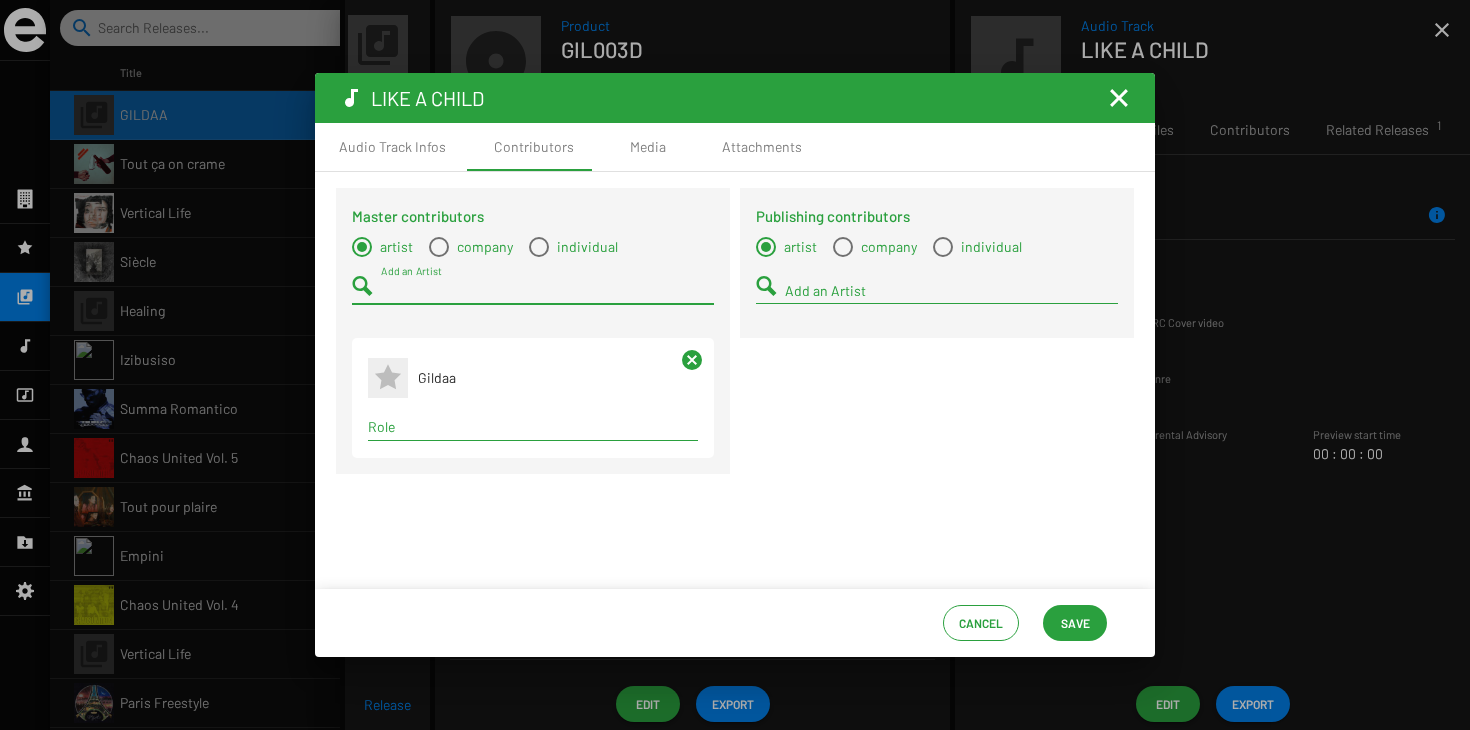 click on "Role" at bounding box center [533, 427] 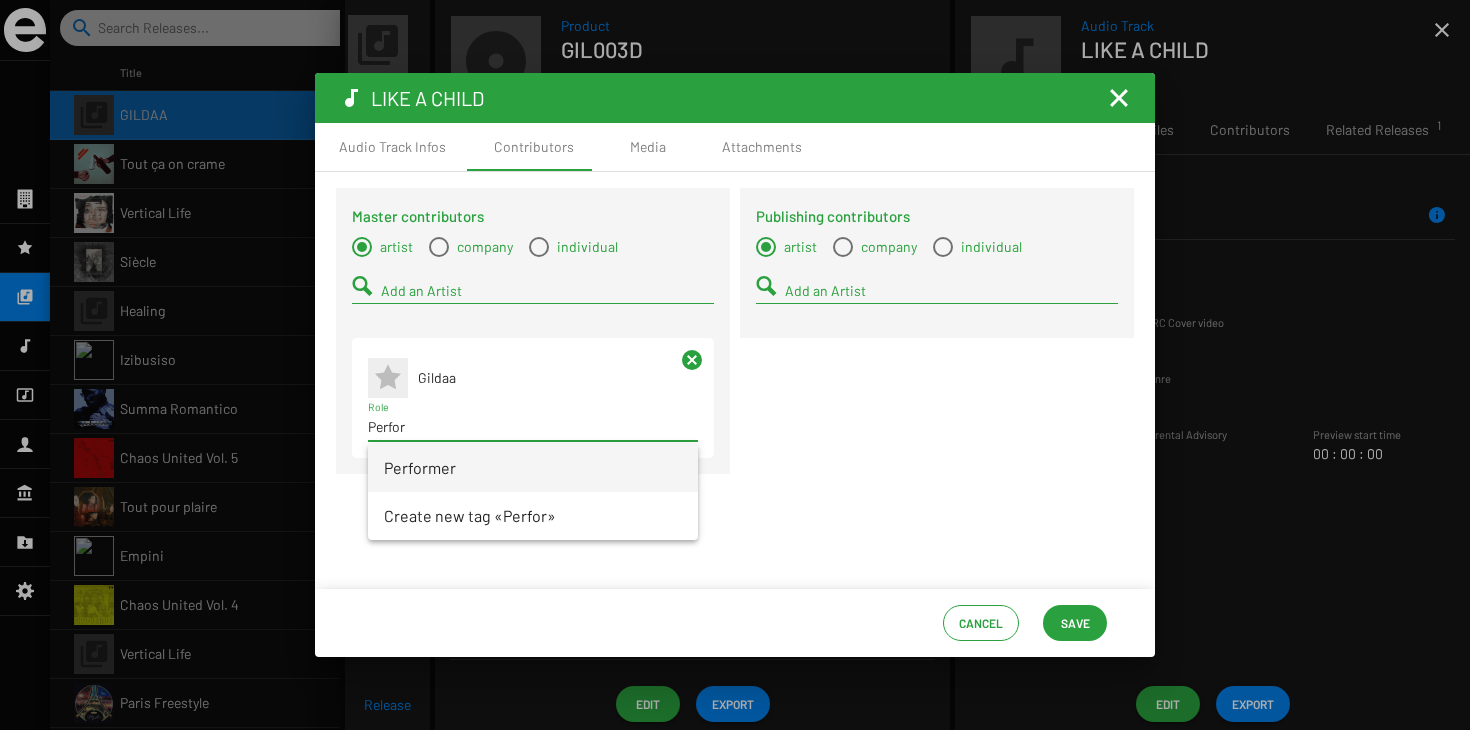 type on "Perfor" 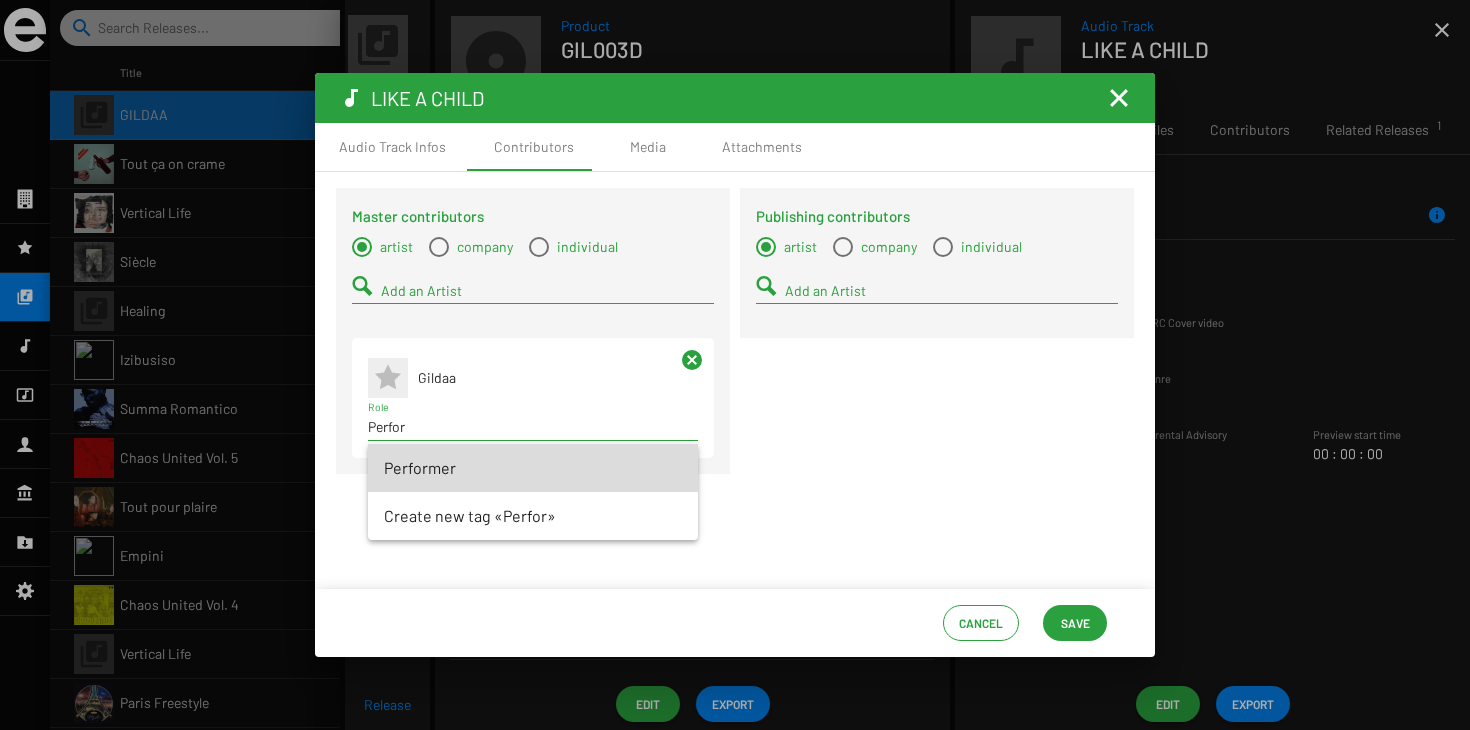 click on "Performer" at bounding box center [533, 468] 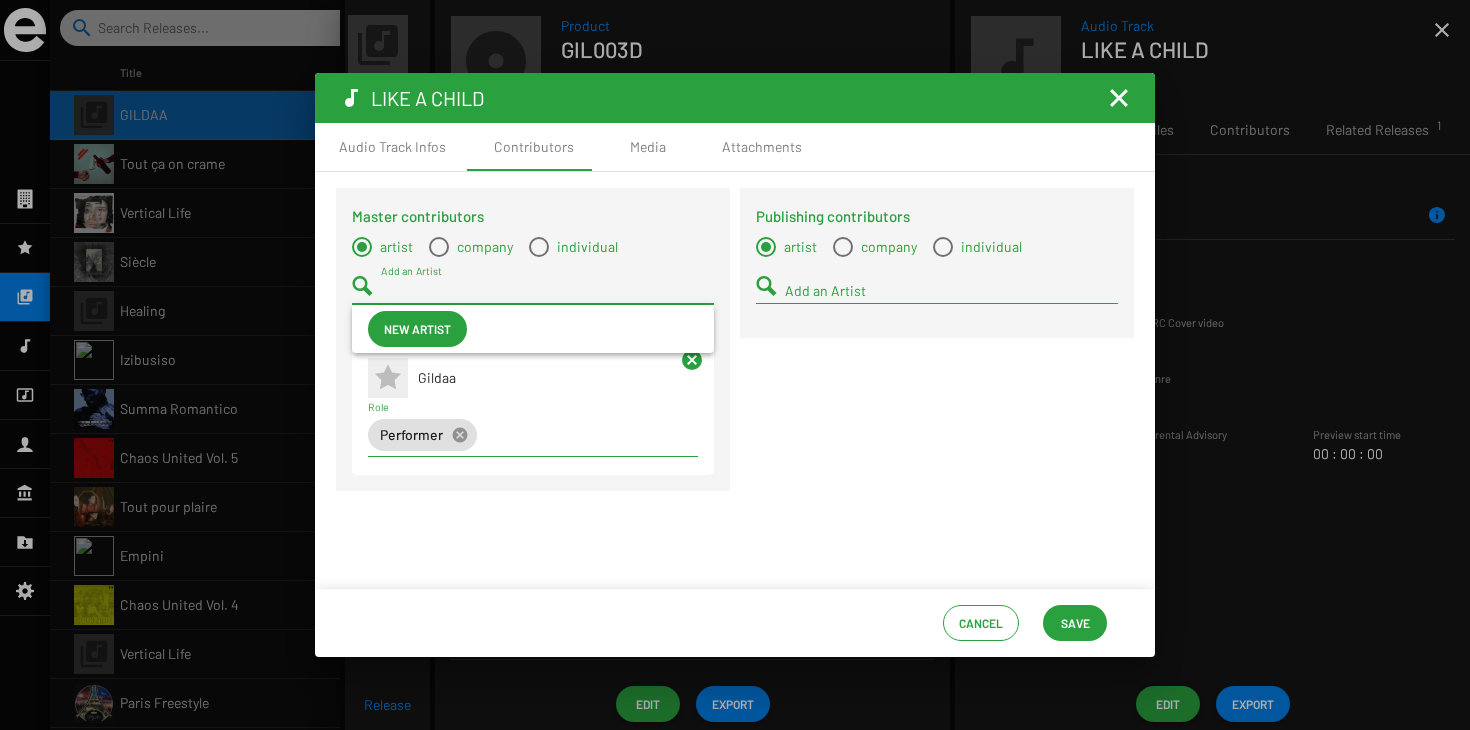click on "Add an Artist" at bounding box center (547, 291) 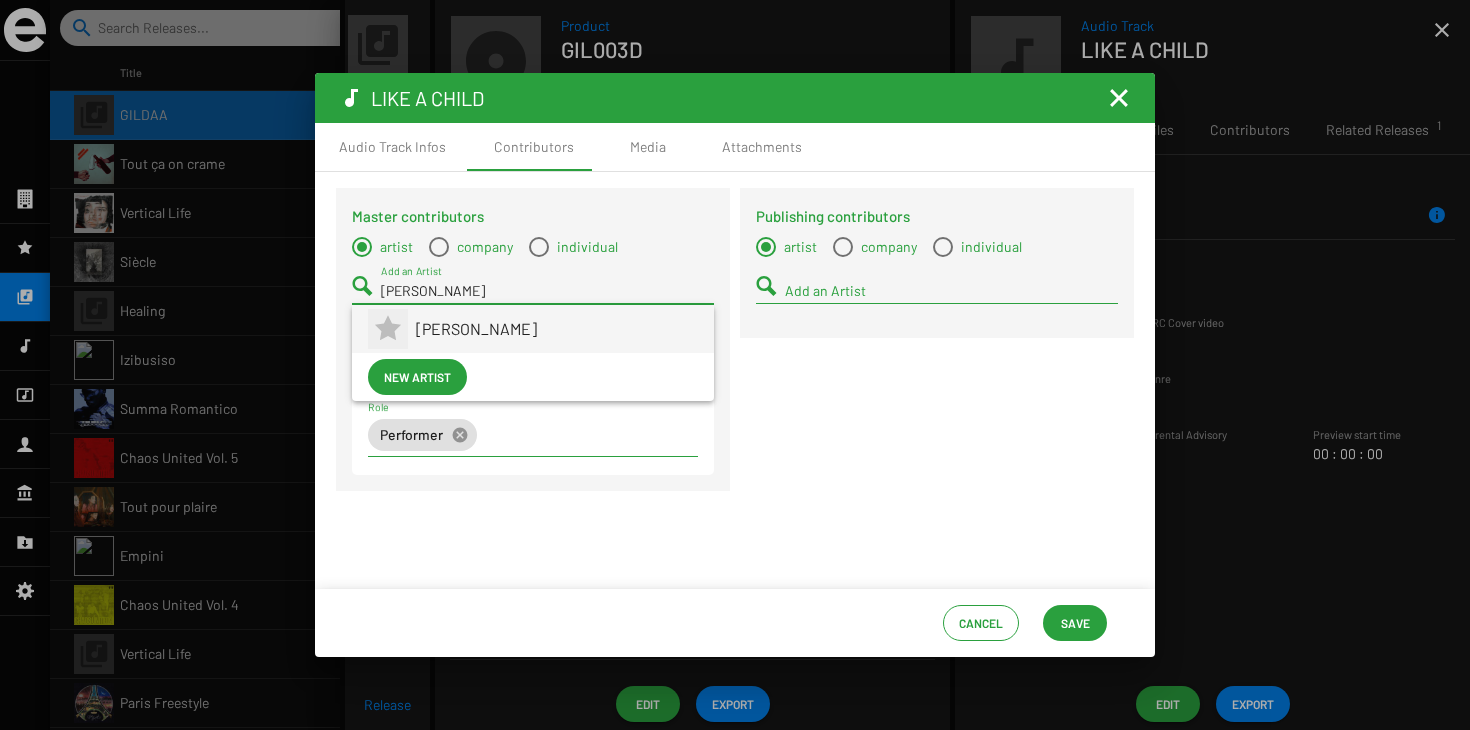 type on "[PERSON_NAME]" 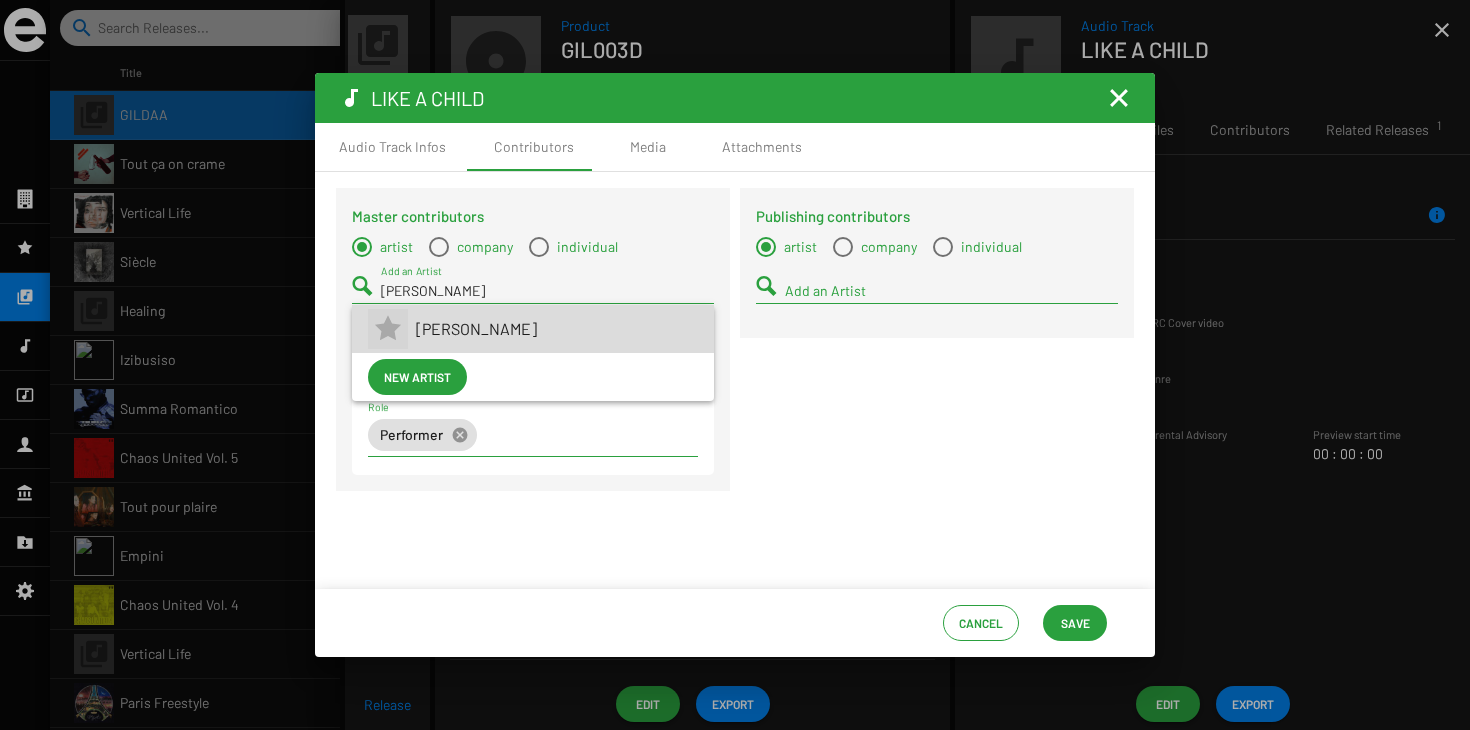 click on "[PERSON_NAME]" at bounding box center [557, 329] 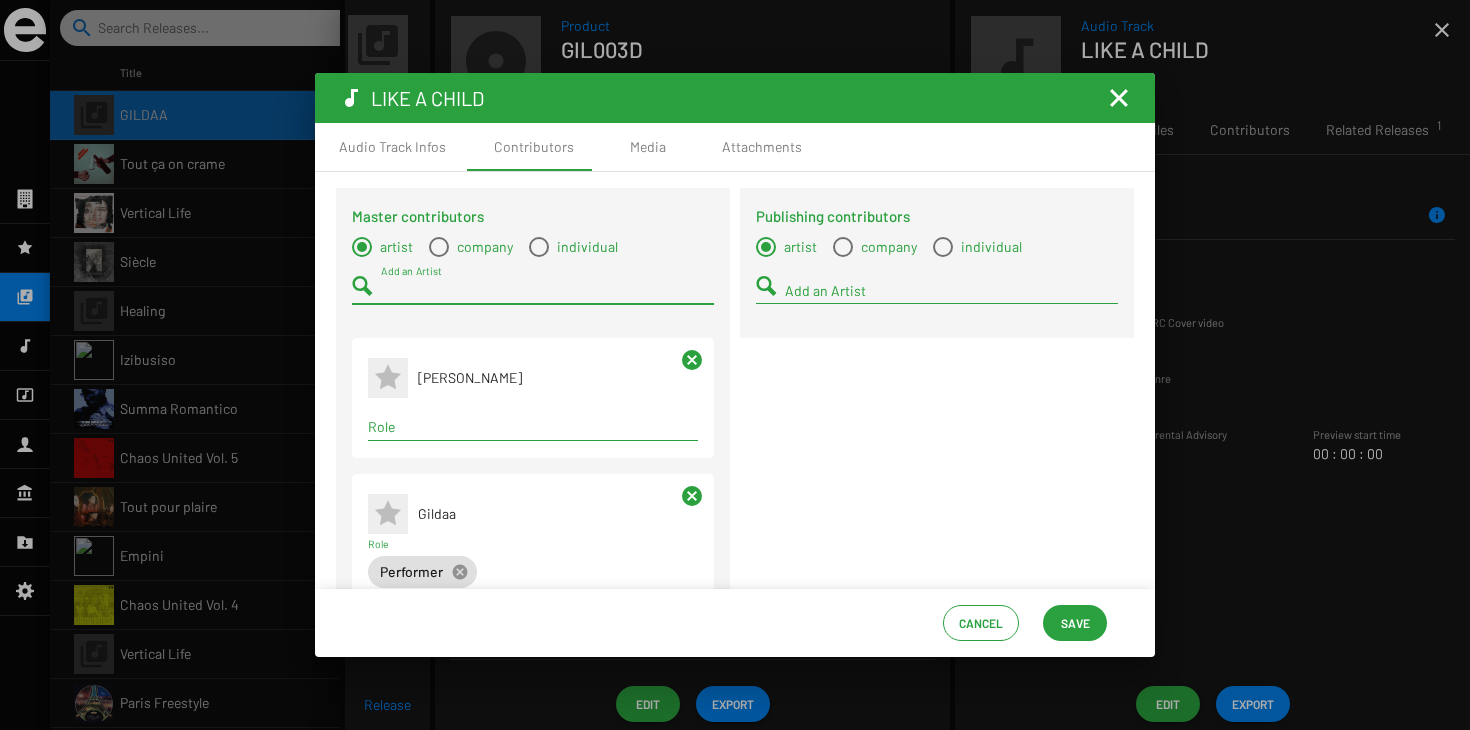 click on "Role" at bounding box center (533, 421) 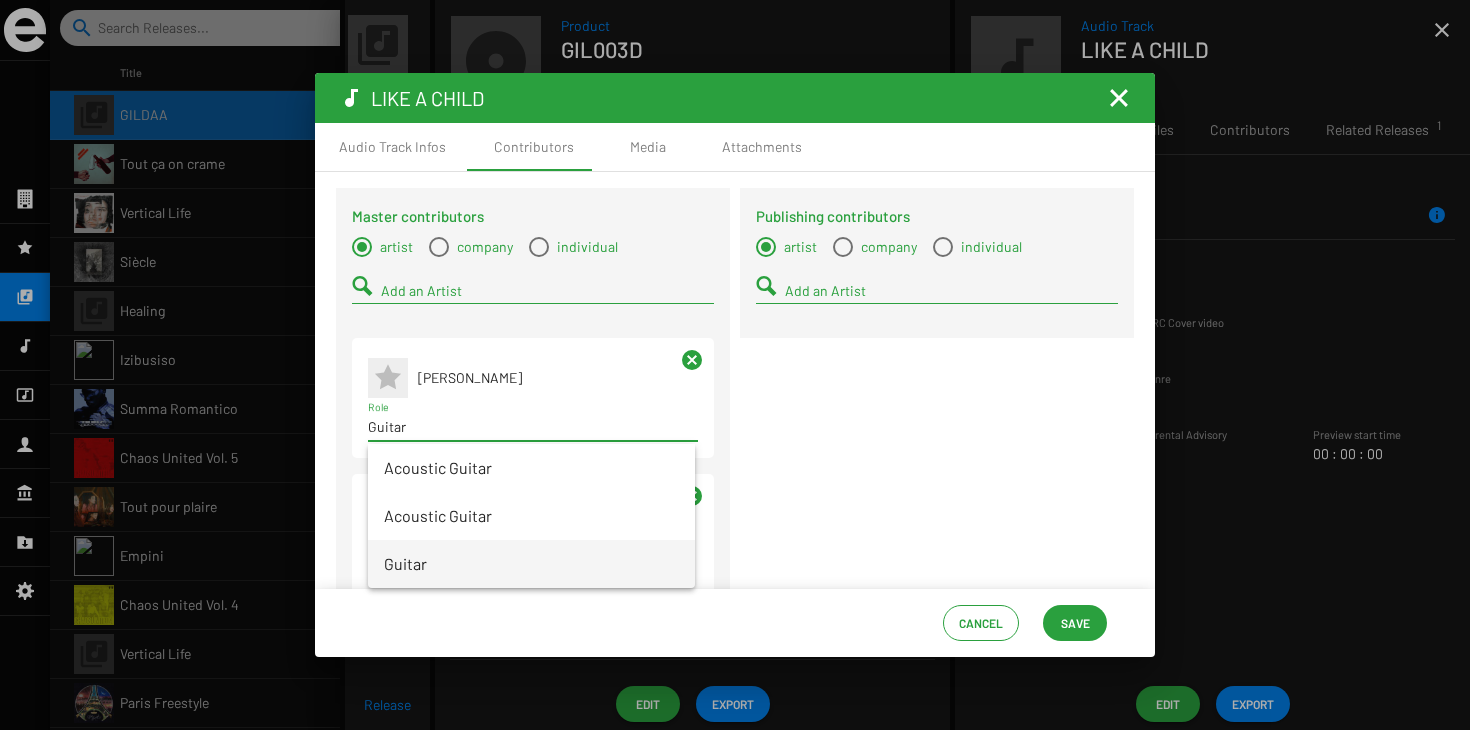 type on "Guitar" 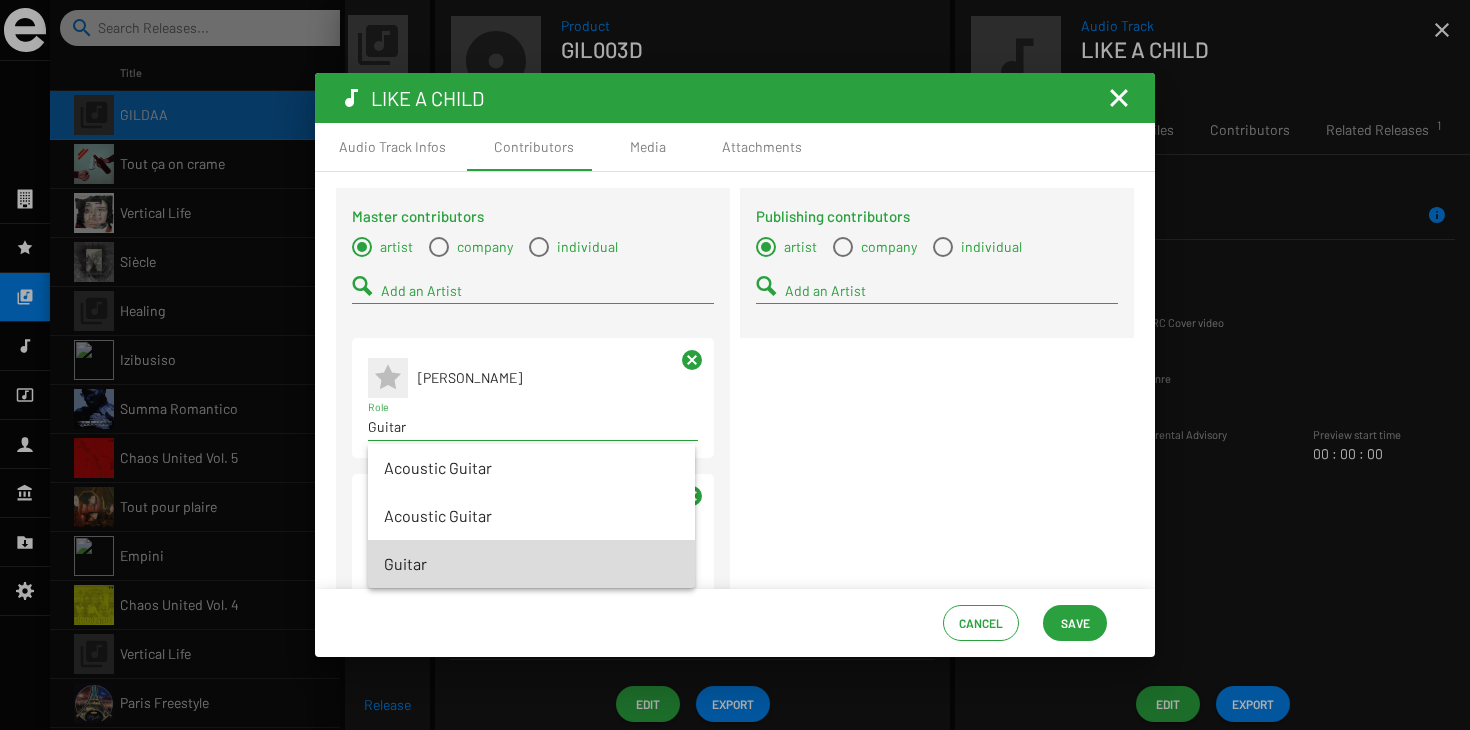 click on "Guitar" at bounding box center [531, 564] 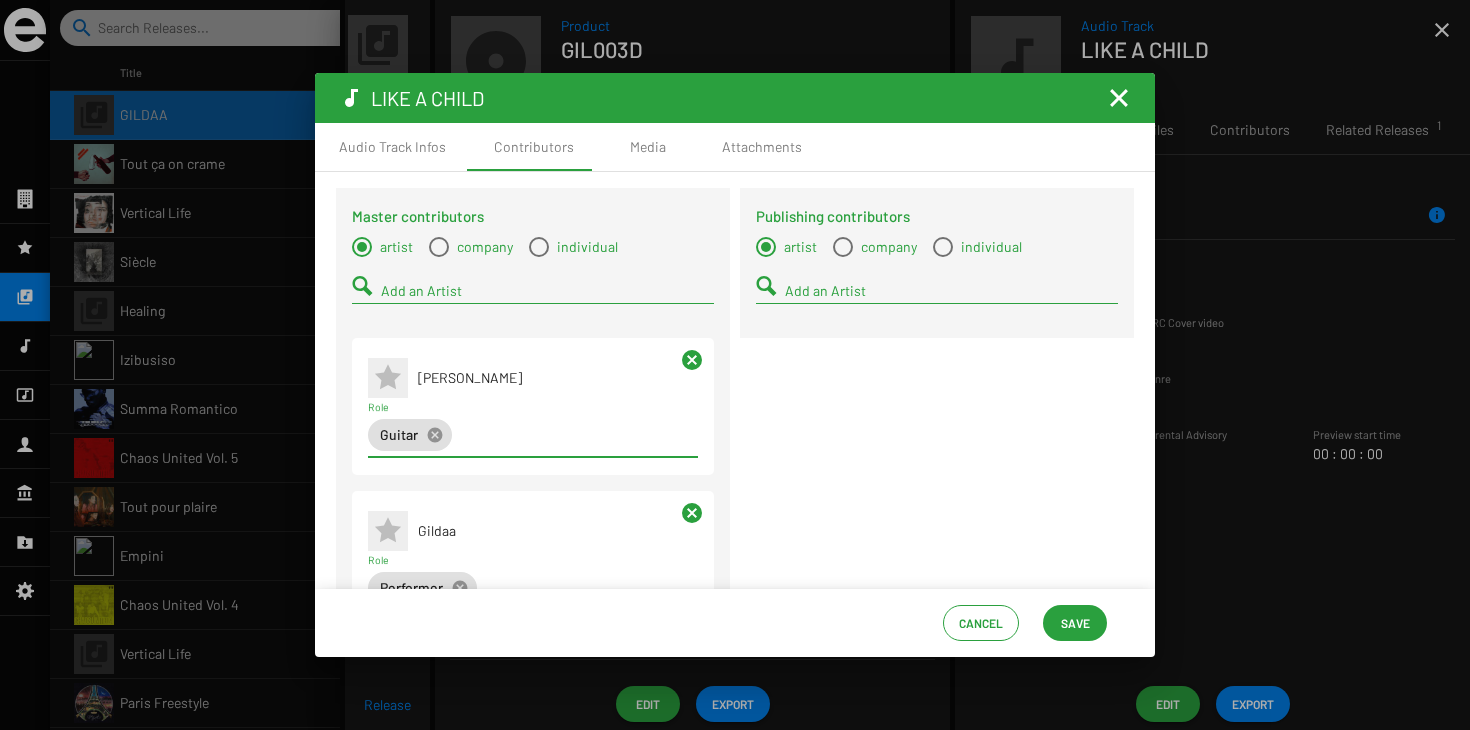 type on "a" 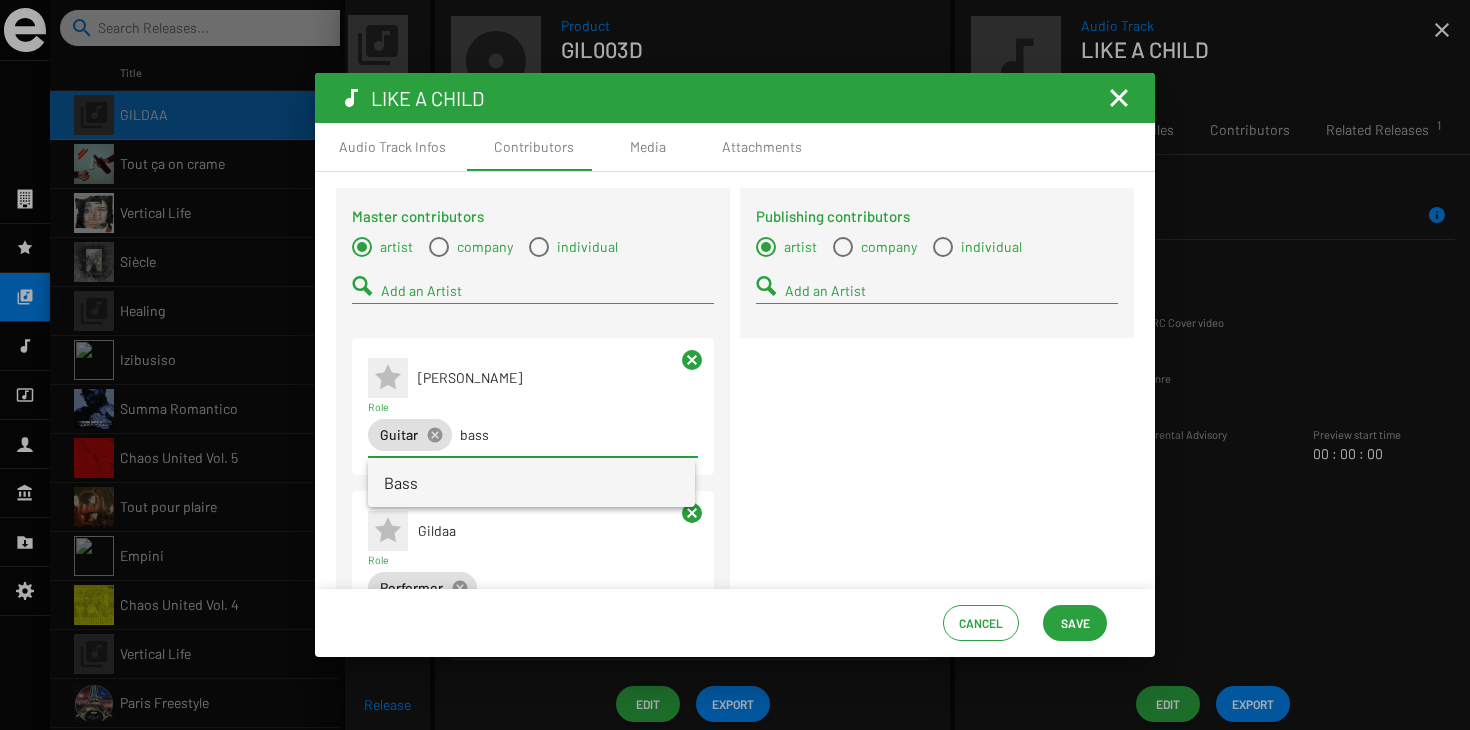 type on "bass" 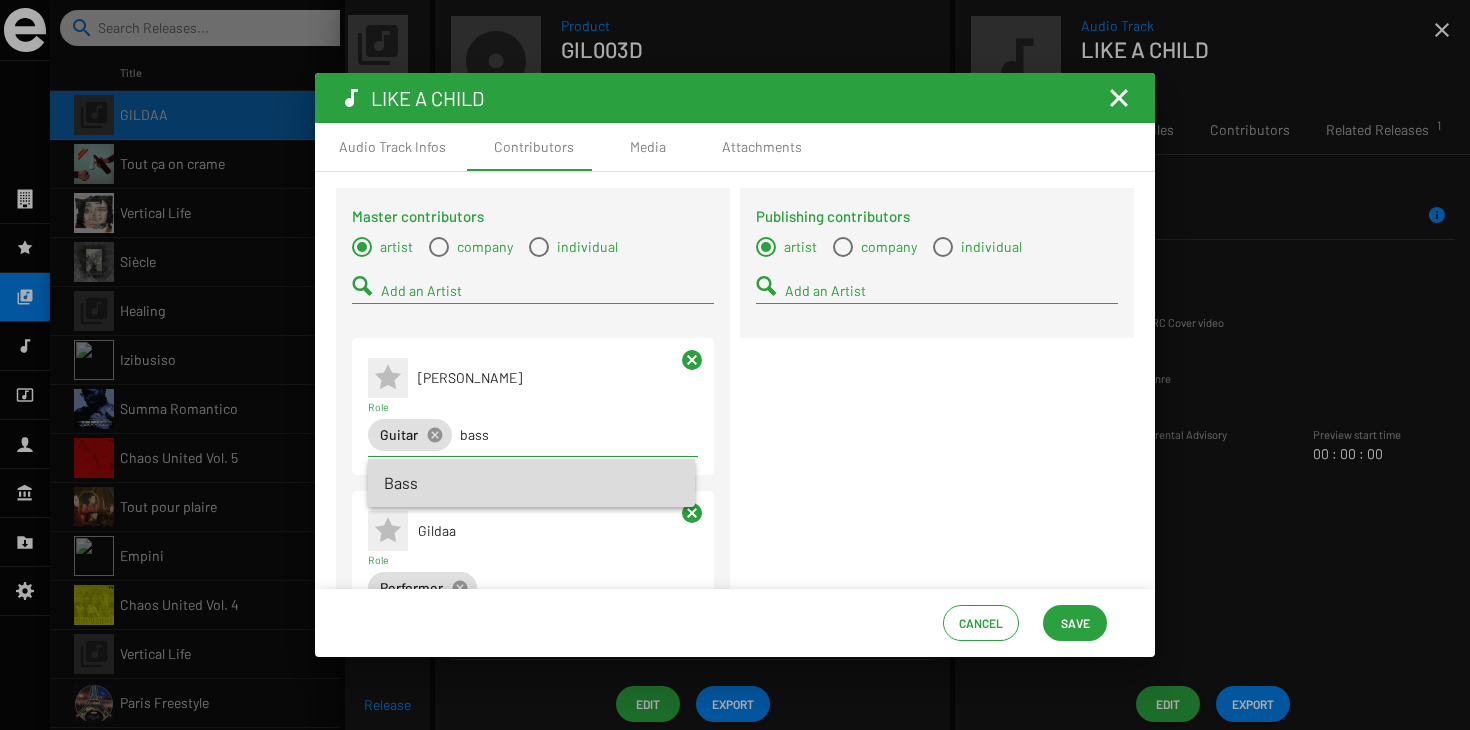 click on "Bass" at bounding box center (531, 483) 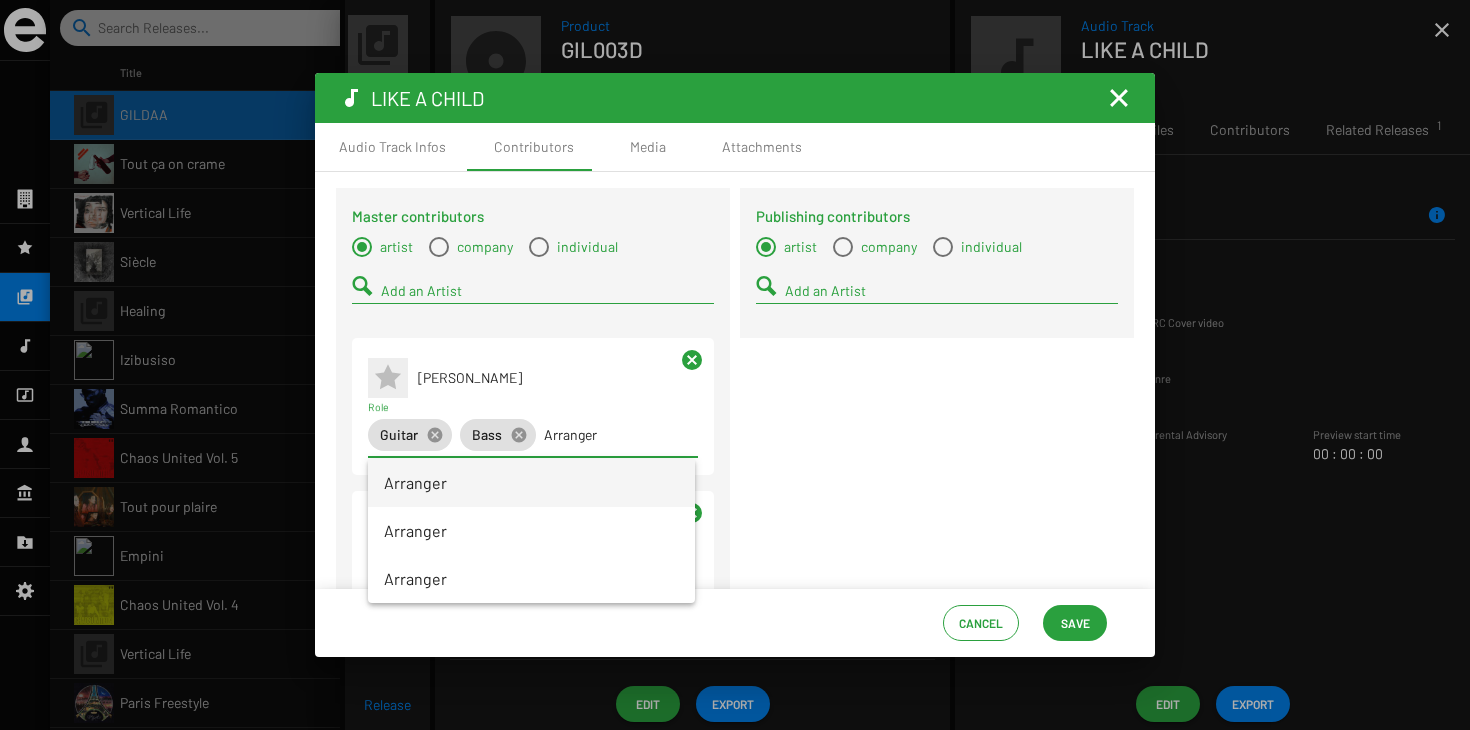 type on "Arranger" 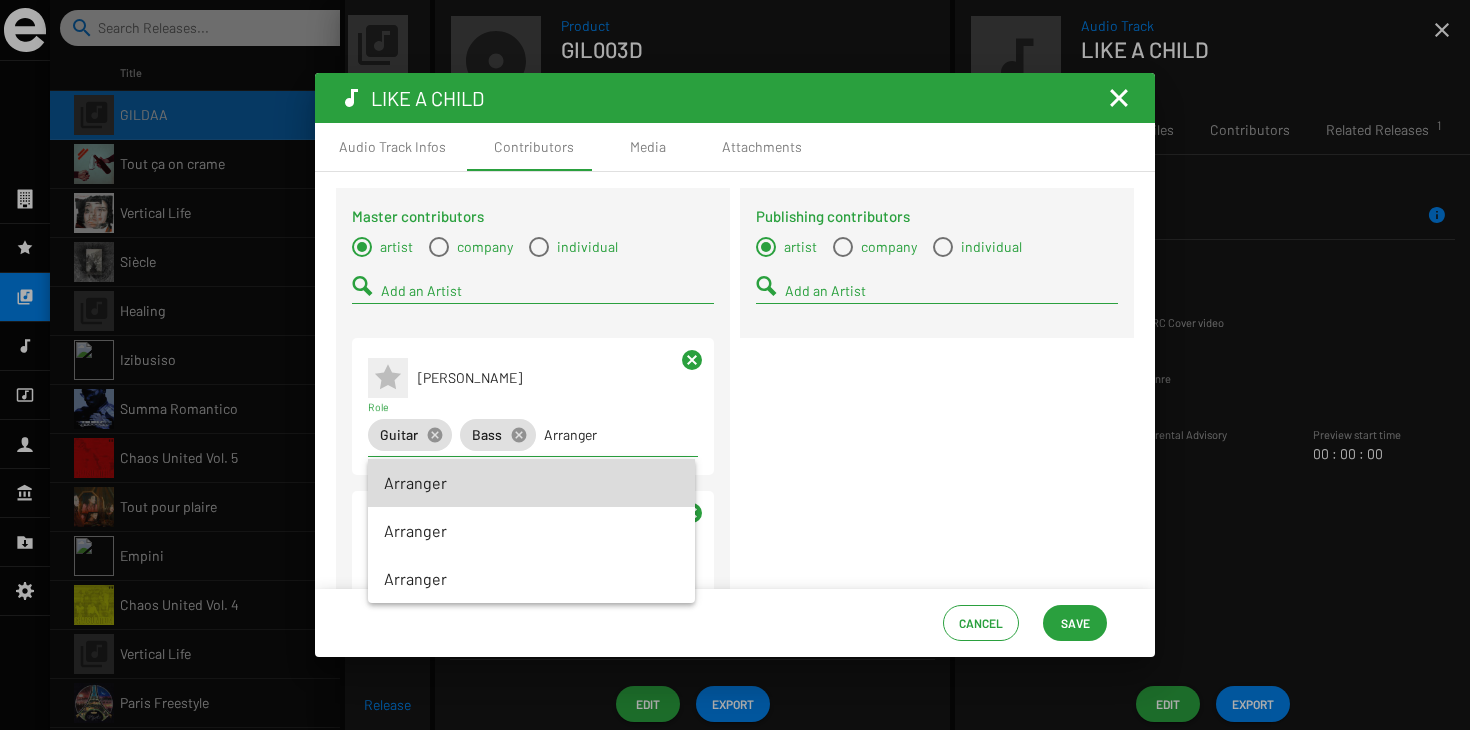 click on "Arranger" at bounding box center (531, 483) 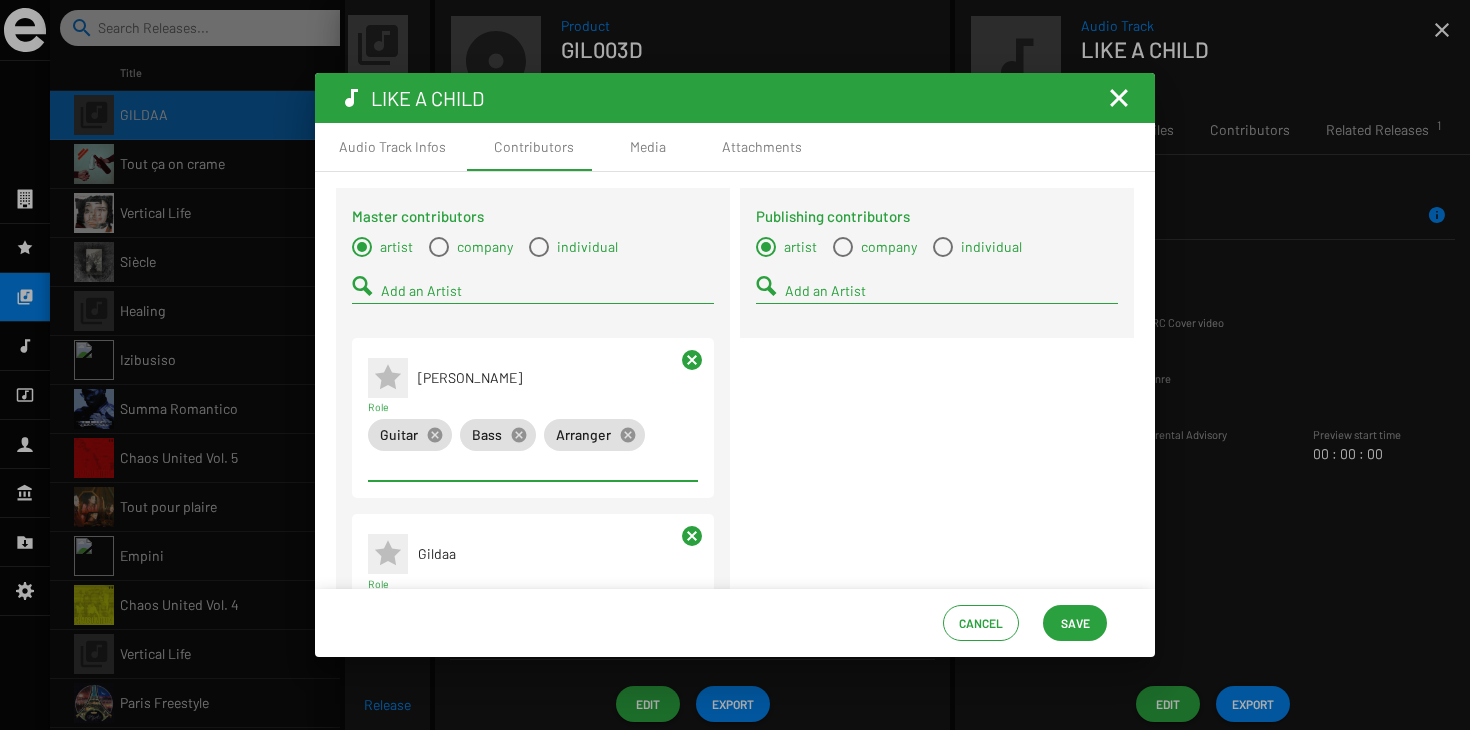 scroll, scrollTop: -1, scrollLeft: 0, axis: vertical 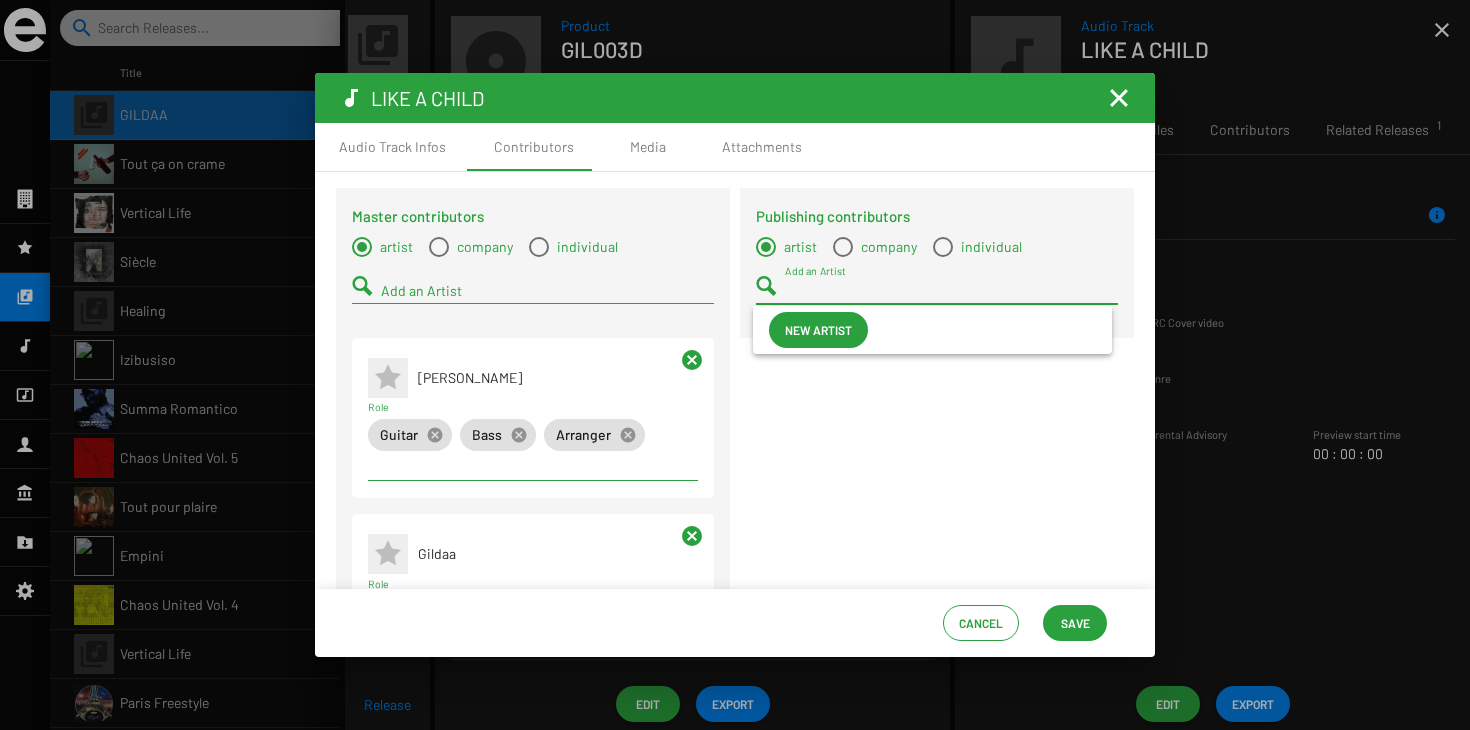 click on "Add an Artist" at bounding box center (951, 291) 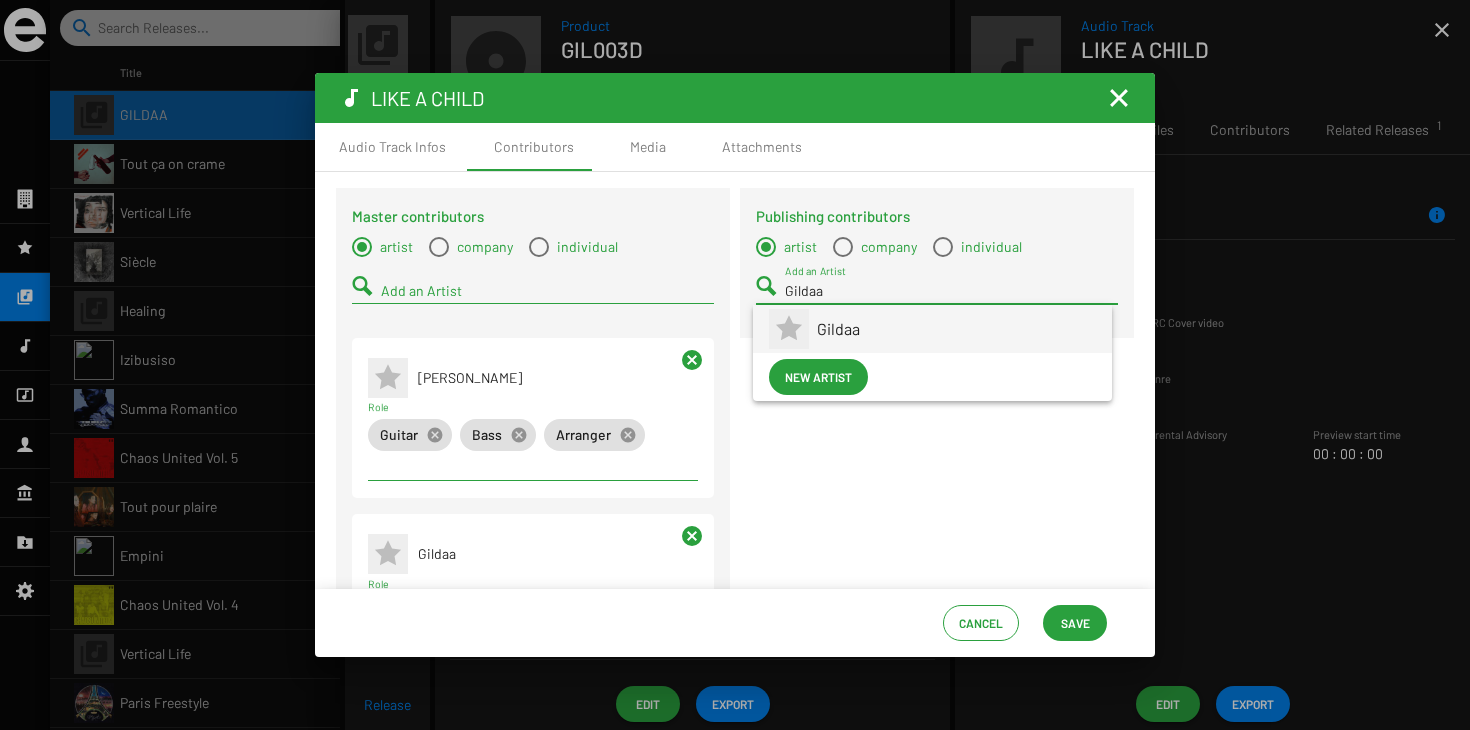 type on "Gildaa" 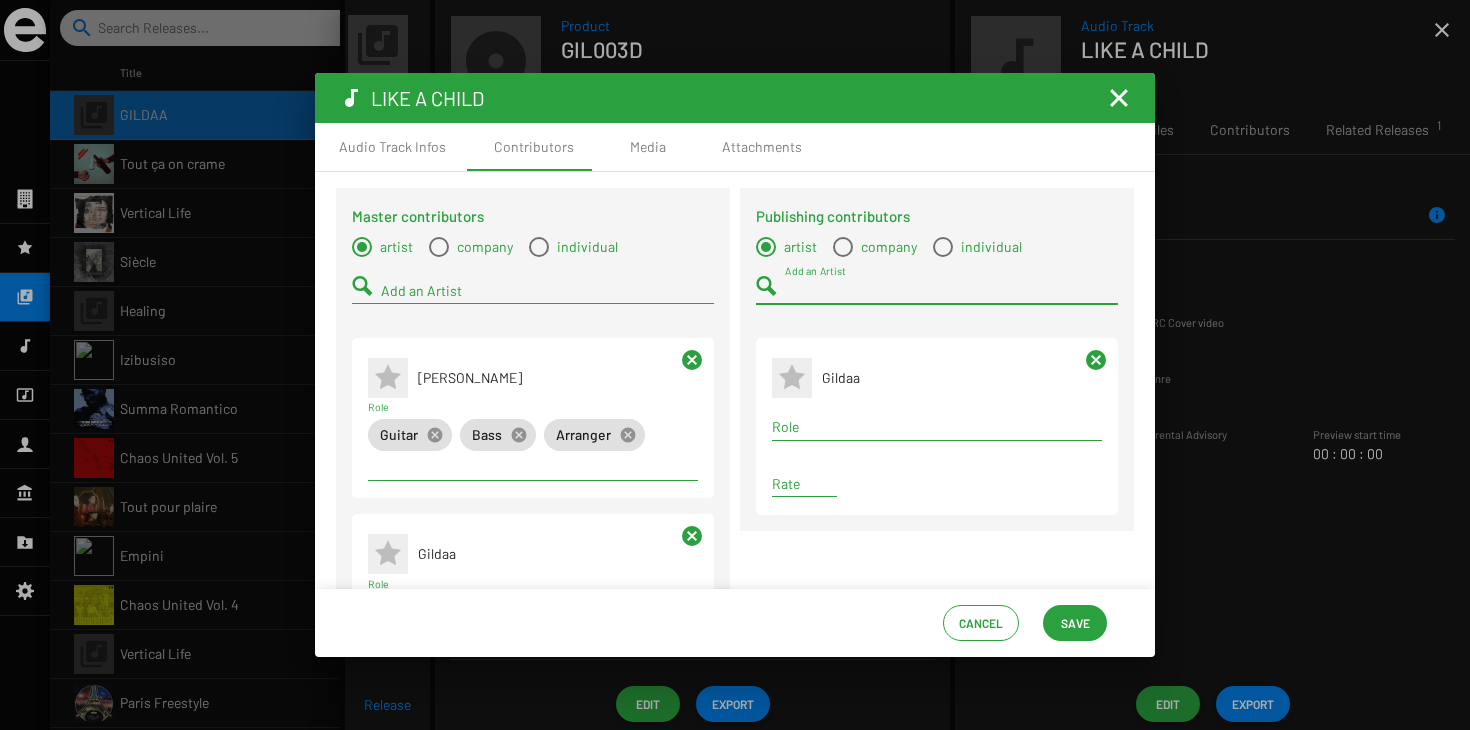 scroll, scrollTop: 0, scrollLeft: 0, axis: both 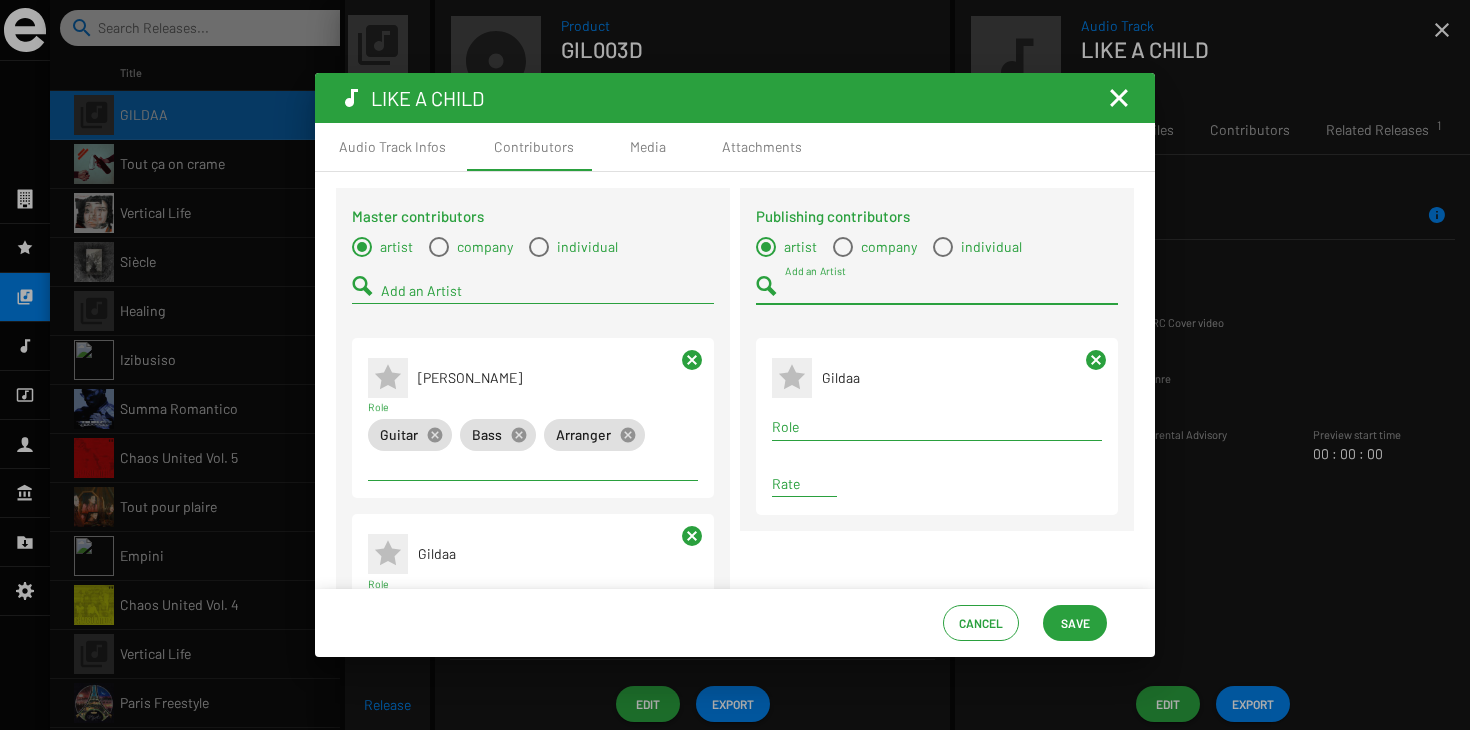 click on "Role" at bounding box center [937, 427] 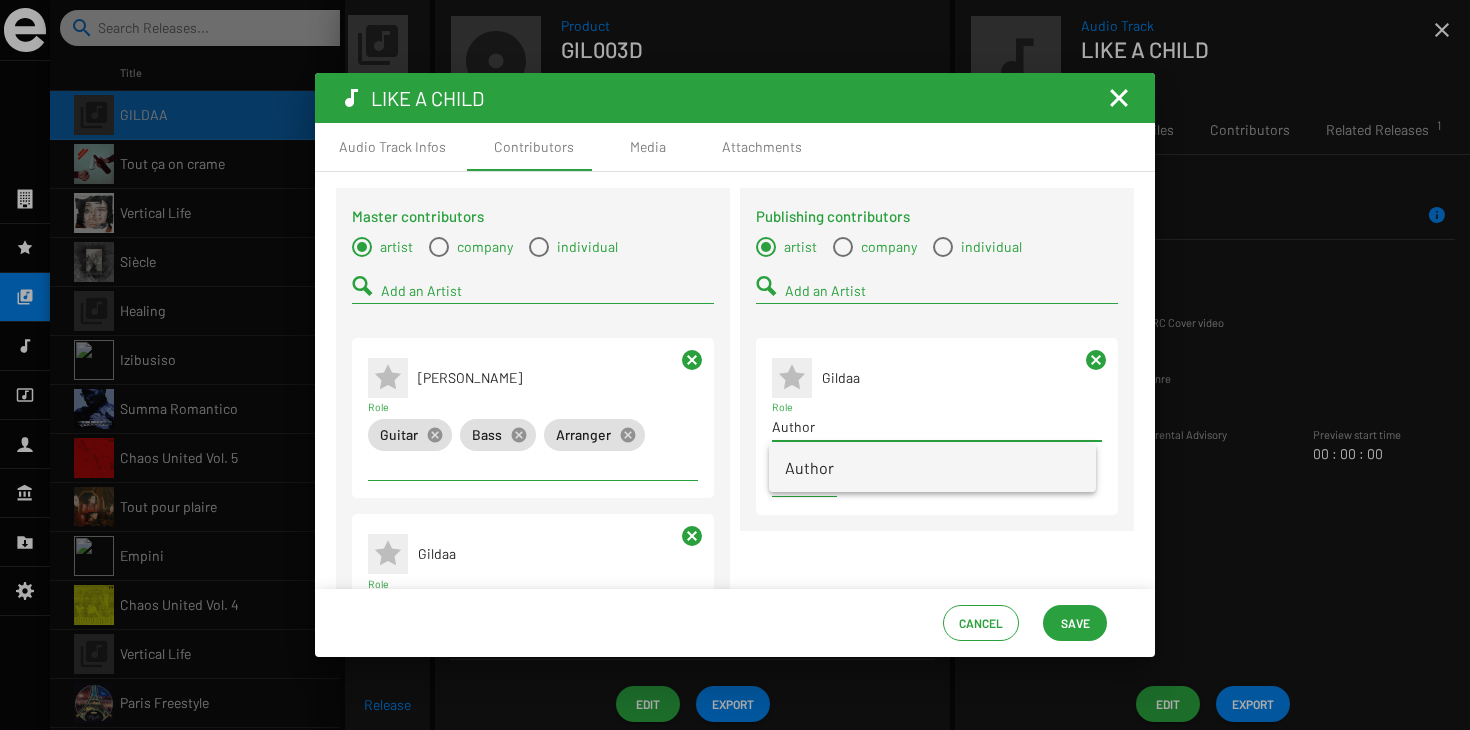 type on "Author" 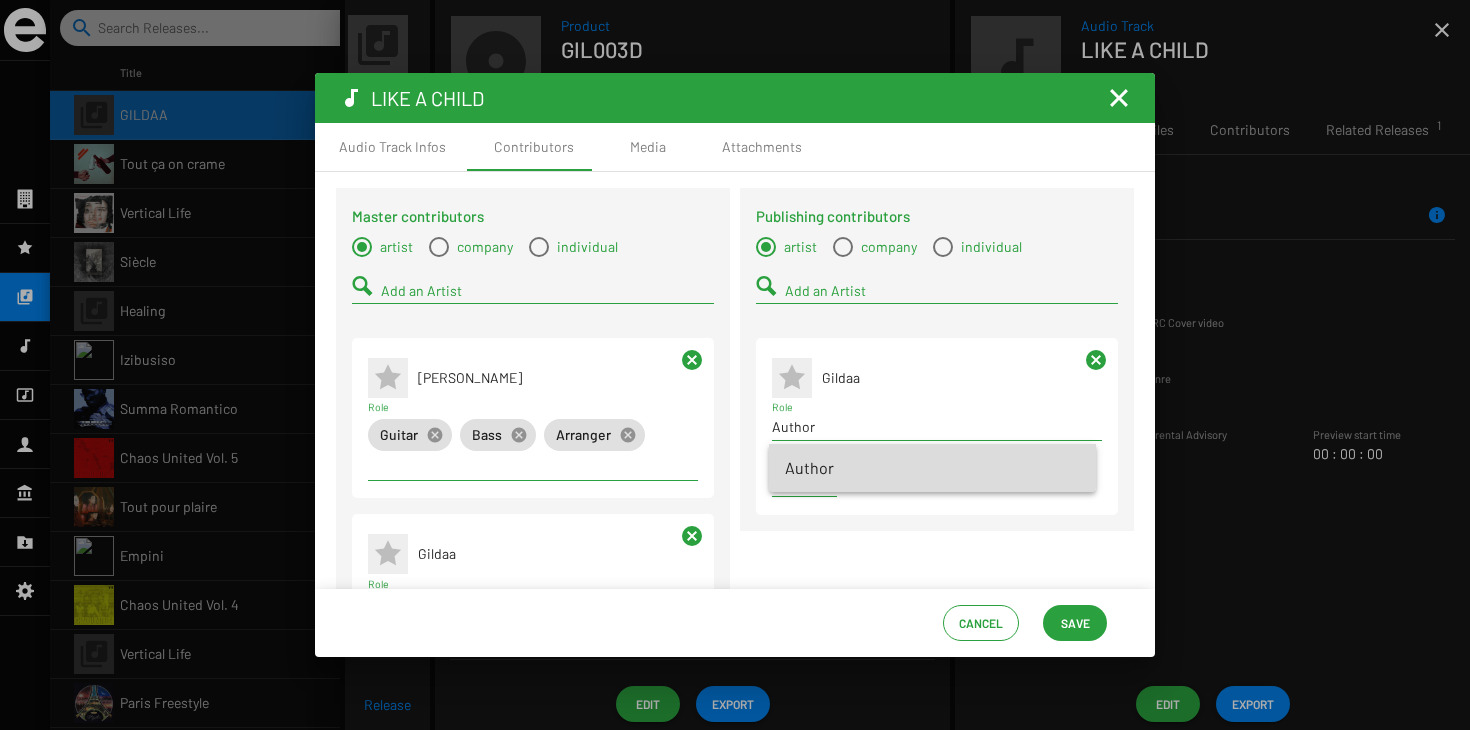 click on "Author" at bounding box center (932, 468) 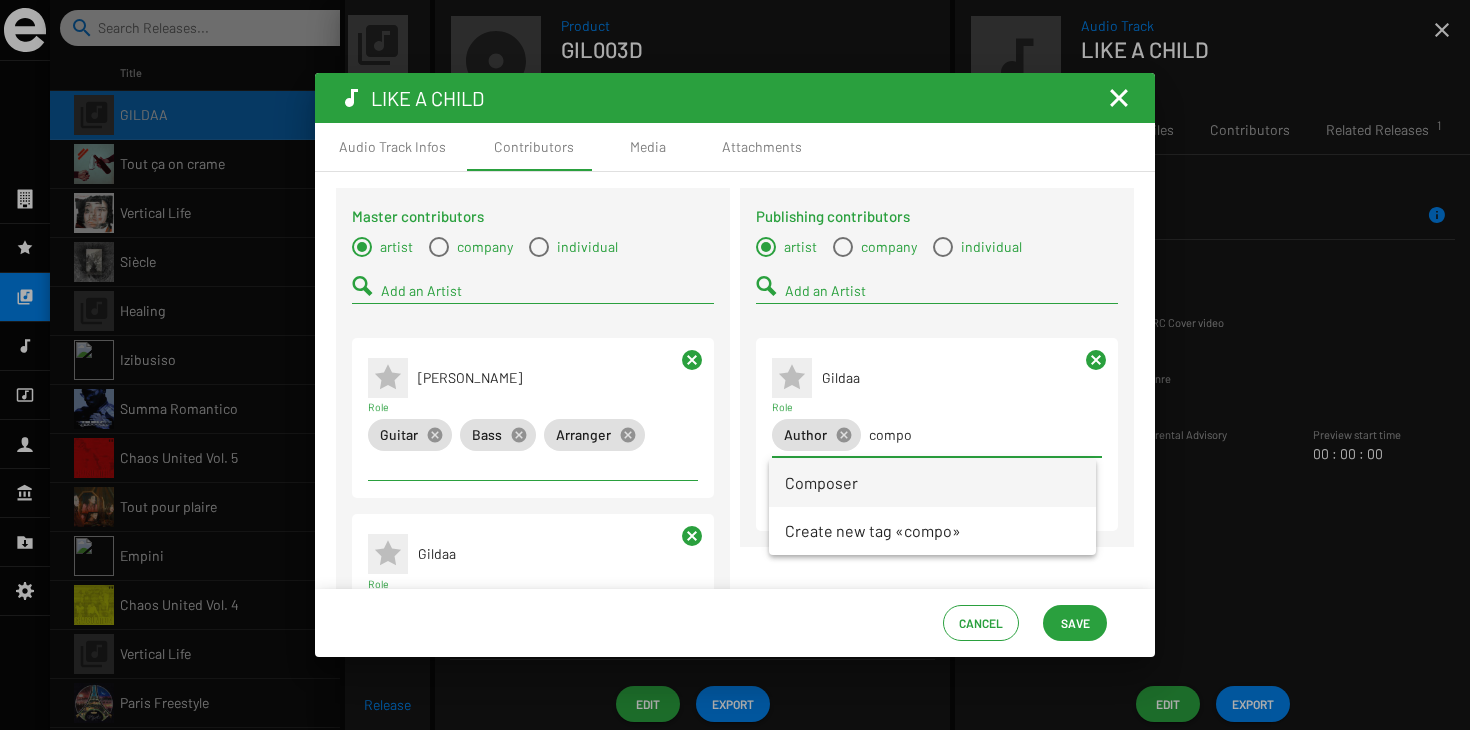 type on "compo" 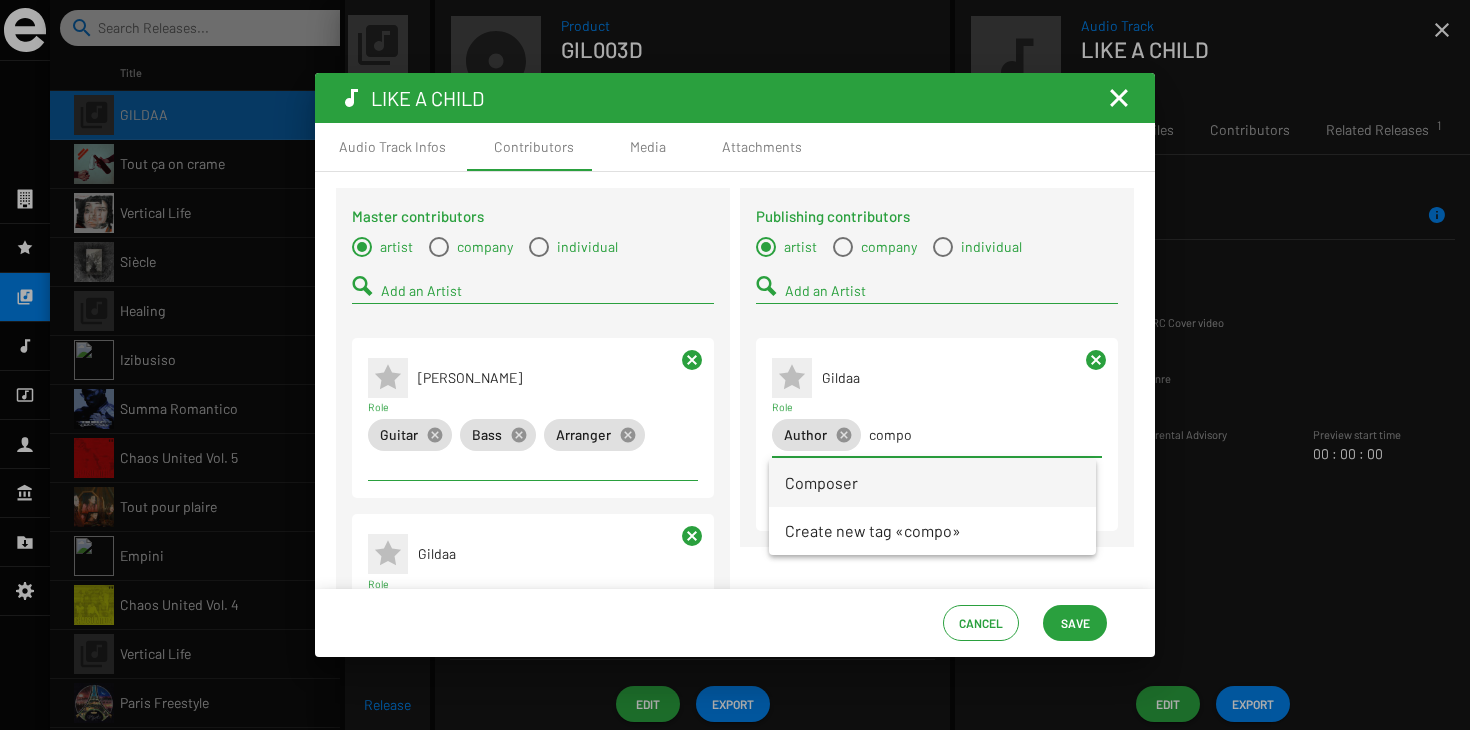 click on "Composer" at bounding box center [932, 483] 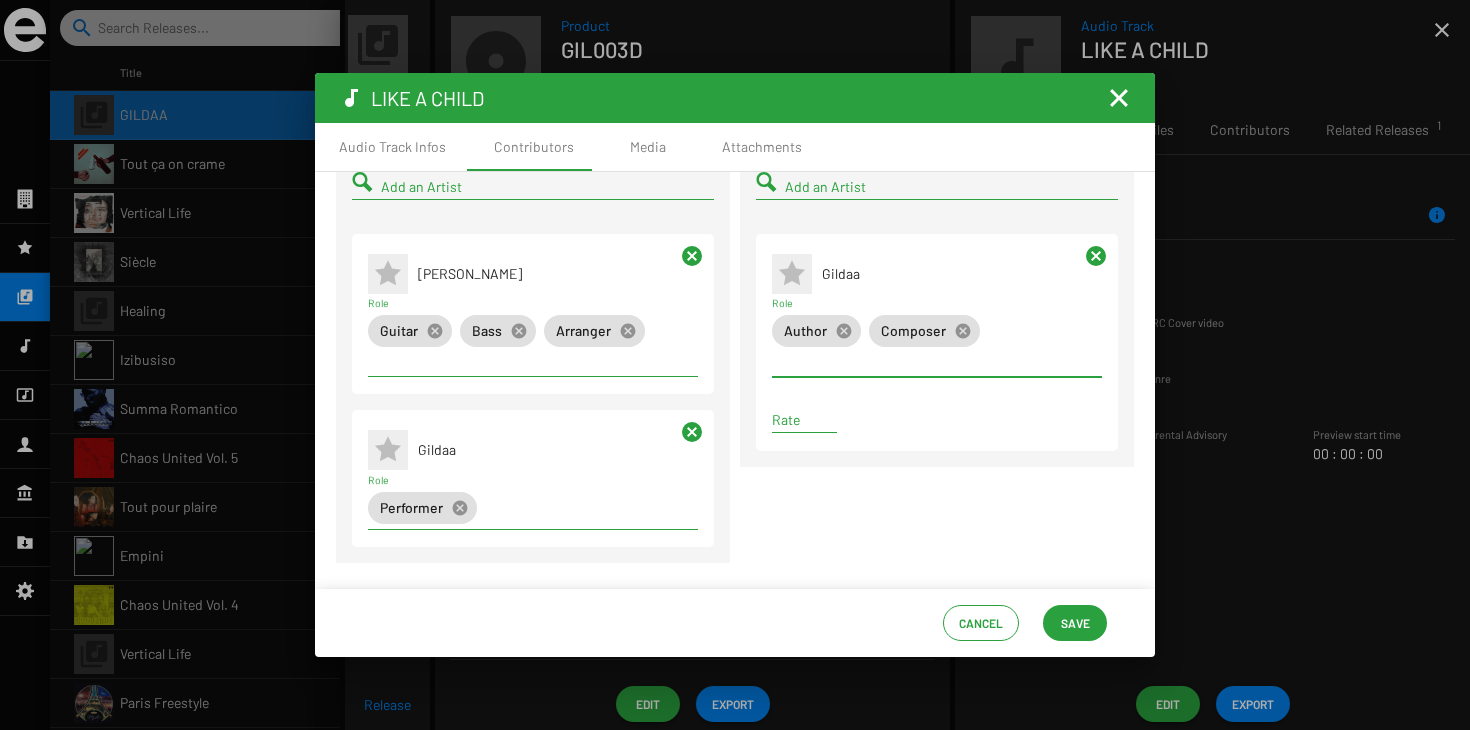 scroll, scrollTop: 107, scrollLeft: 0, axis: vertical 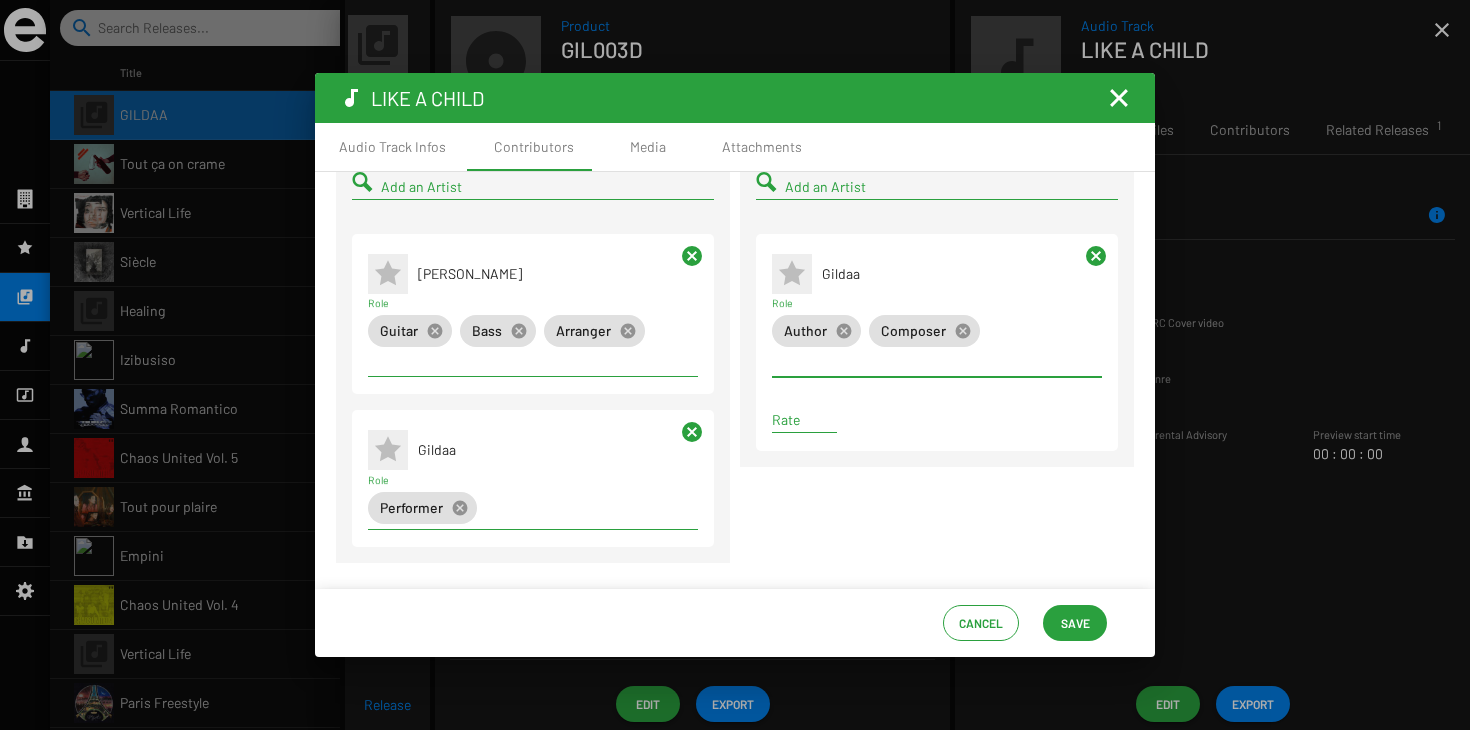 click on "Save" 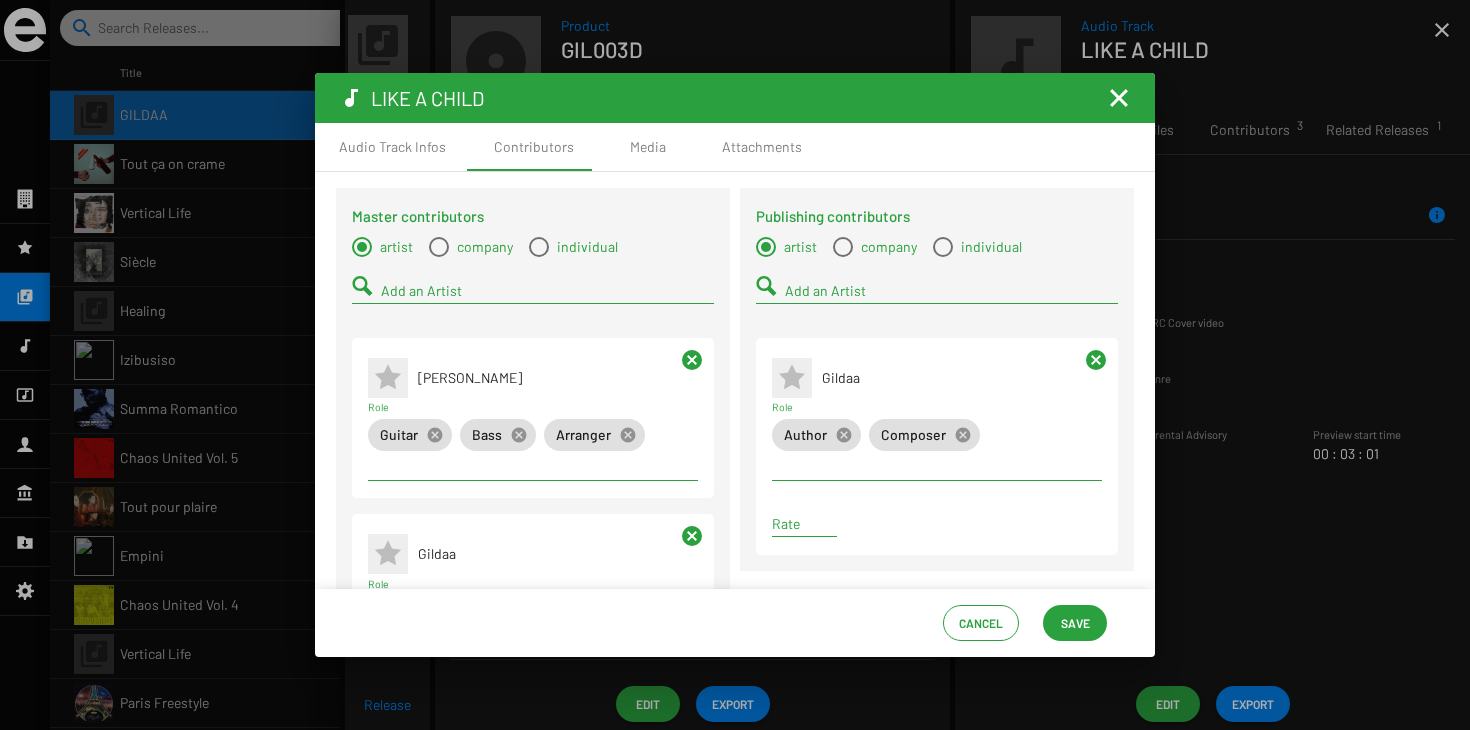 scroll, scrollTop: 0, scrollLeft: 0, axis: both 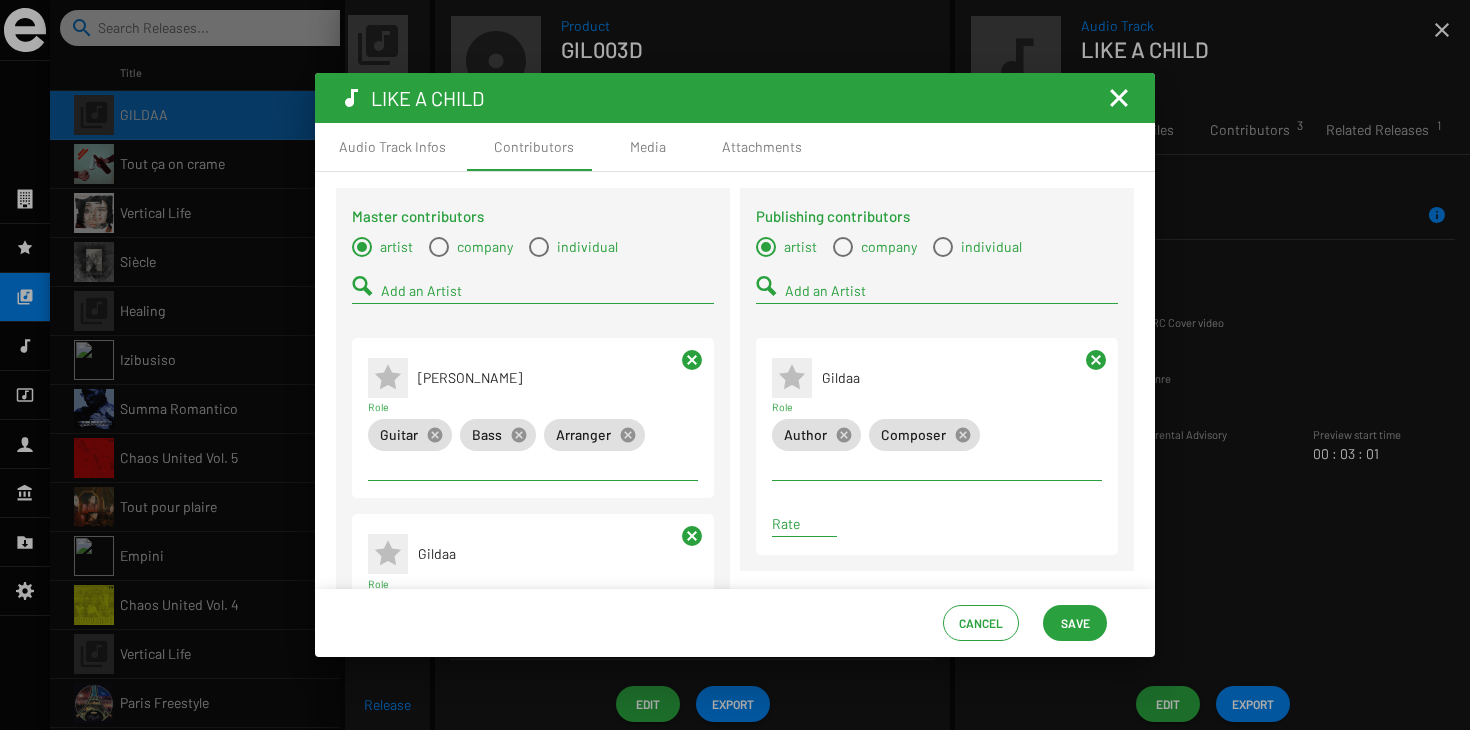 click at bounding box center [1119, 98] 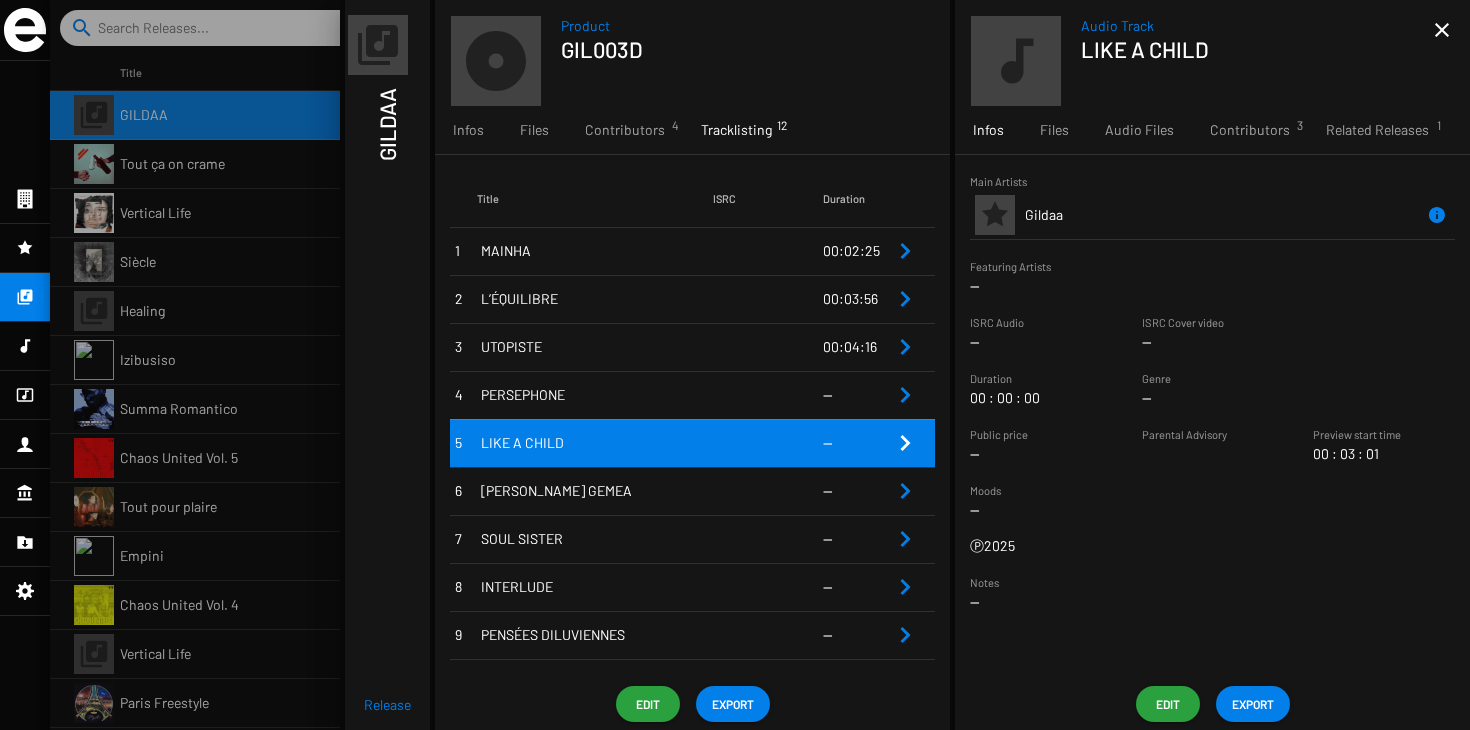 scroll, scrollTop: 29, scrollLeft: 0, axis: vertical 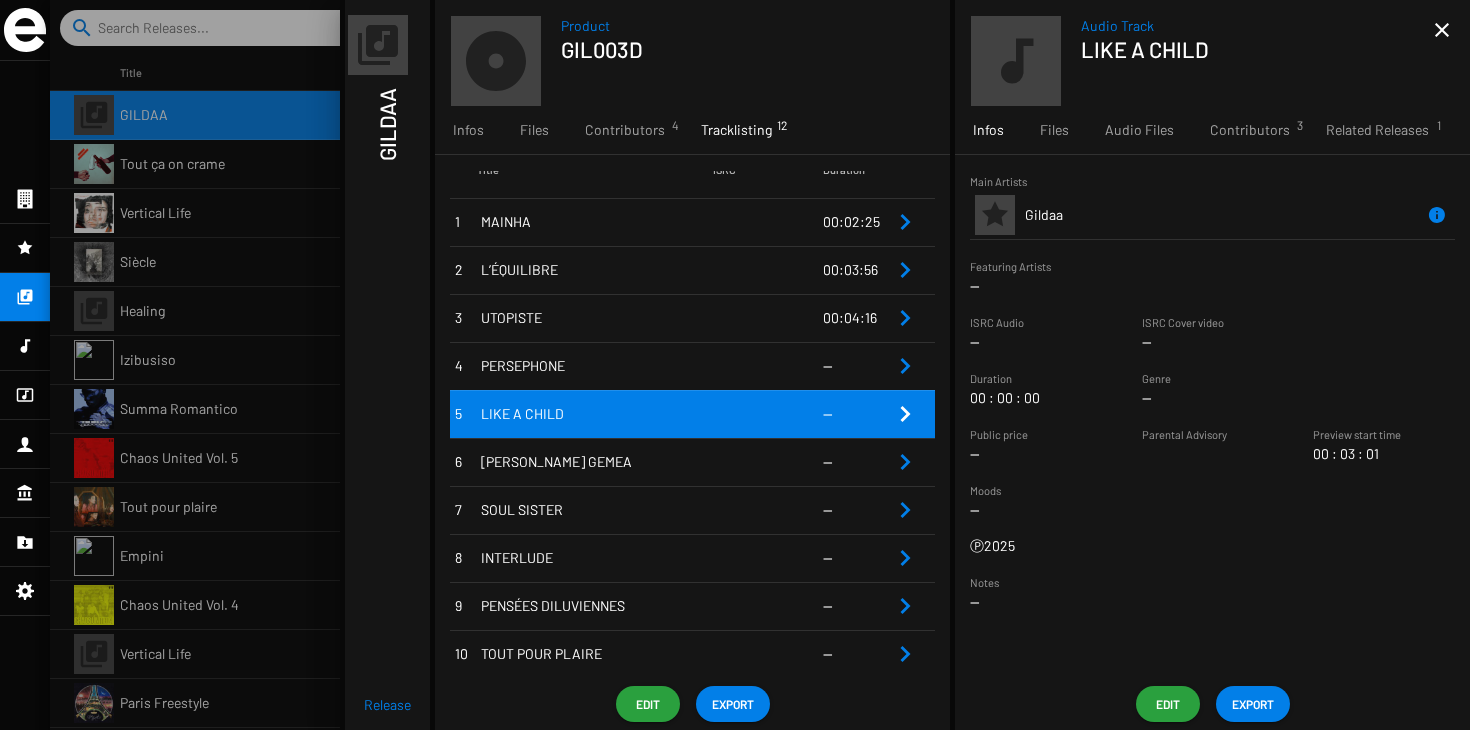 click on "[PERSON_NAME] GEMEA" at bounding box center [597, 462] 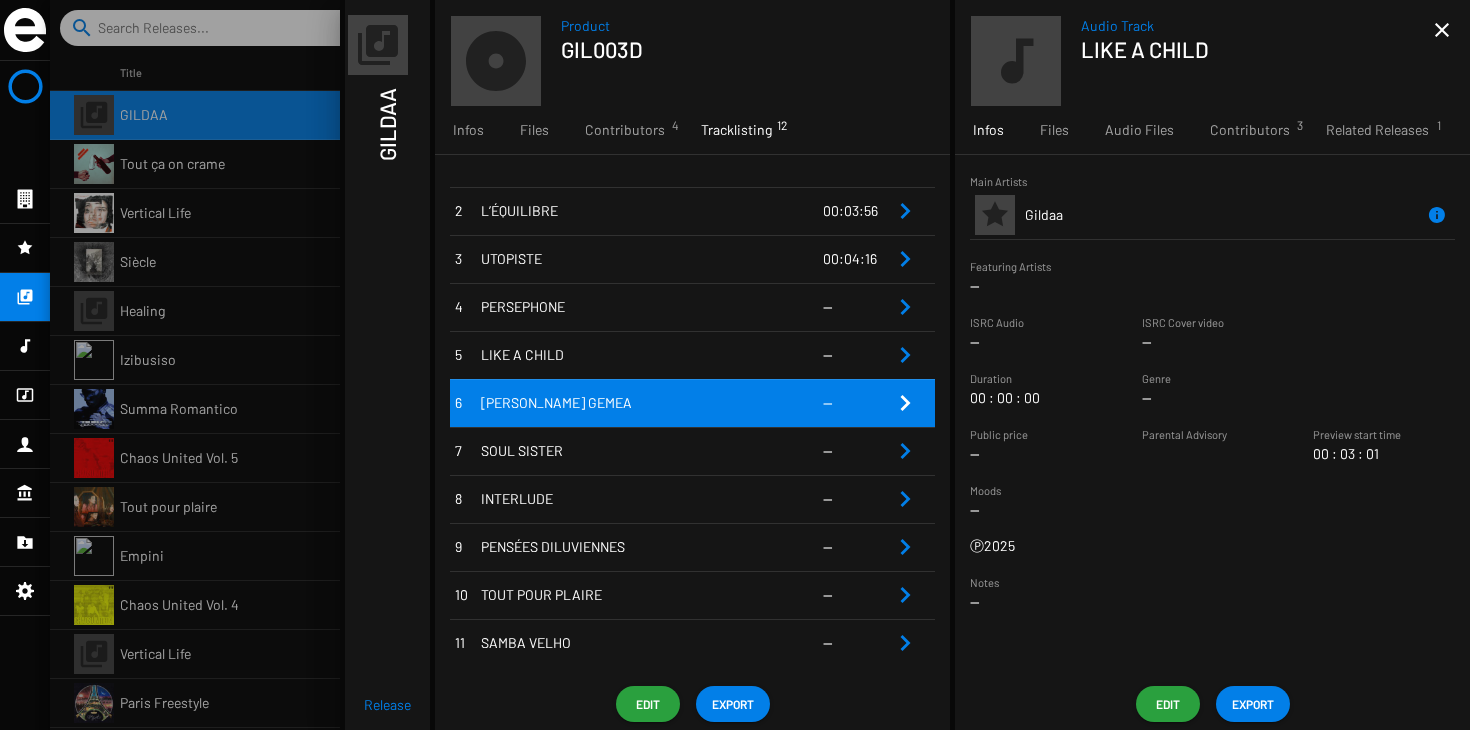 scroll, scrollTop: 94, scrollLeft: 0, axis: vertical 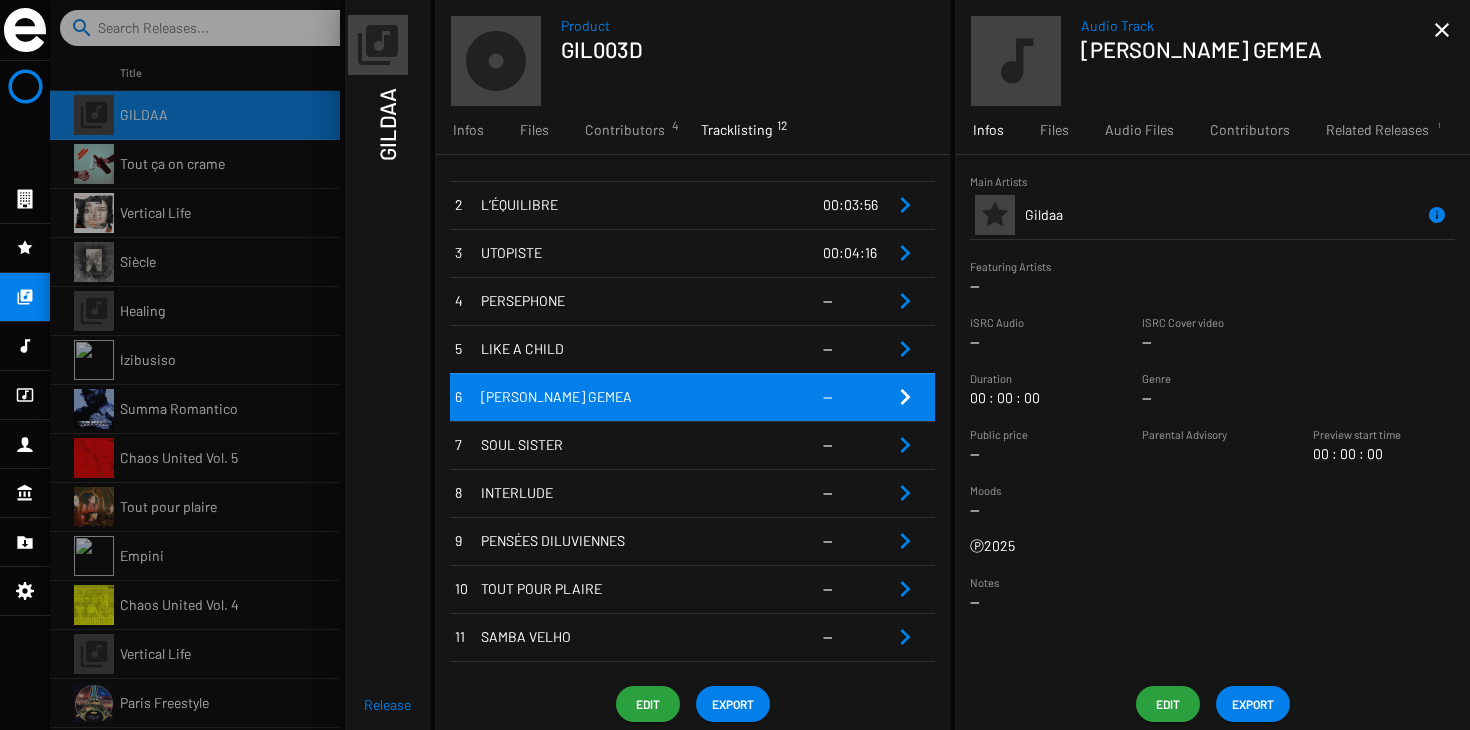 click on "Edit" 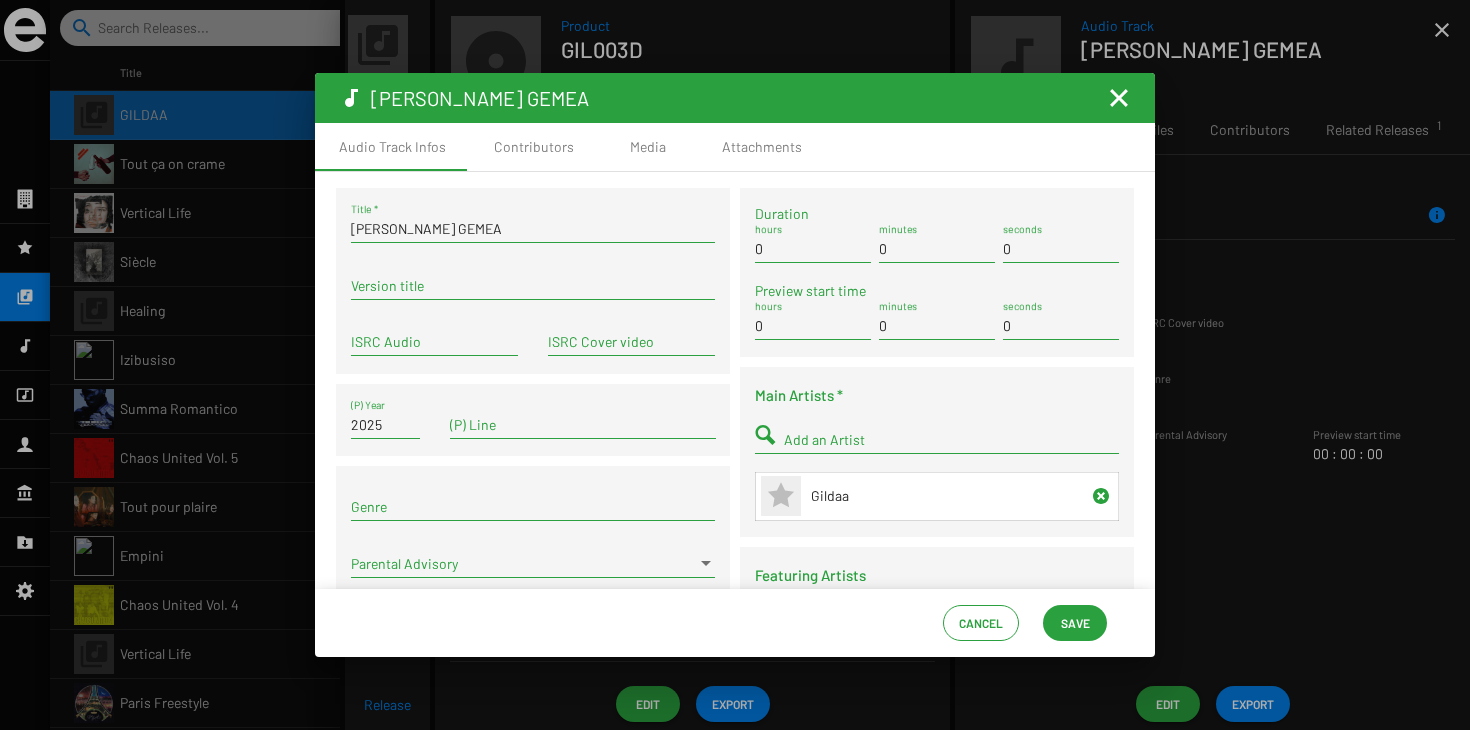 click on "0" at bounding box center [937, 326] 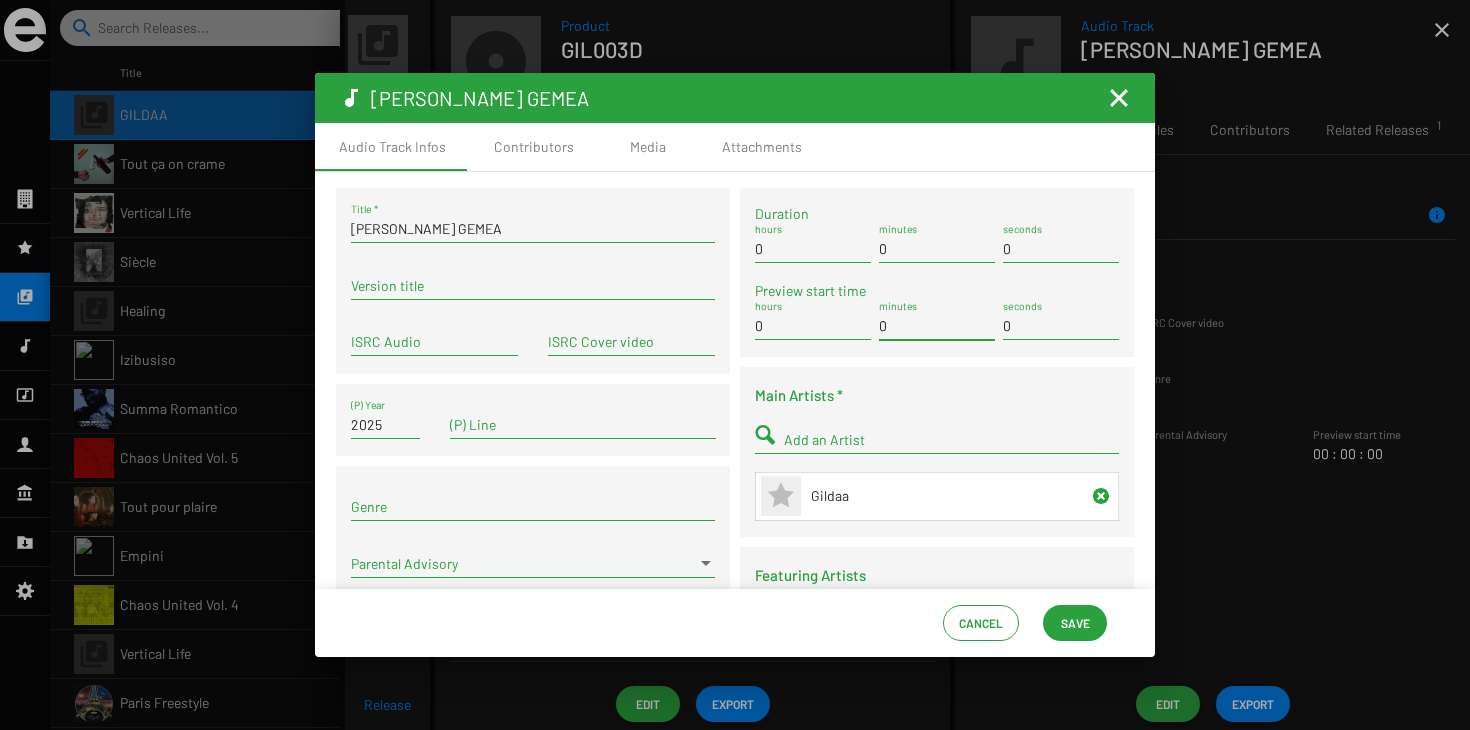 click on "0" at bounding box center [937, 249] 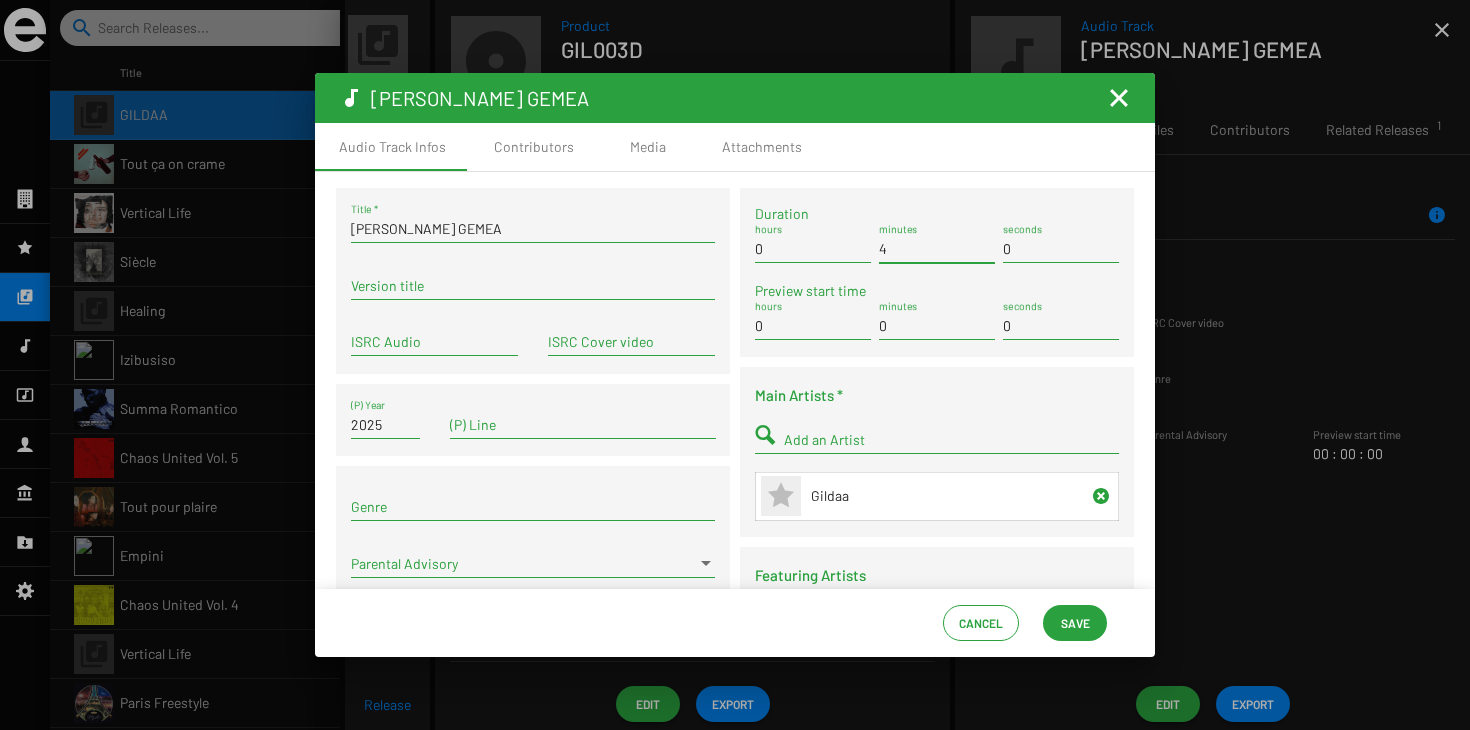 type on "4" 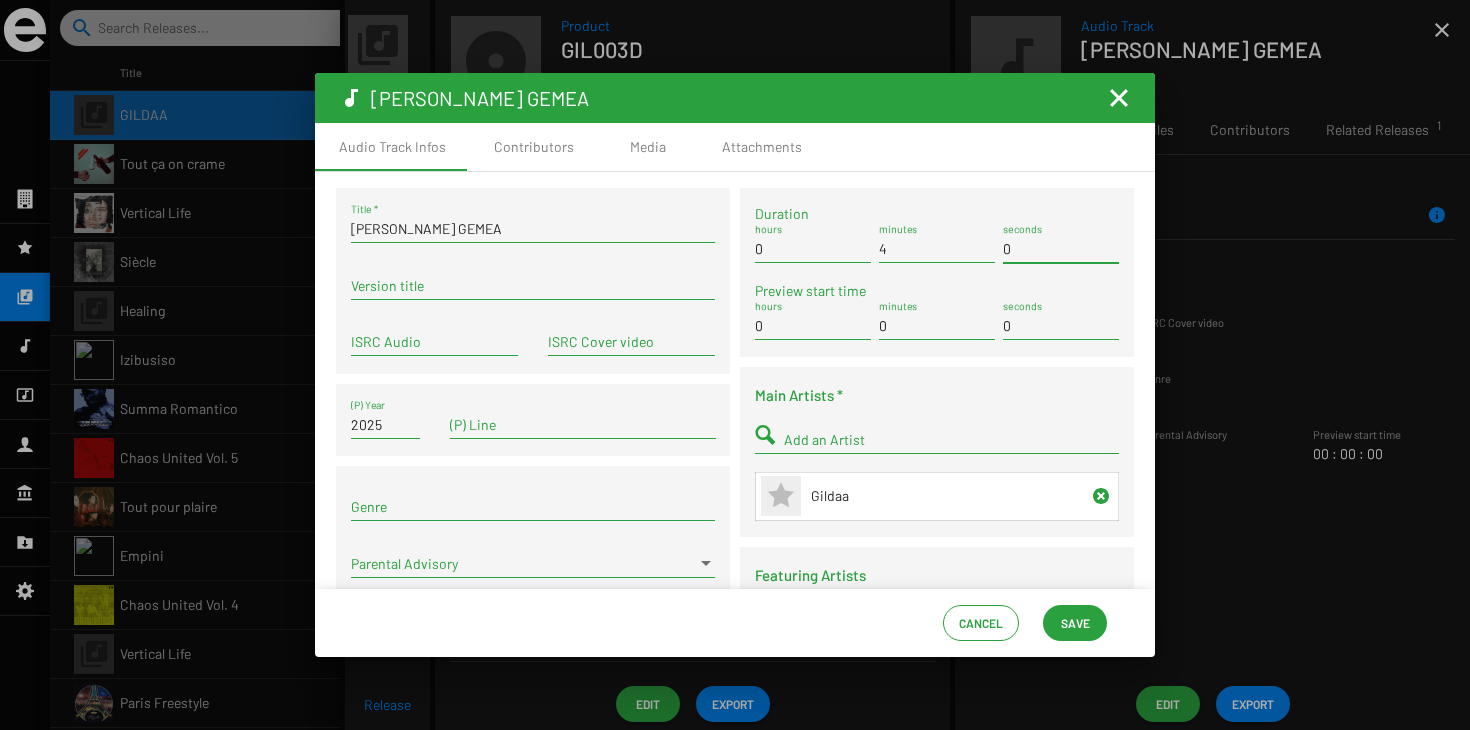 click on "0" at bounding box center [1061, 249] 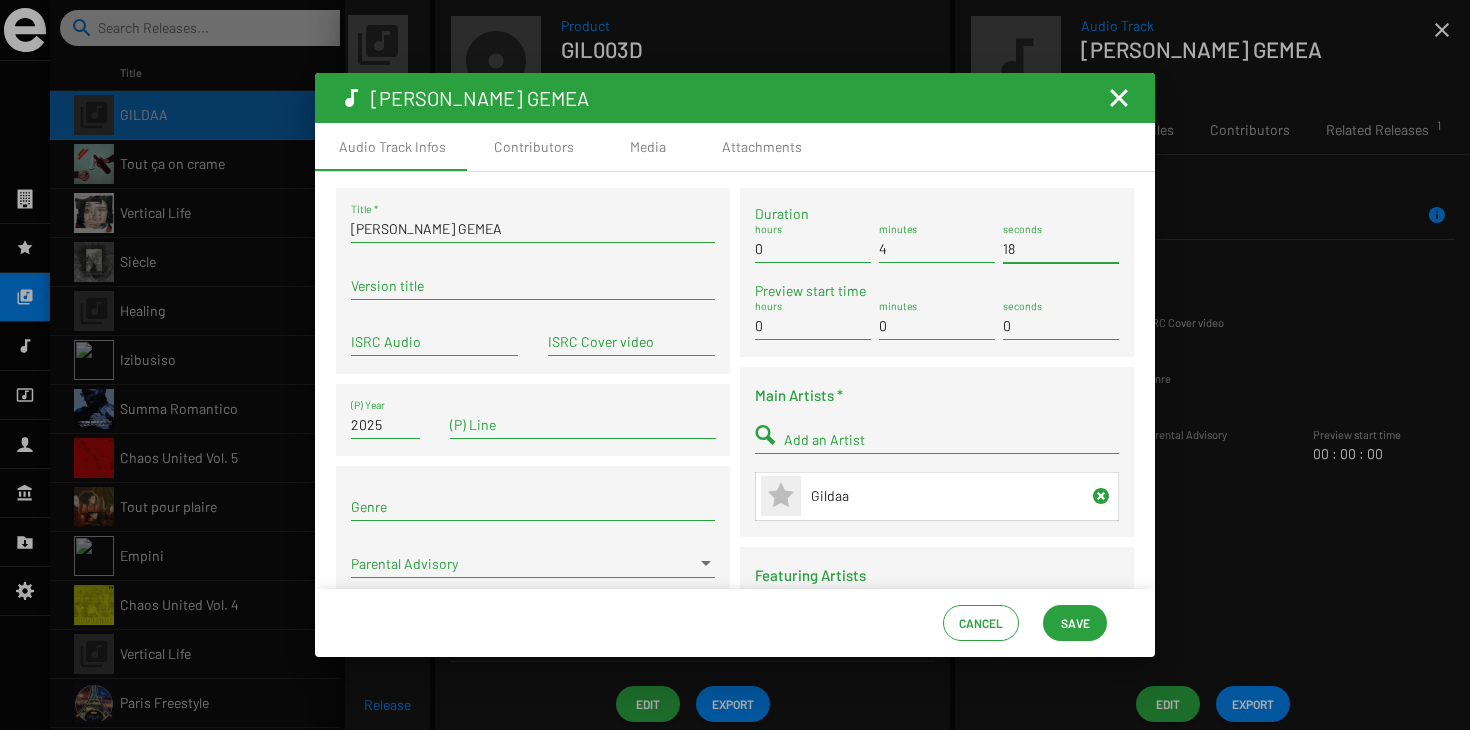 type on "18" 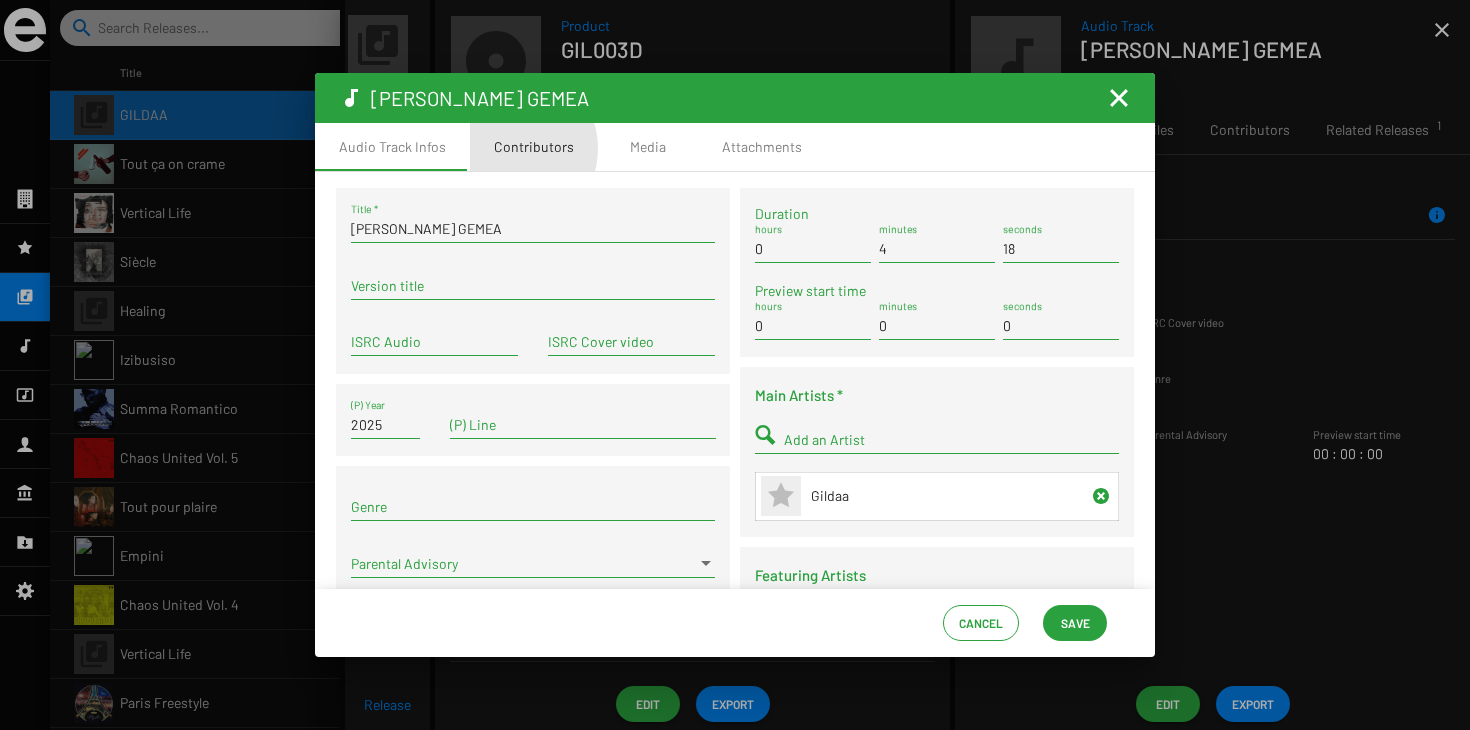 click on "Contributors" at bounding box center [534, 147] 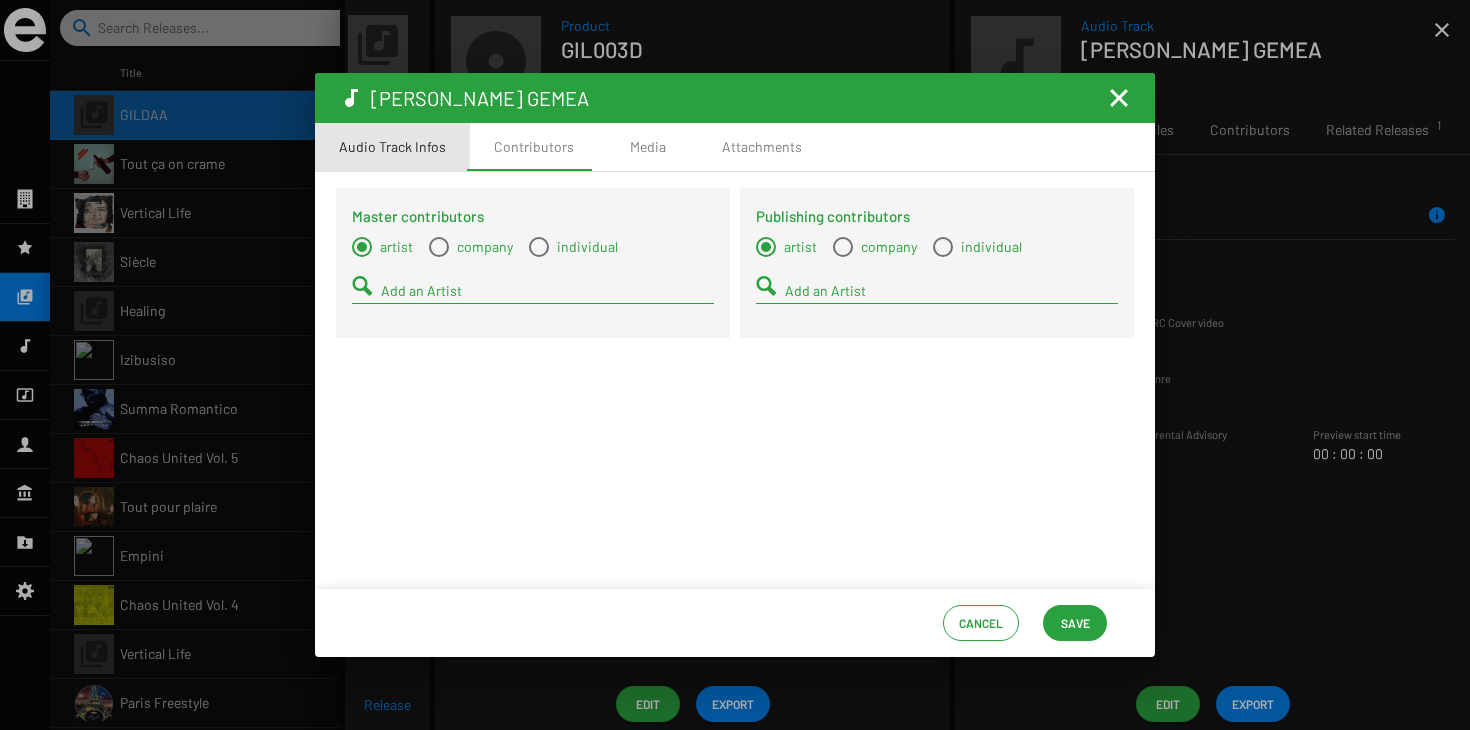 click on "Audio Track Infos" at bounding box center (392, 147) 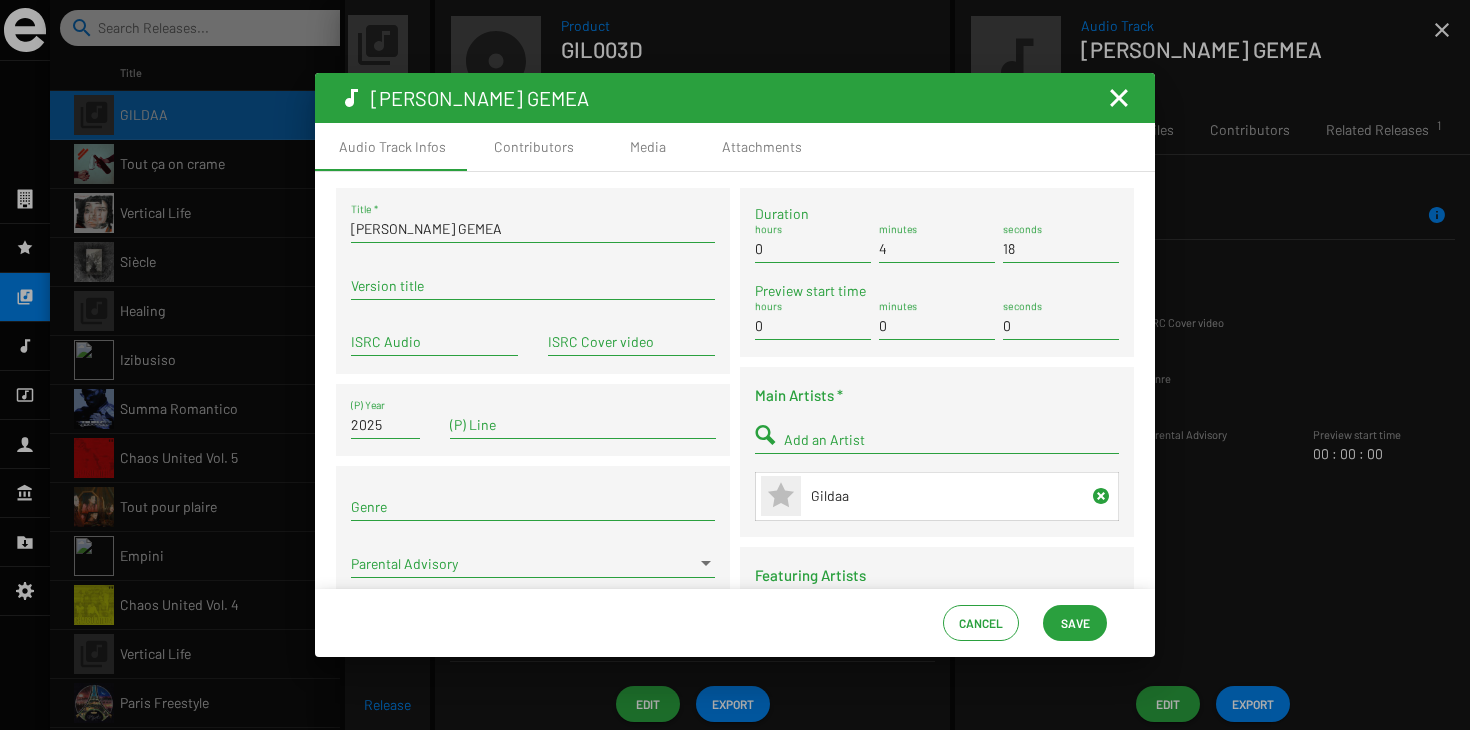 click on "Save" 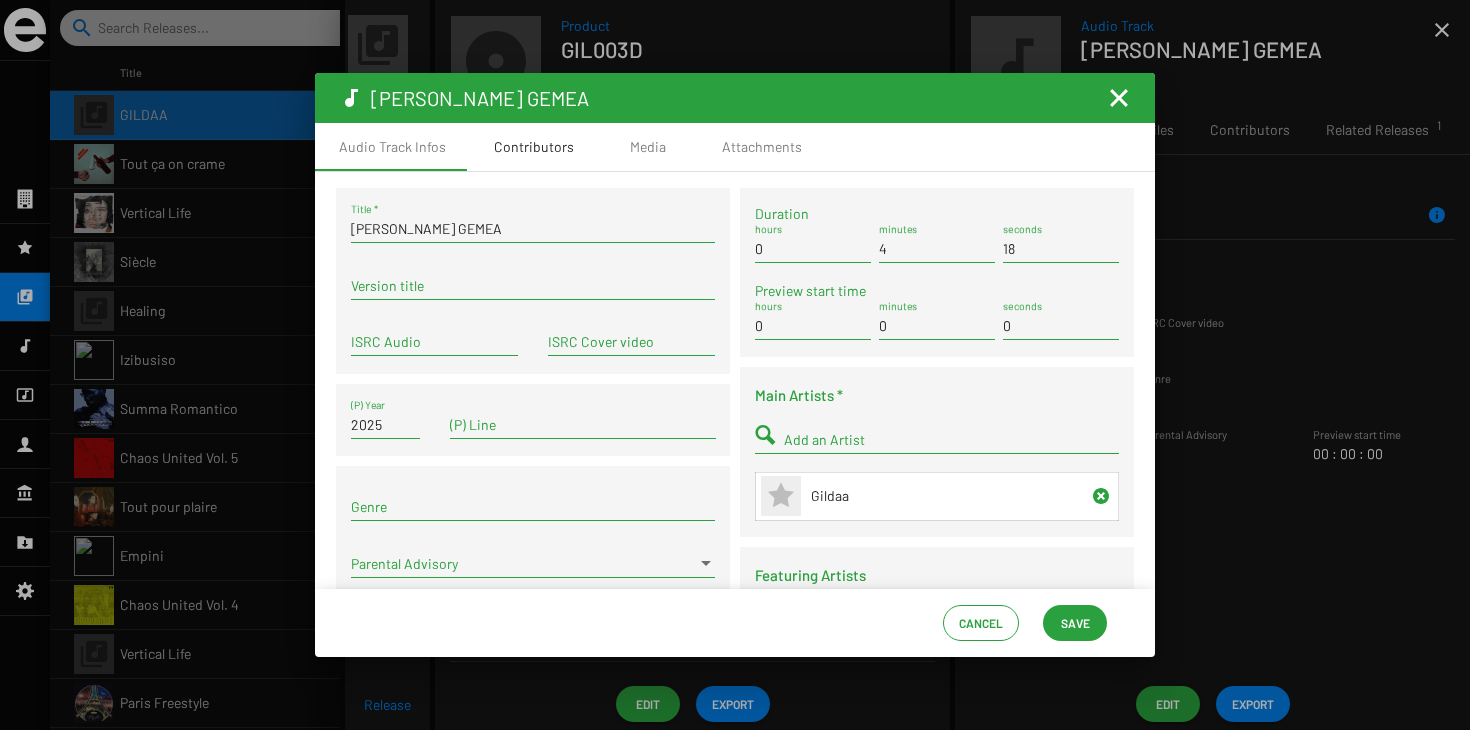 click on "Contributors" at bounding box center (534, 147) 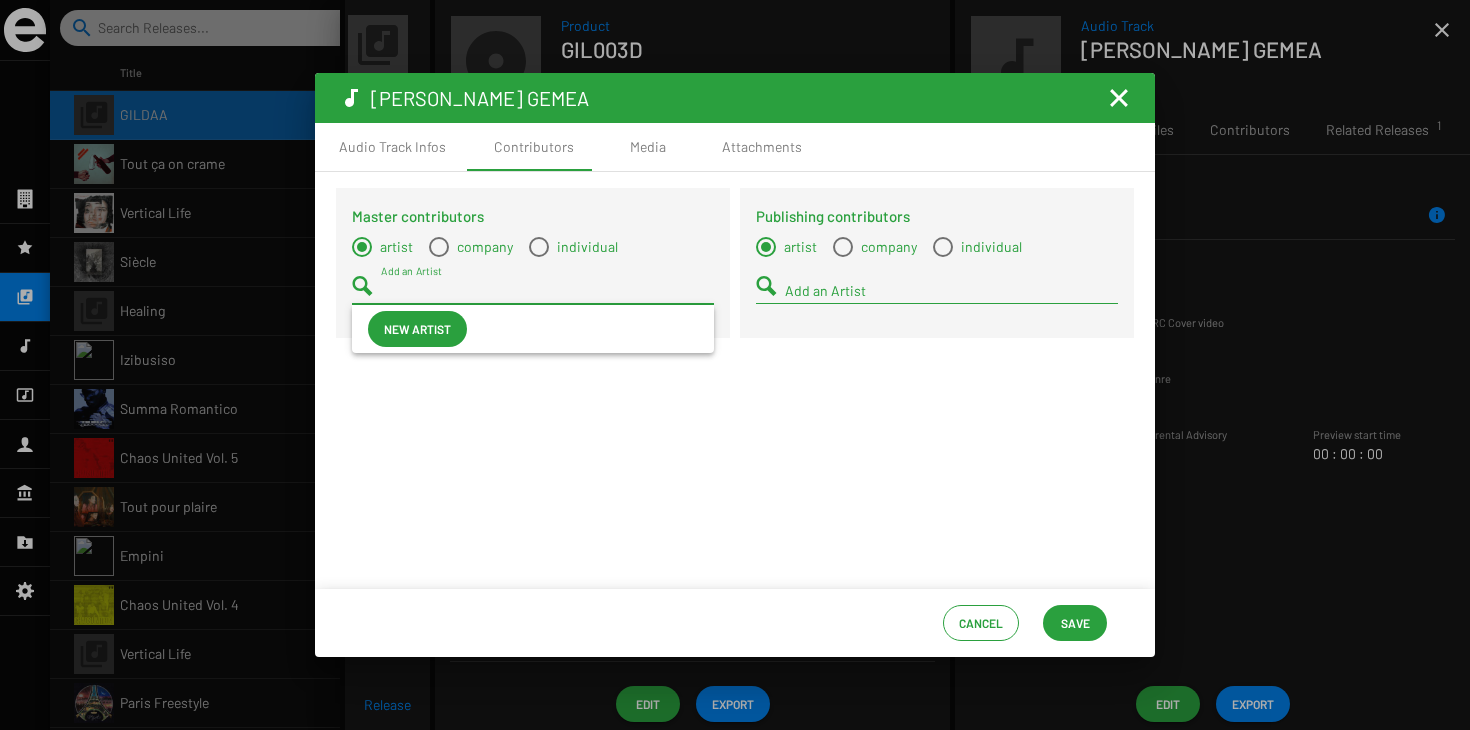 click on "Add an Artist" at bounding box center (547, 291) 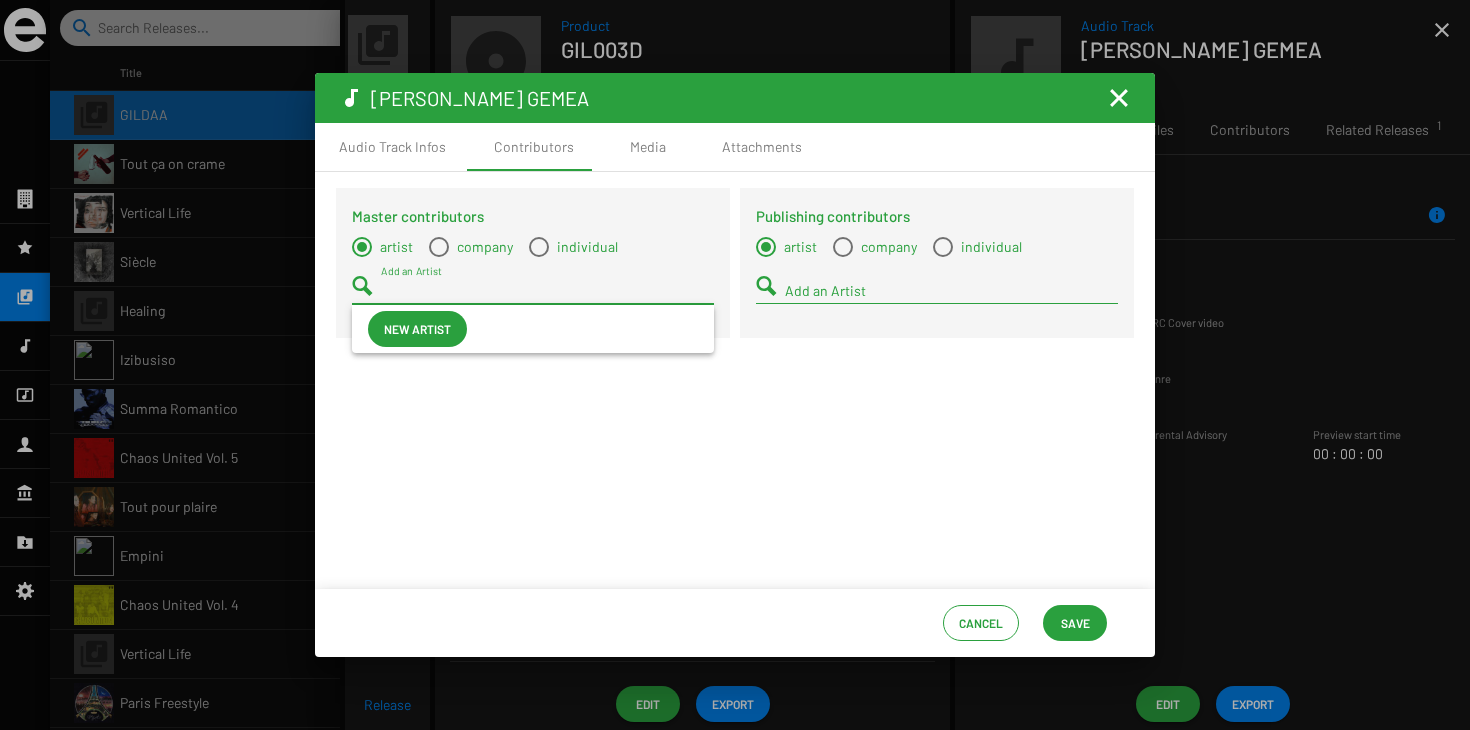 click on "Add an Artist" at bounding box center [951, 291] 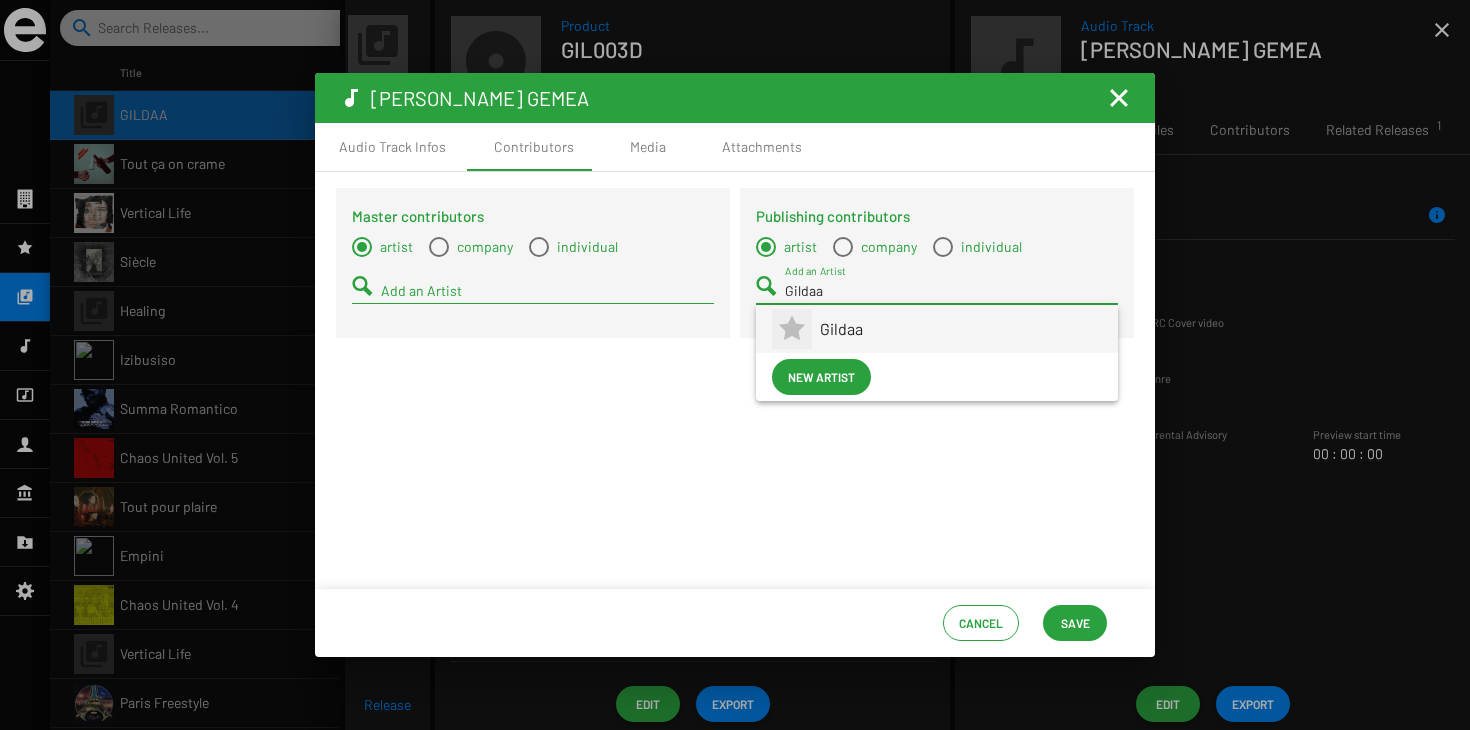 type on "Gildaa" 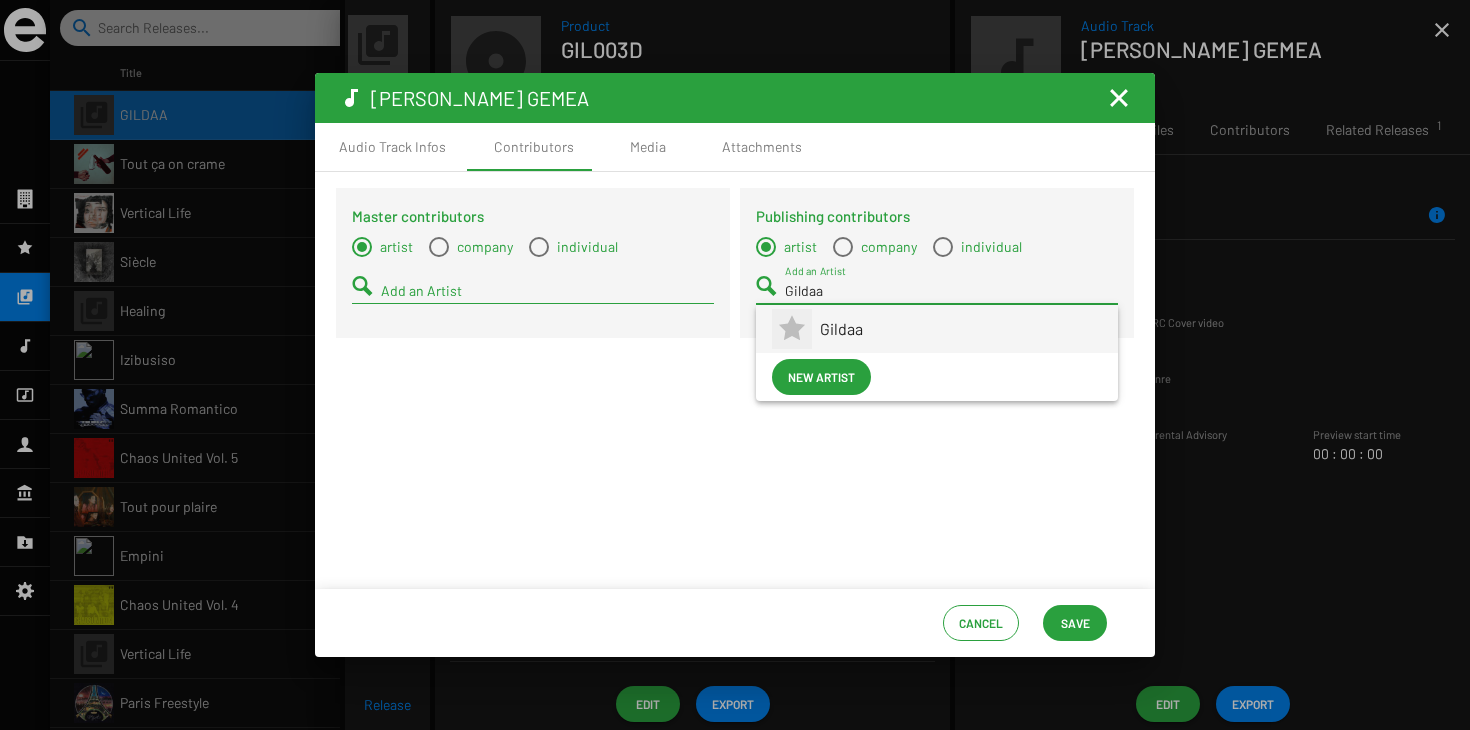 click on "Gildaa" at bounding box center [961, 329] 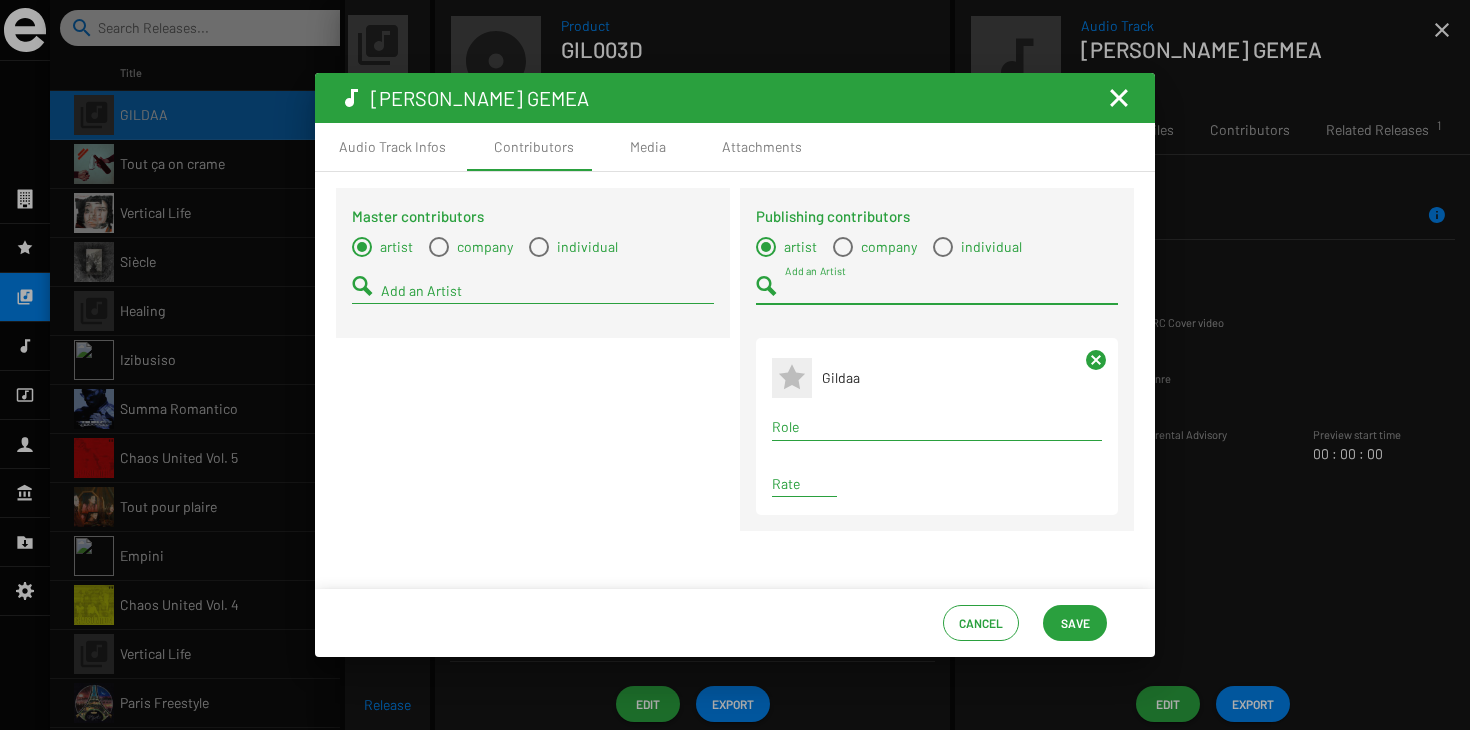 click on "Role" at bounding box center [937, 427] 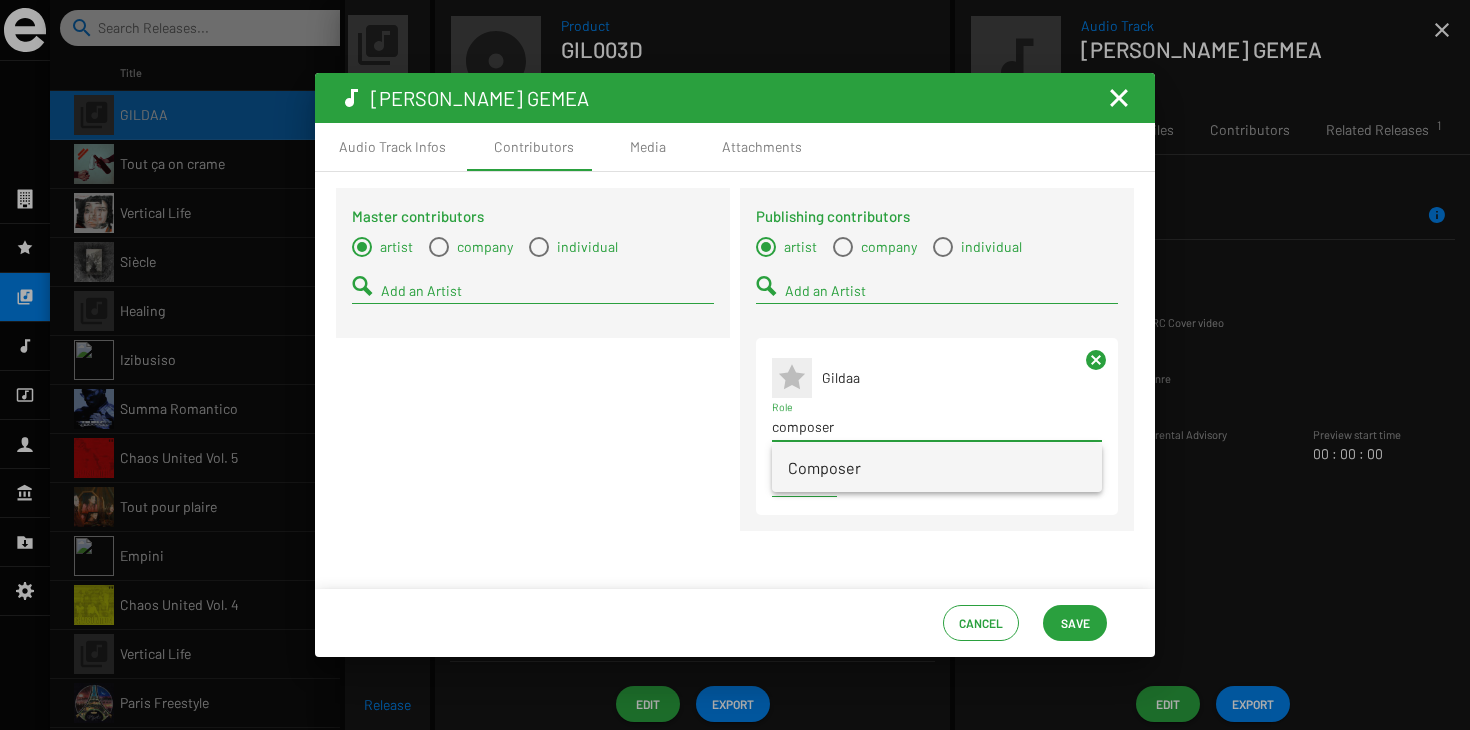 type on "composer" 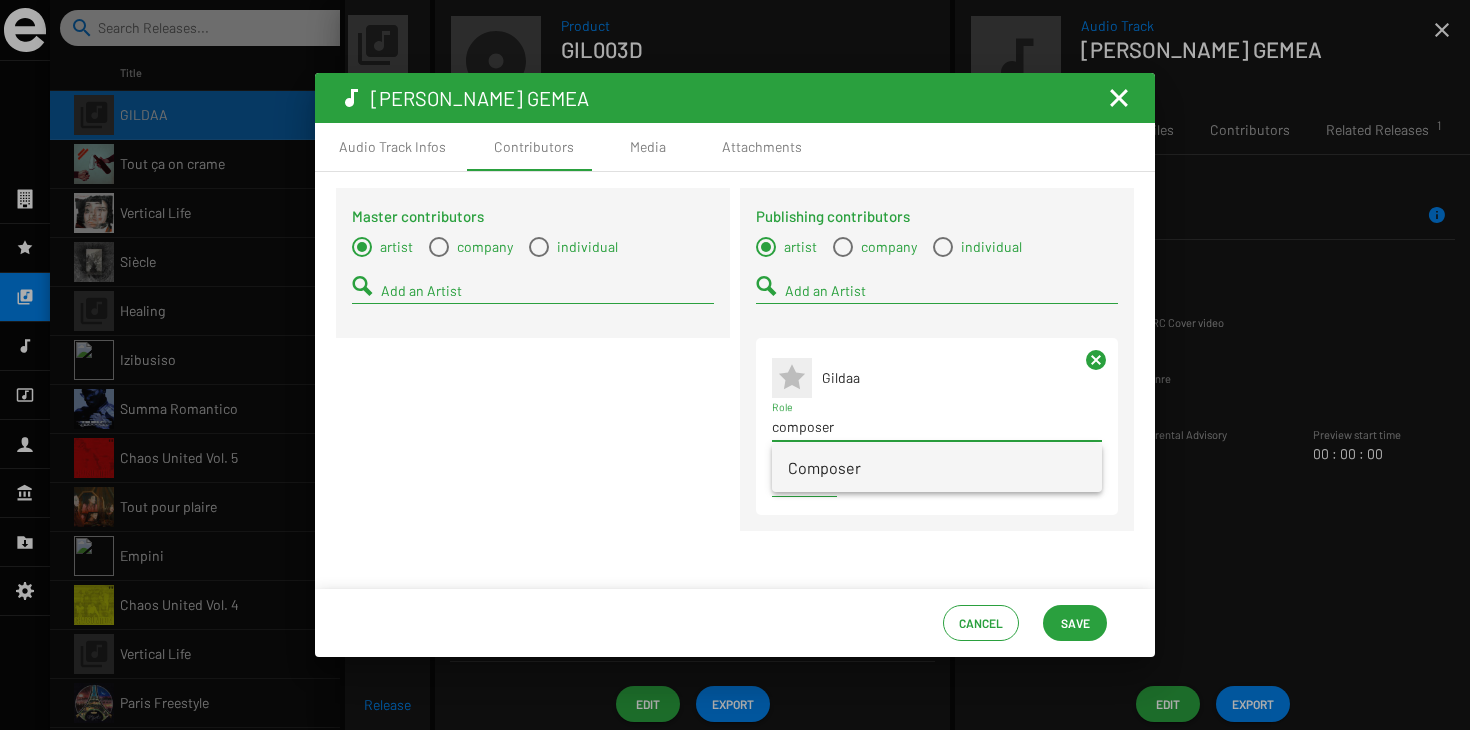 click on "Composer" at bounding box center (937, 468) 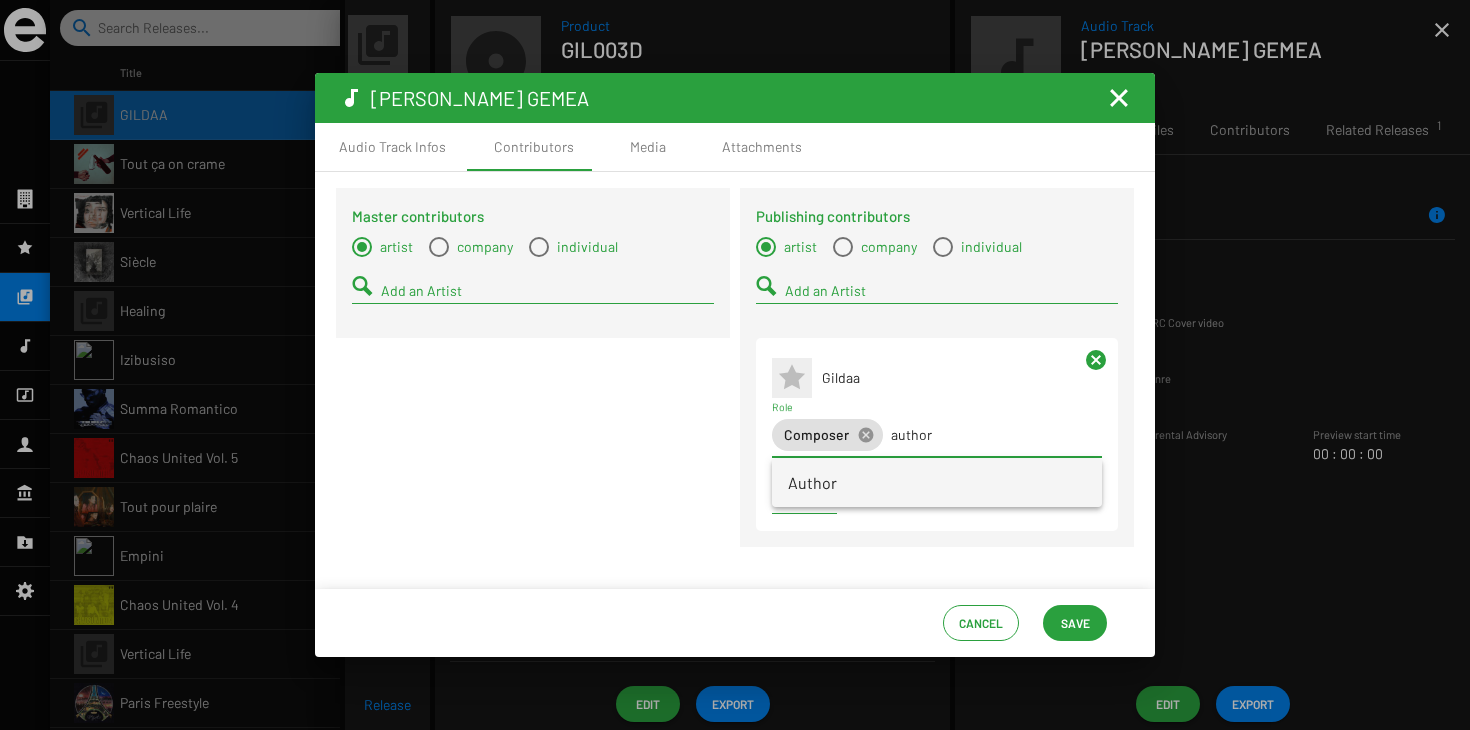 type on "author" 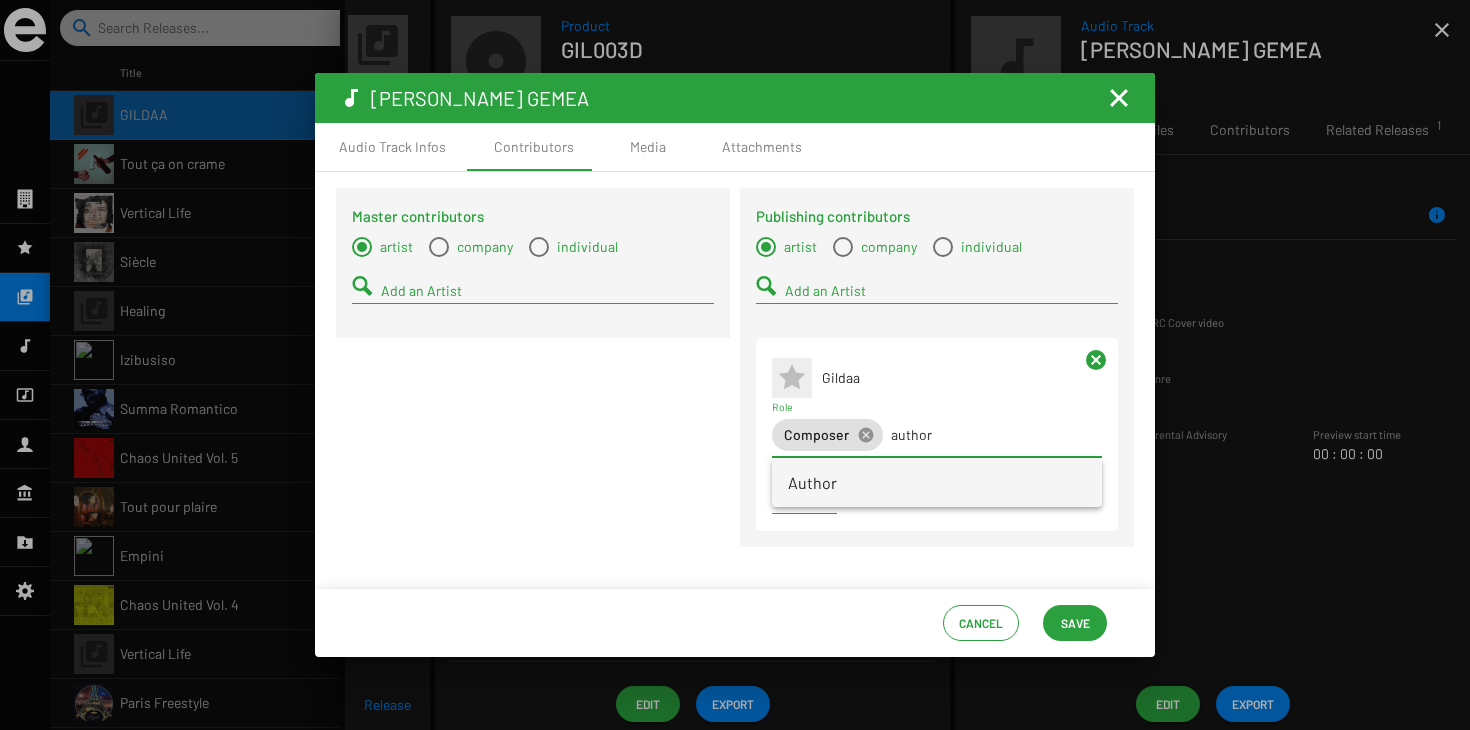 click on "Author" at bounding box center (937, 483) 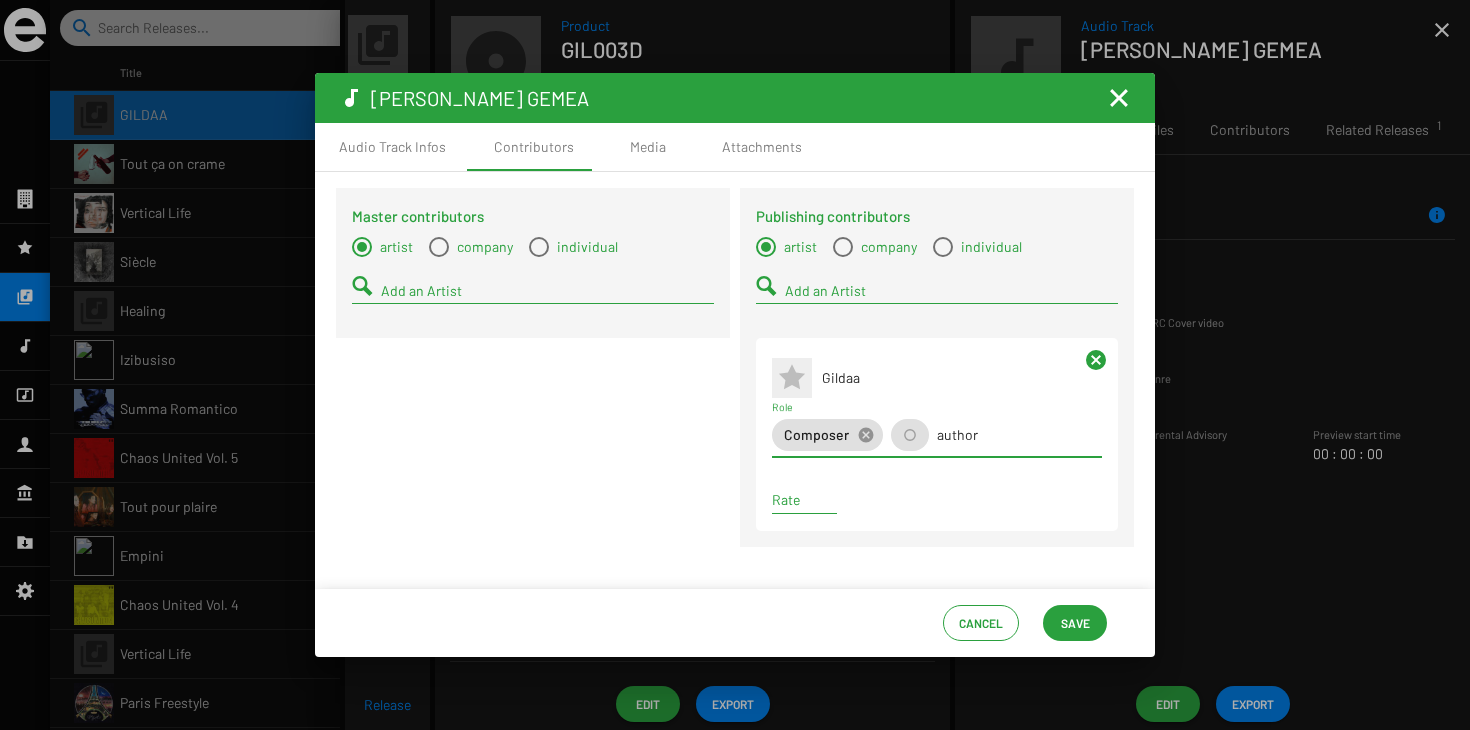 type 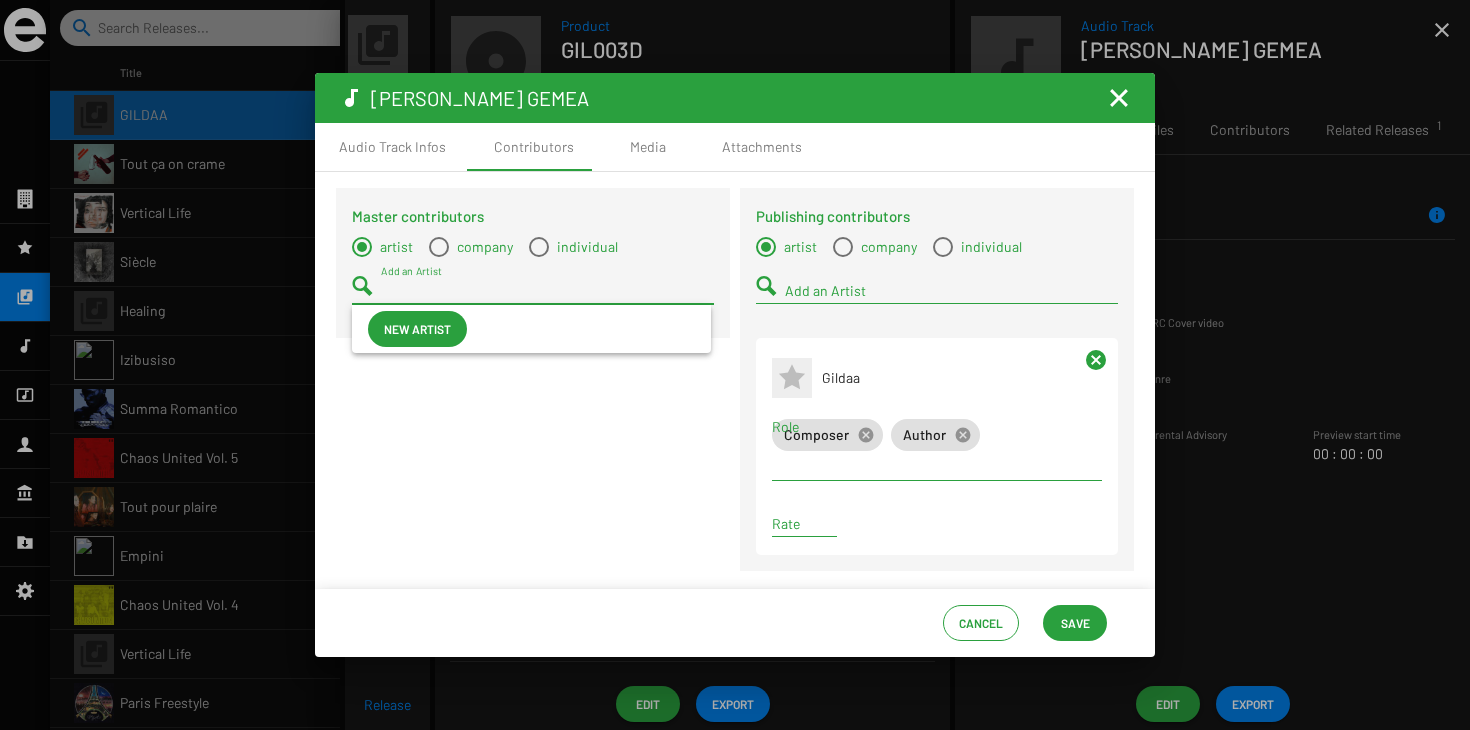 click on "Add an Artist" at bounding box center (547, 291) 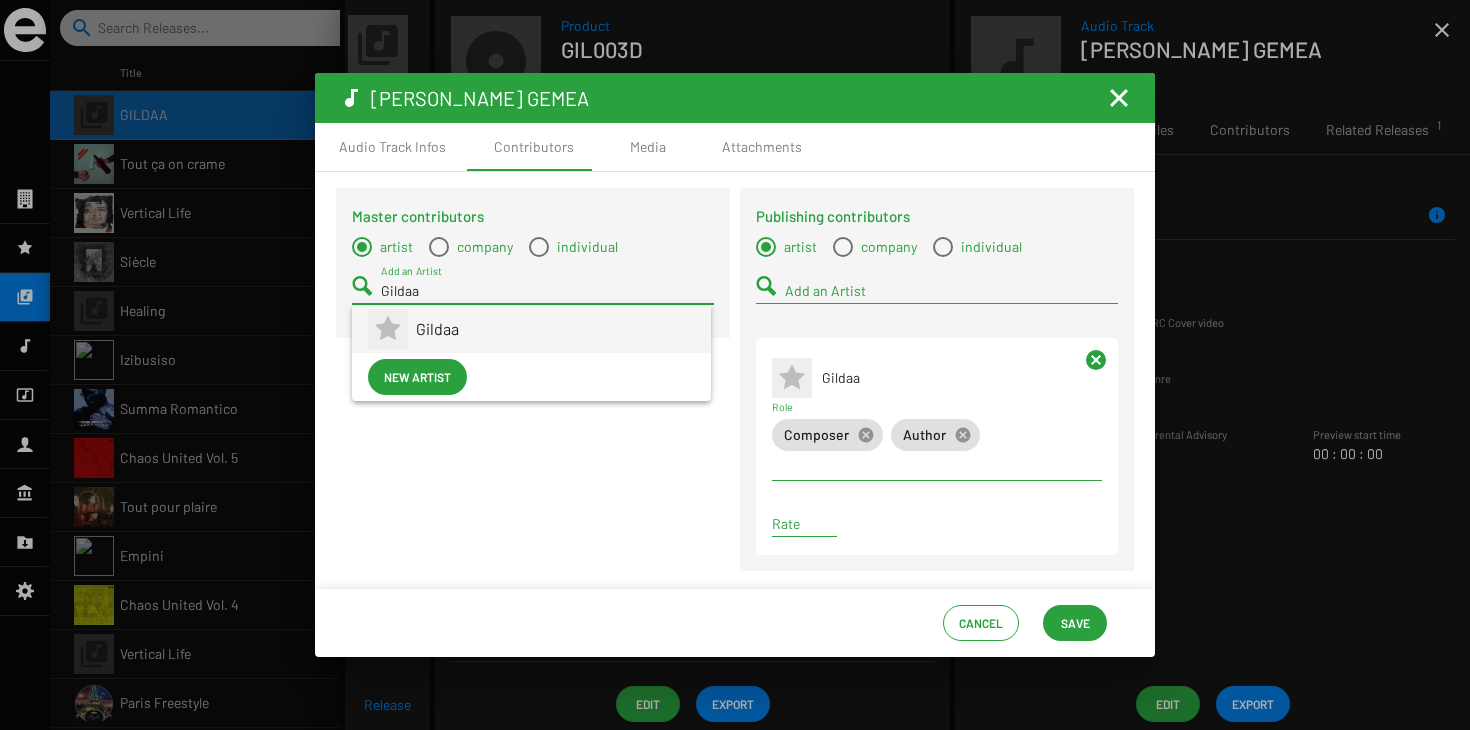 type on "Gildaa" 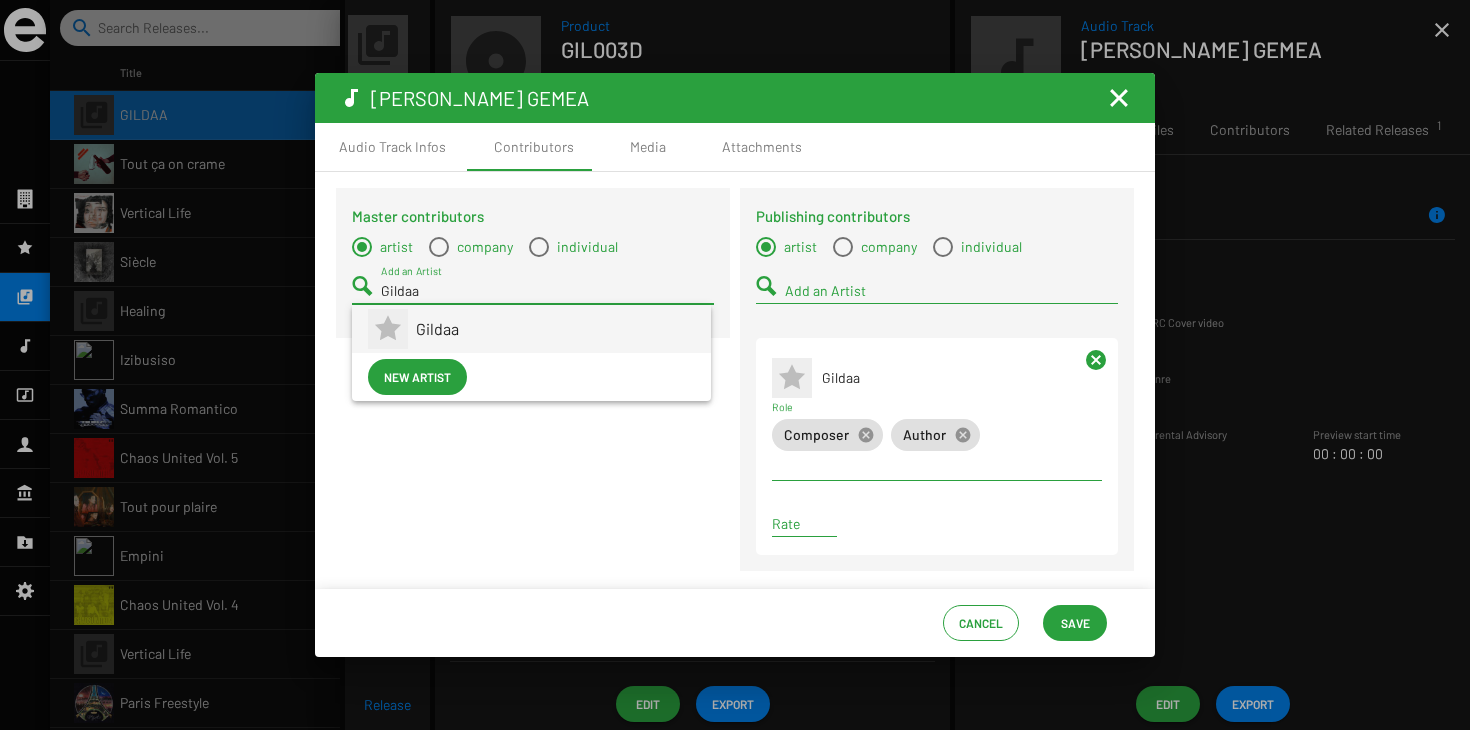 click on "Gildaa" at bounding box center [555, 329] 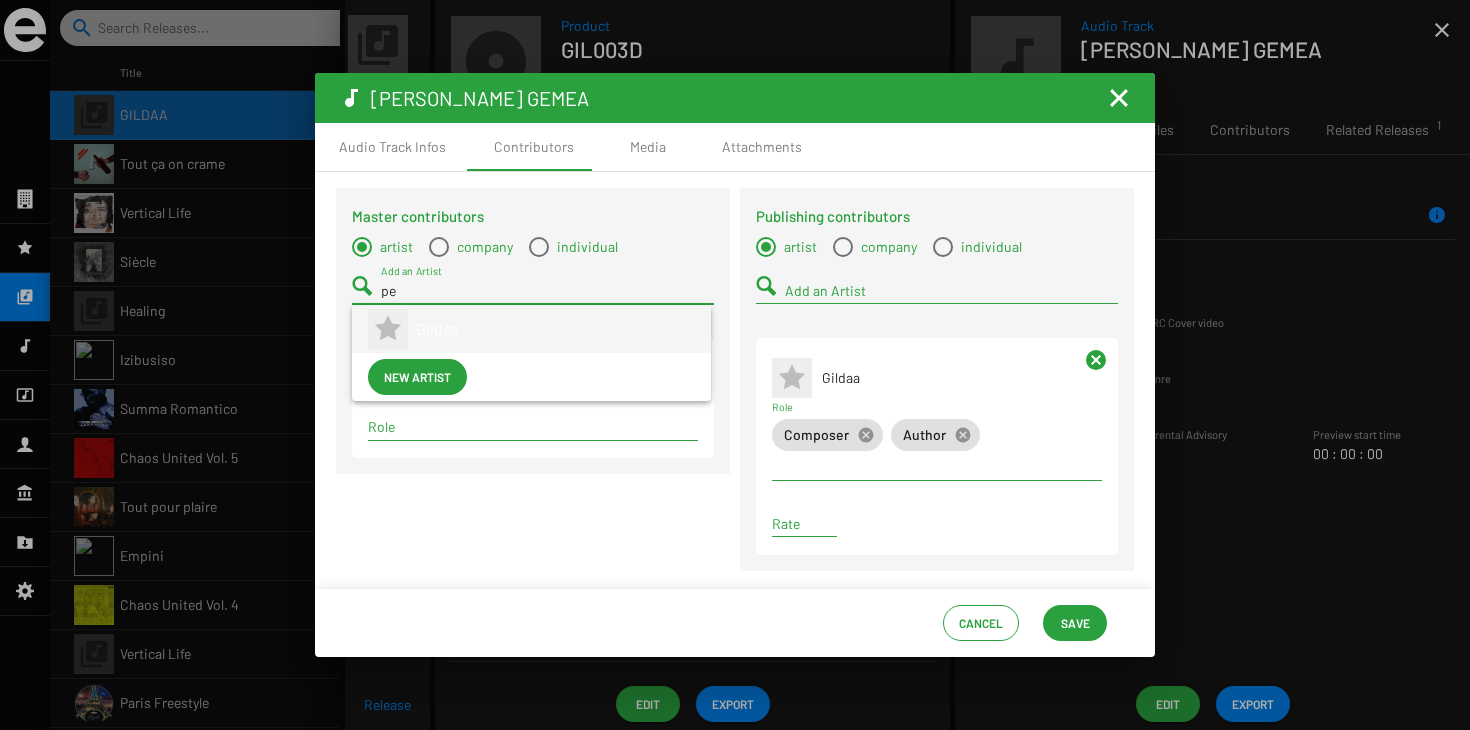 type on "p" 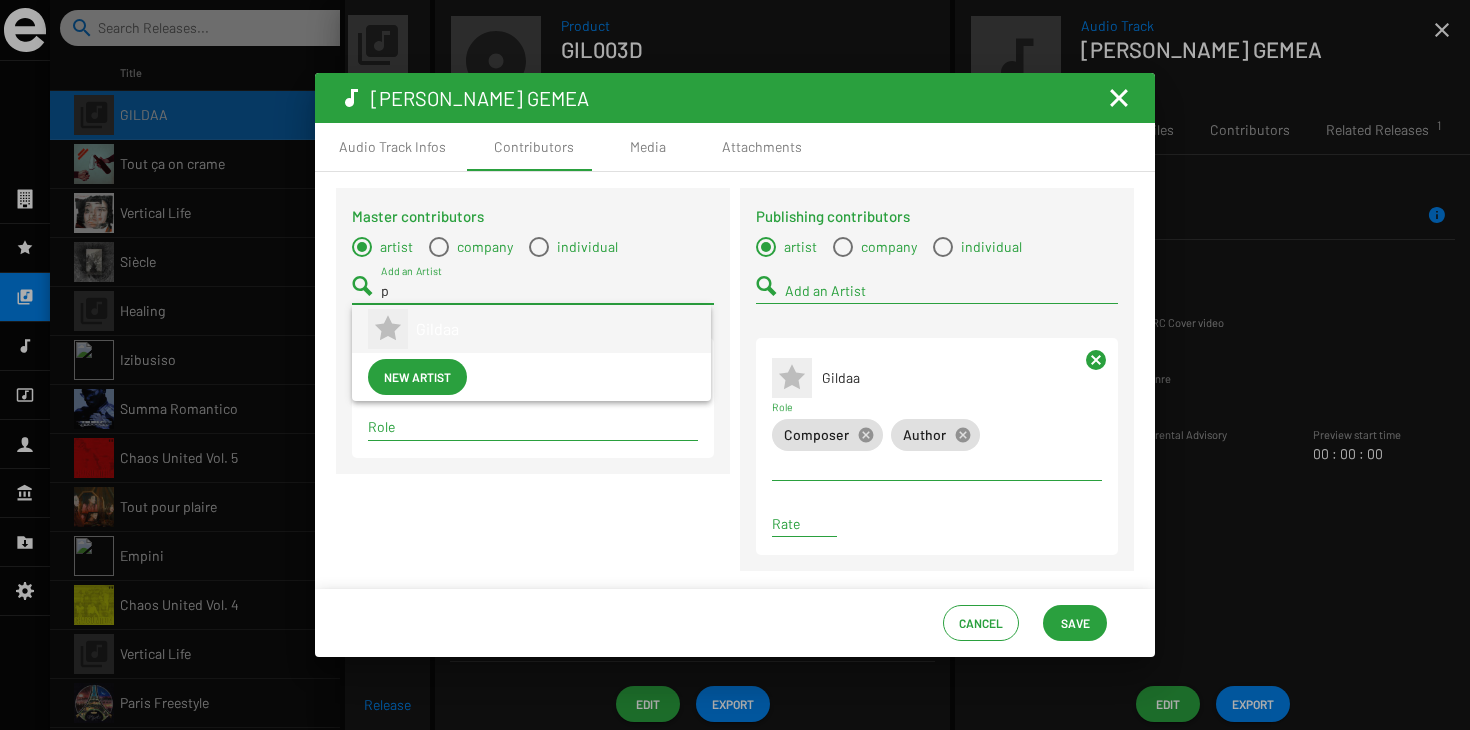 type 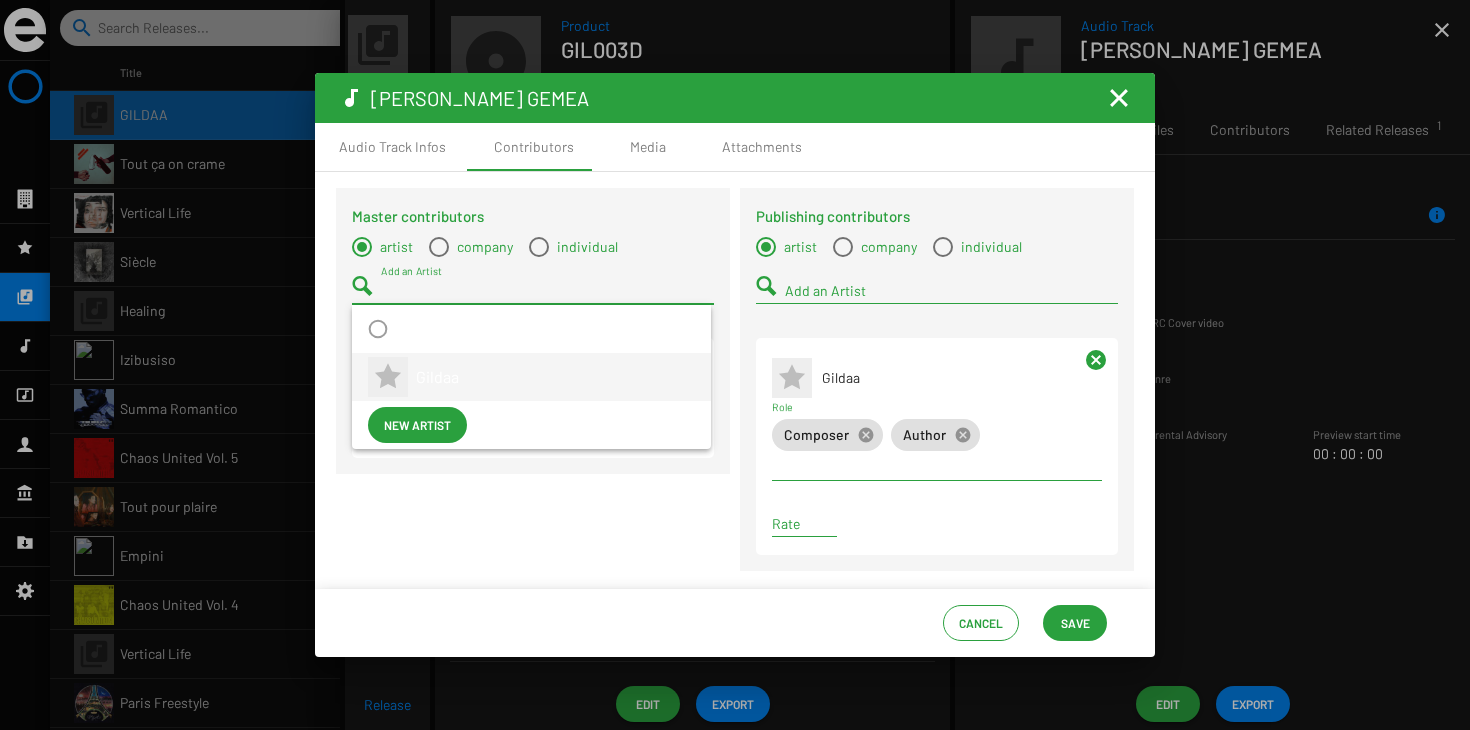 click on "Master contributors    artist     company     individual
Add an Artist Master contributor *
Gildaa Role  cancel" at bounding box center [533, 384] 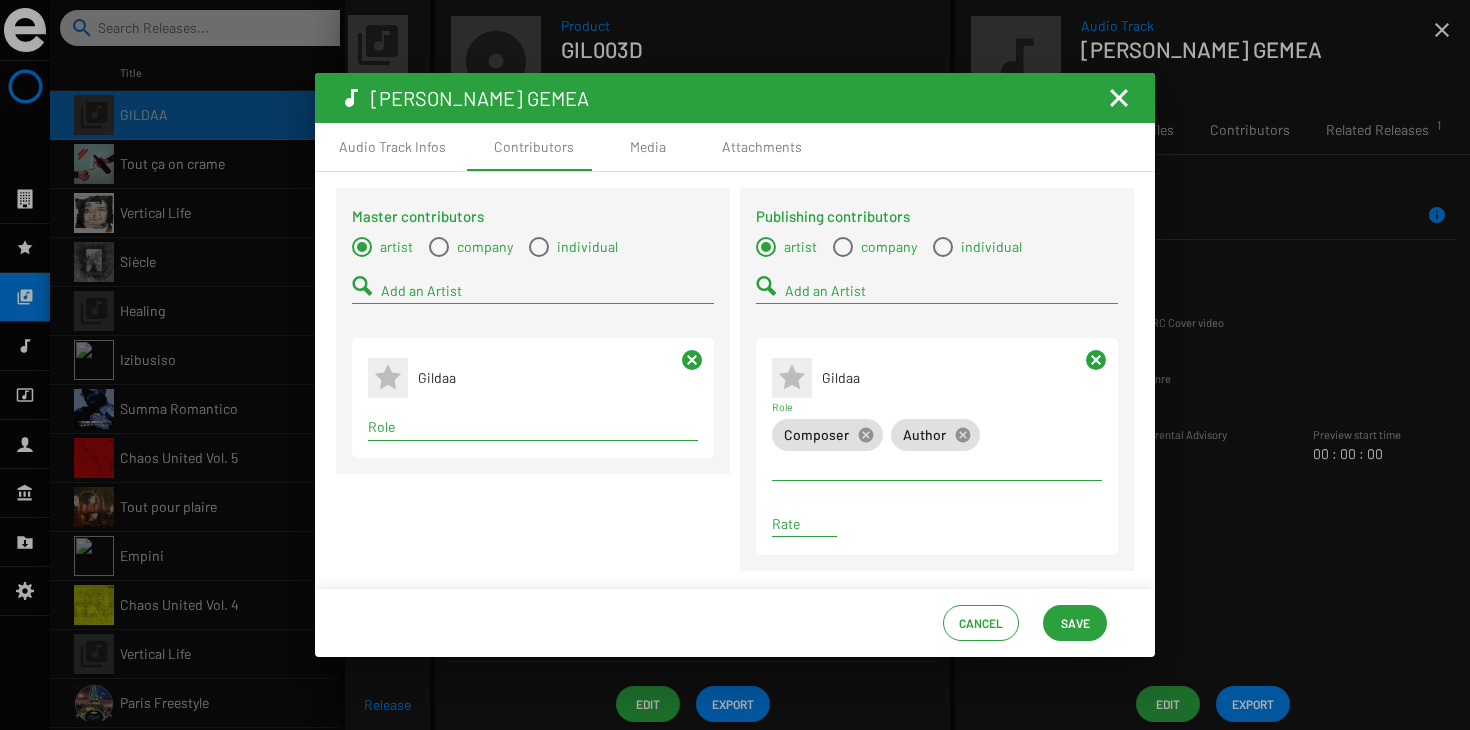 click on "Role" at bounding box center (533, 427) 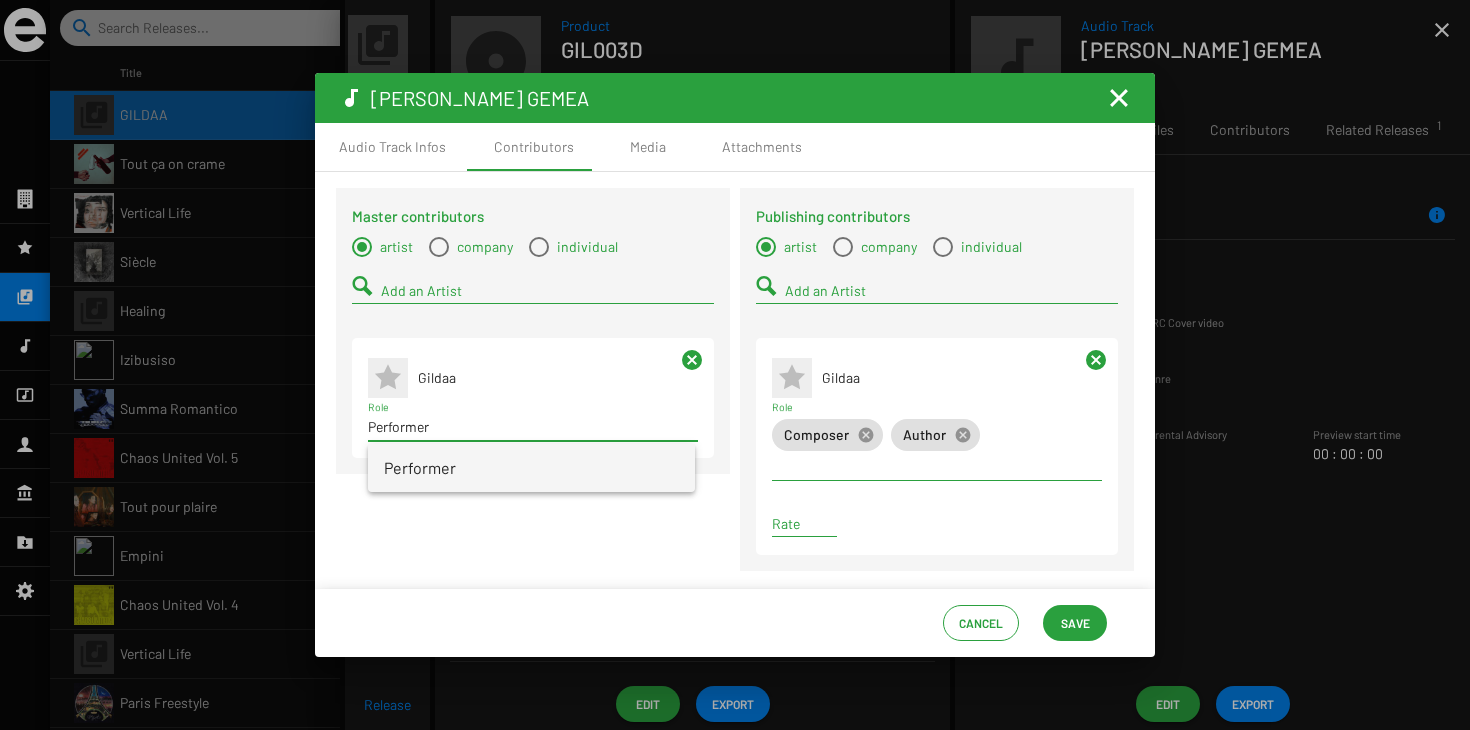 type on "Performer" 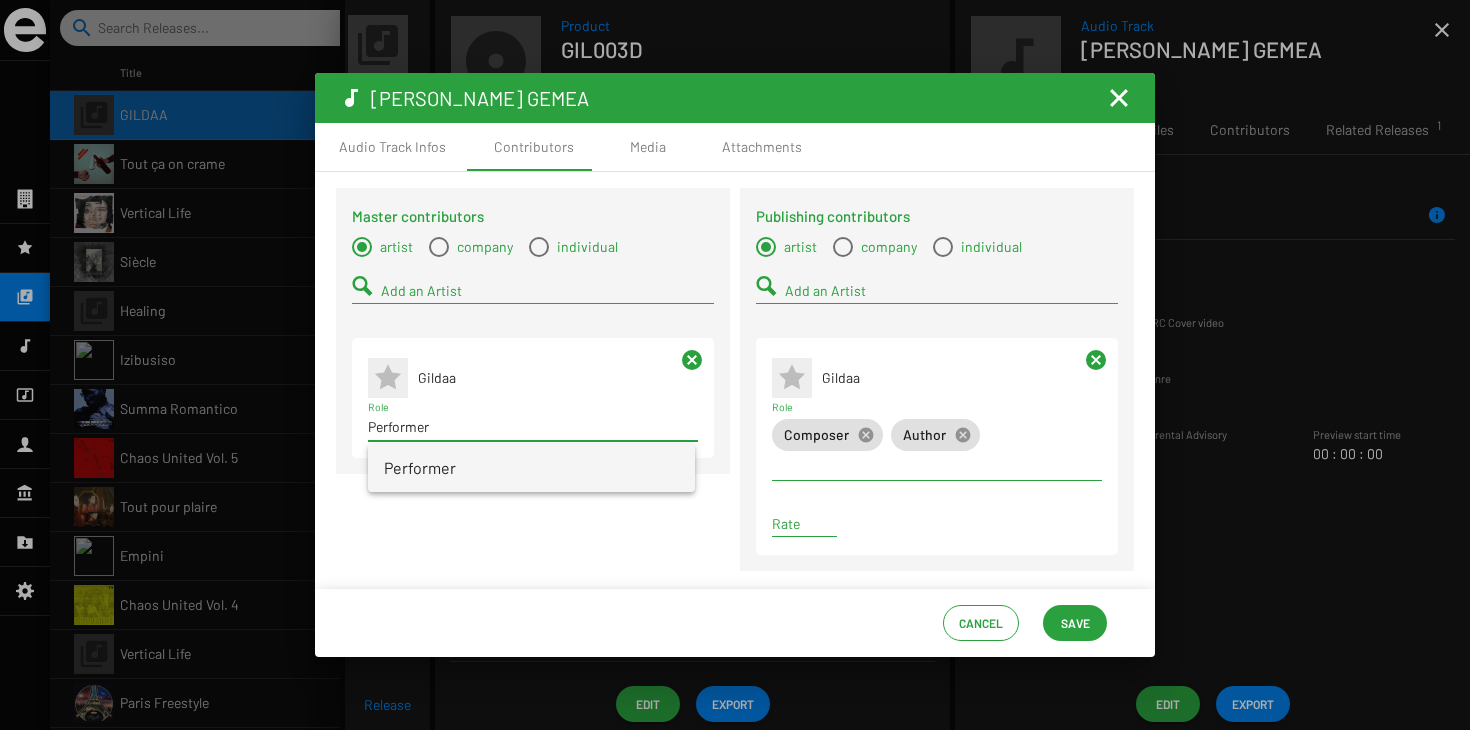 click on "Performer" at bounding box center [531, 468] 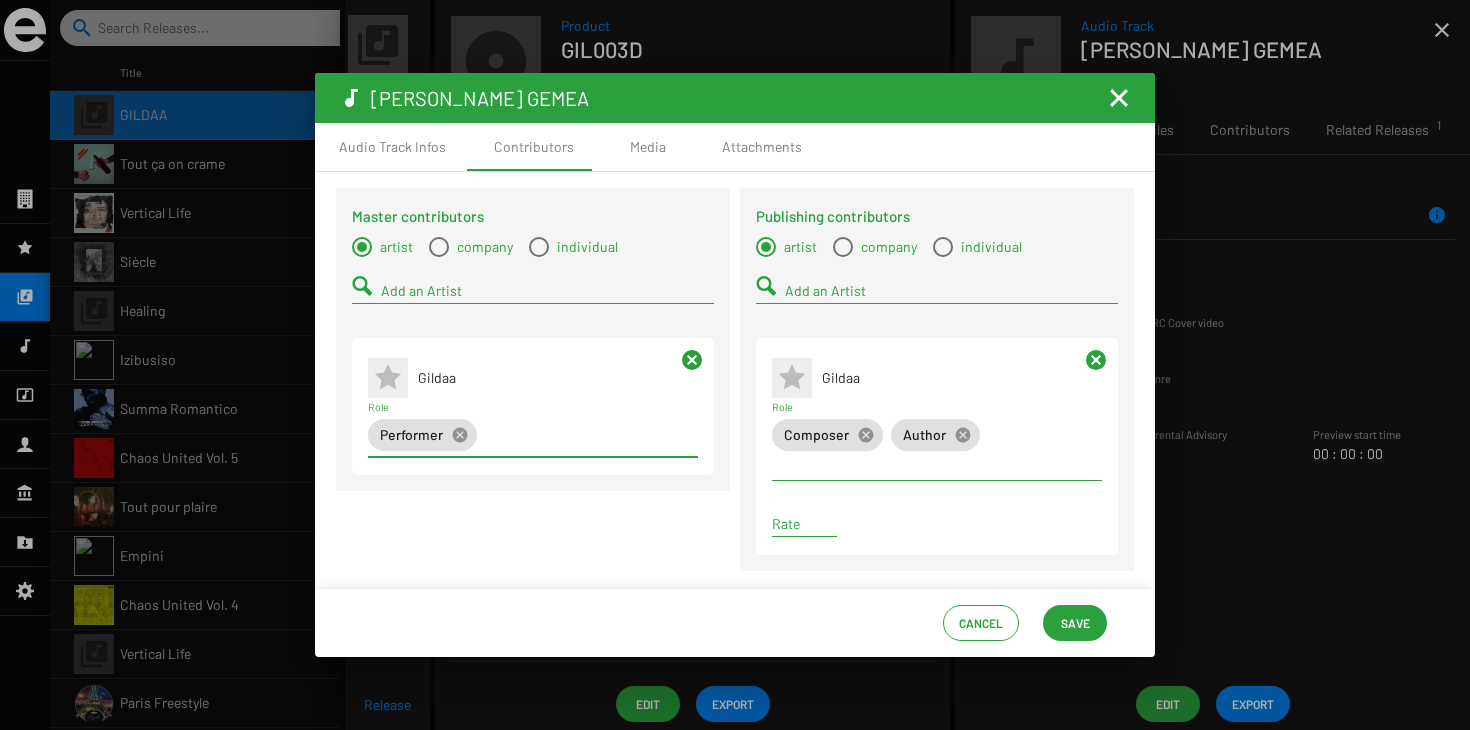 scroll, scrollTop: 0, scrollLeft: 0, axis: both 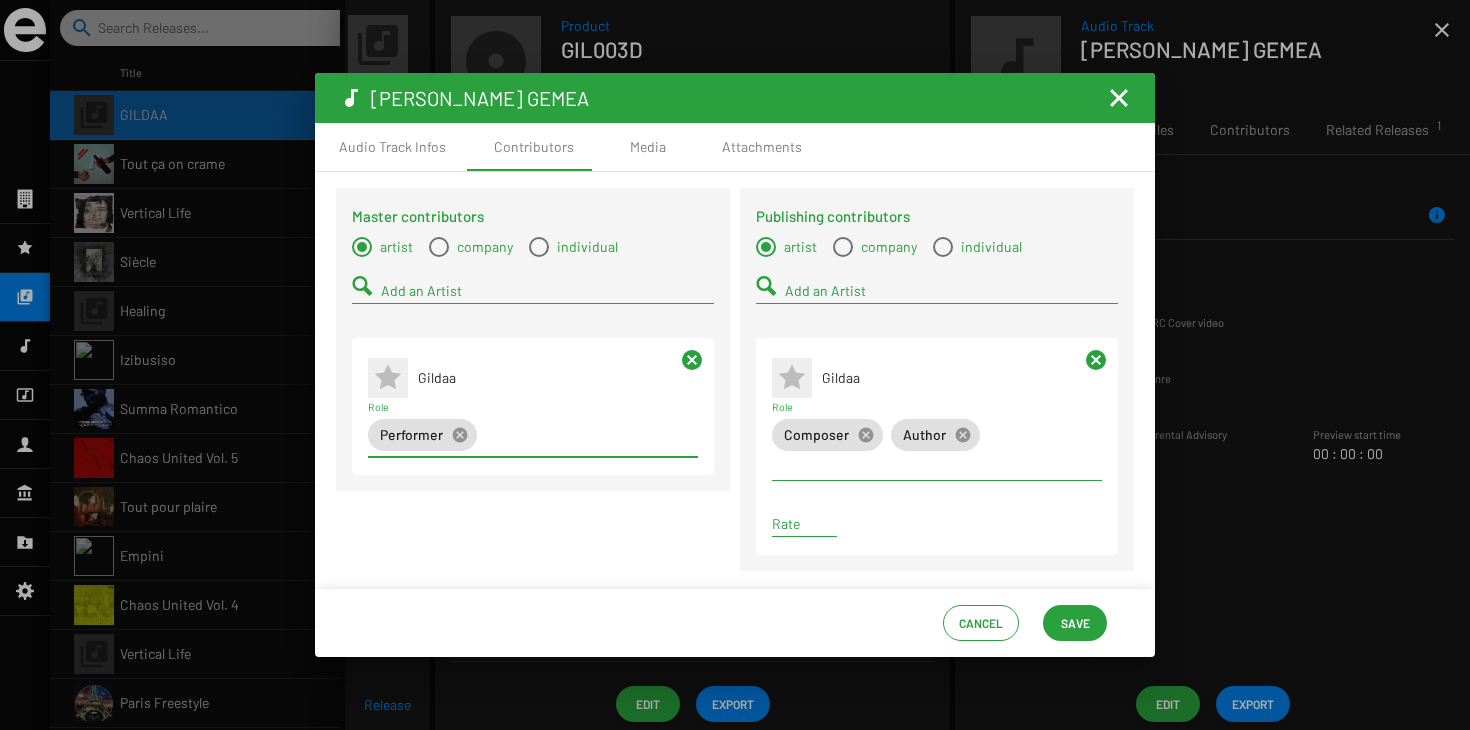 click on "Add an Artist" 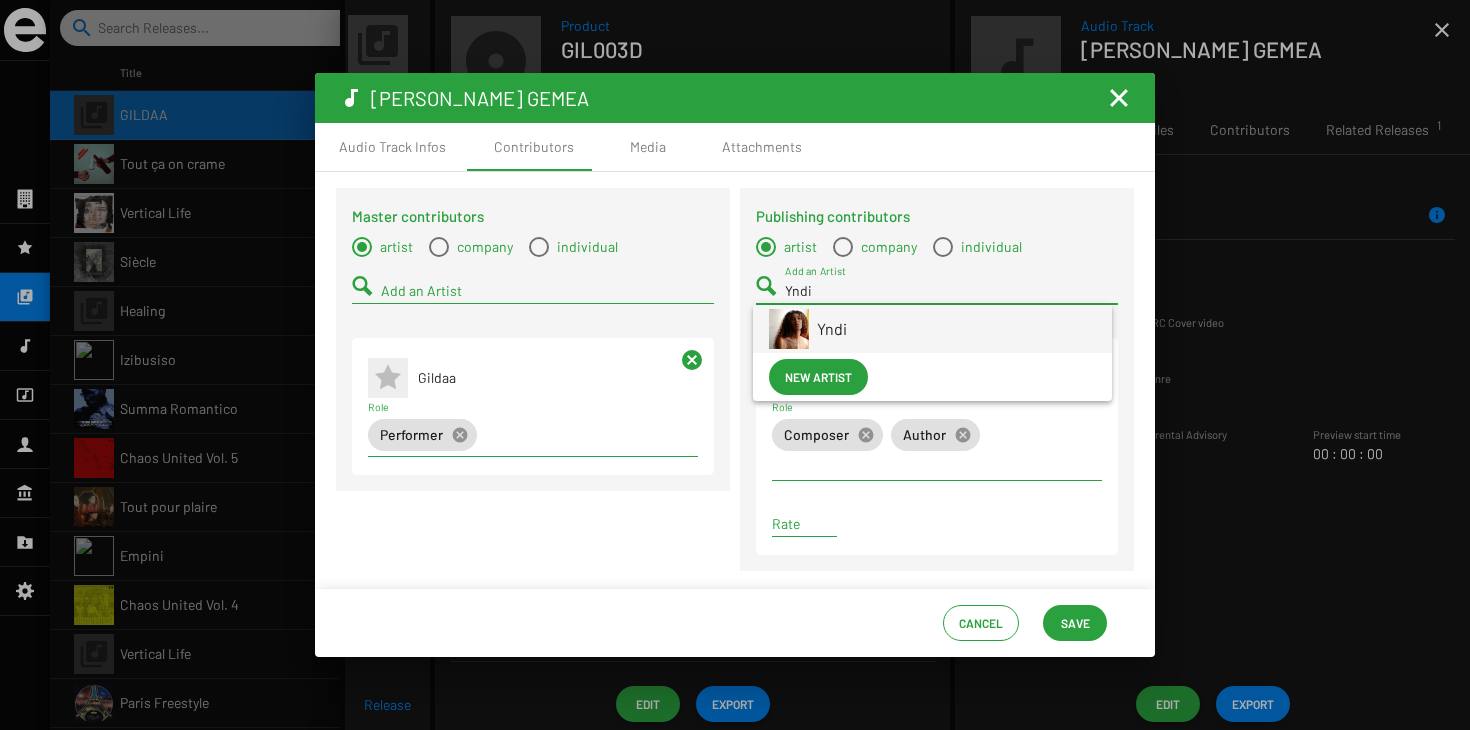 type on "Yndi" 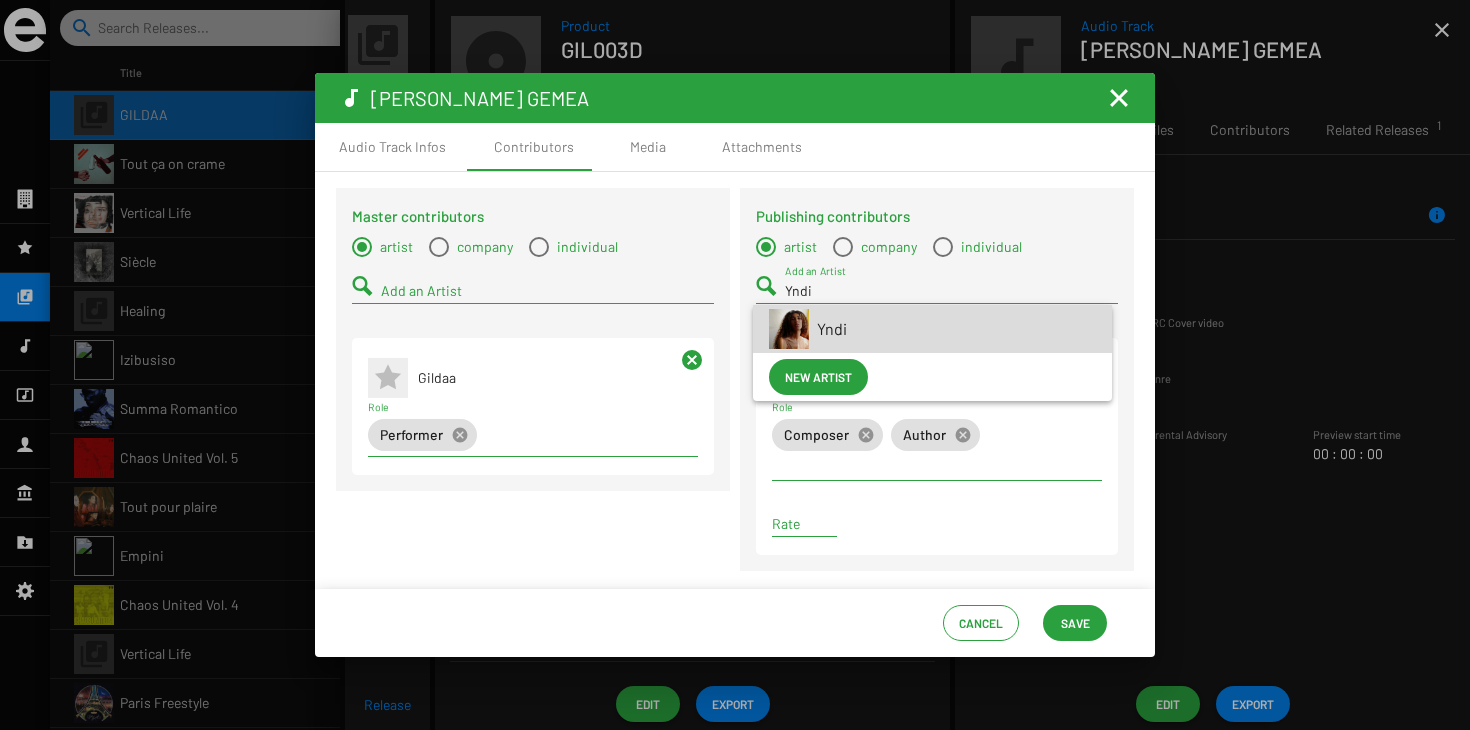 click on "Yndi" at bounding box center (956, 329) 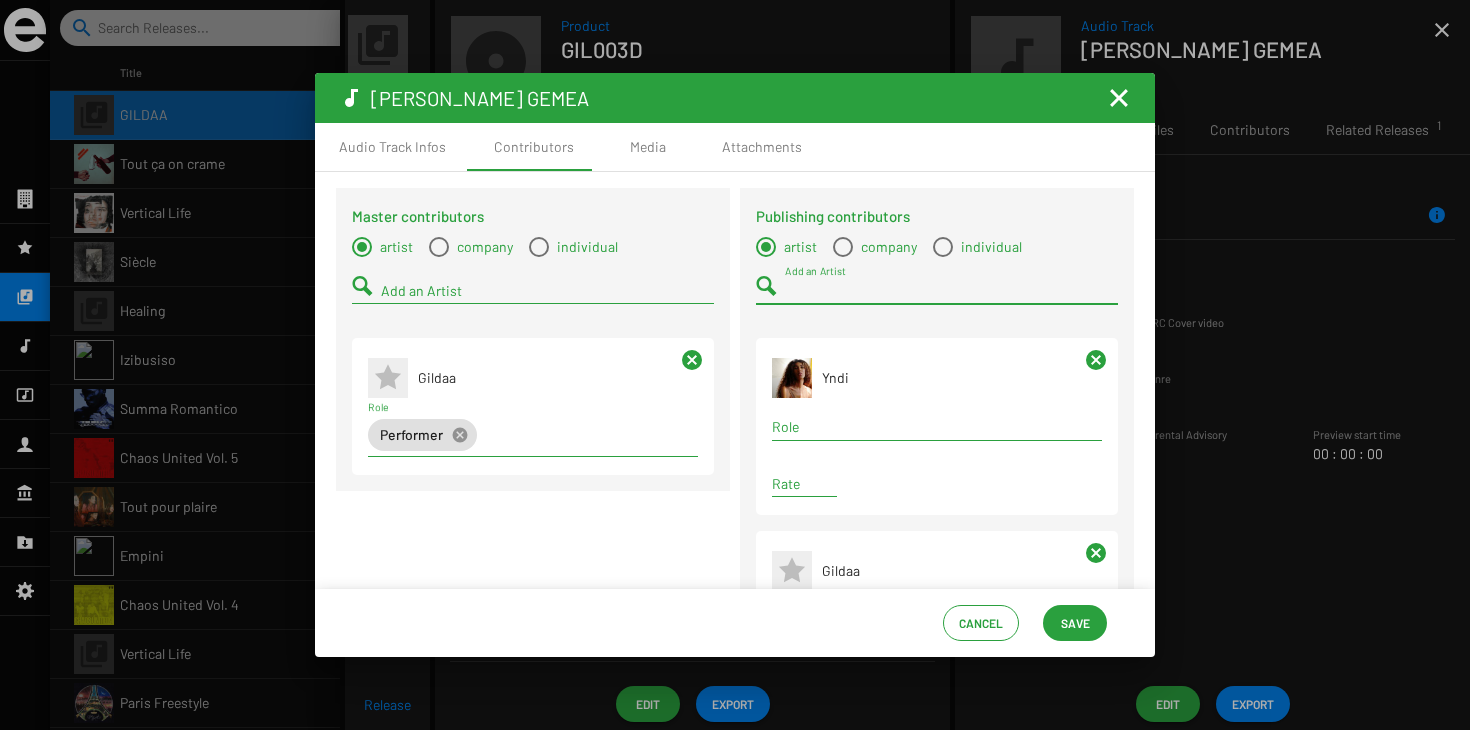 click on "Role" at bounding box center [937, 427] 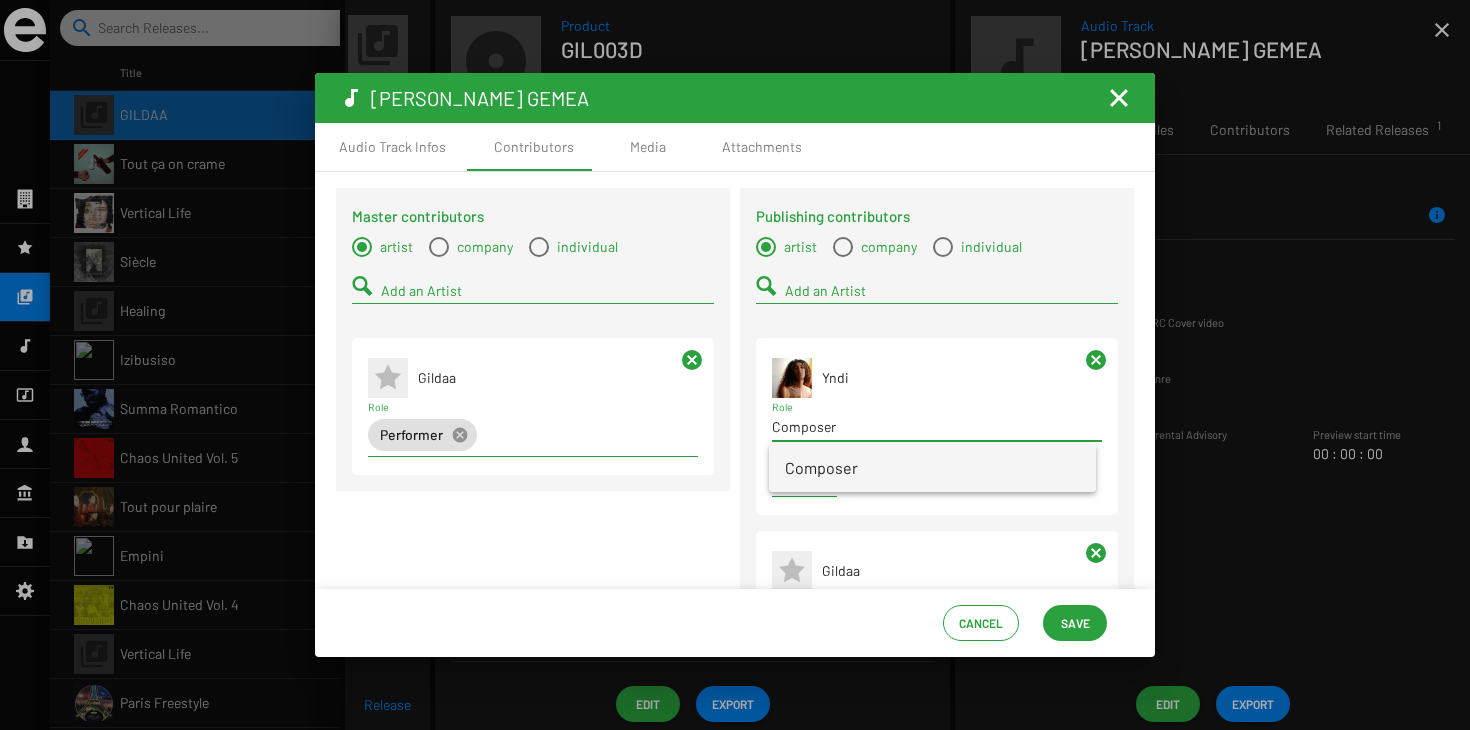 type on "Composer" 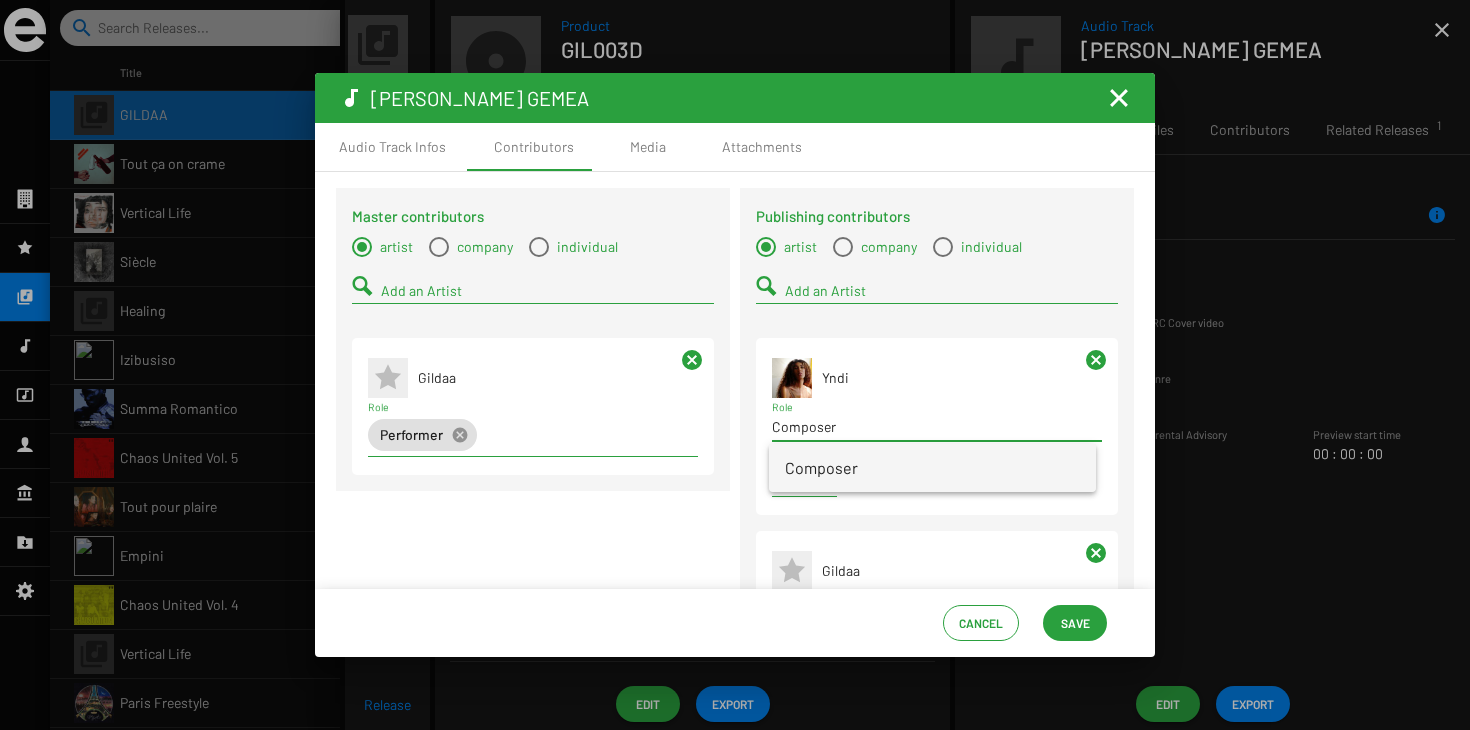 click on "Composer" at bounding box center [932, 468] 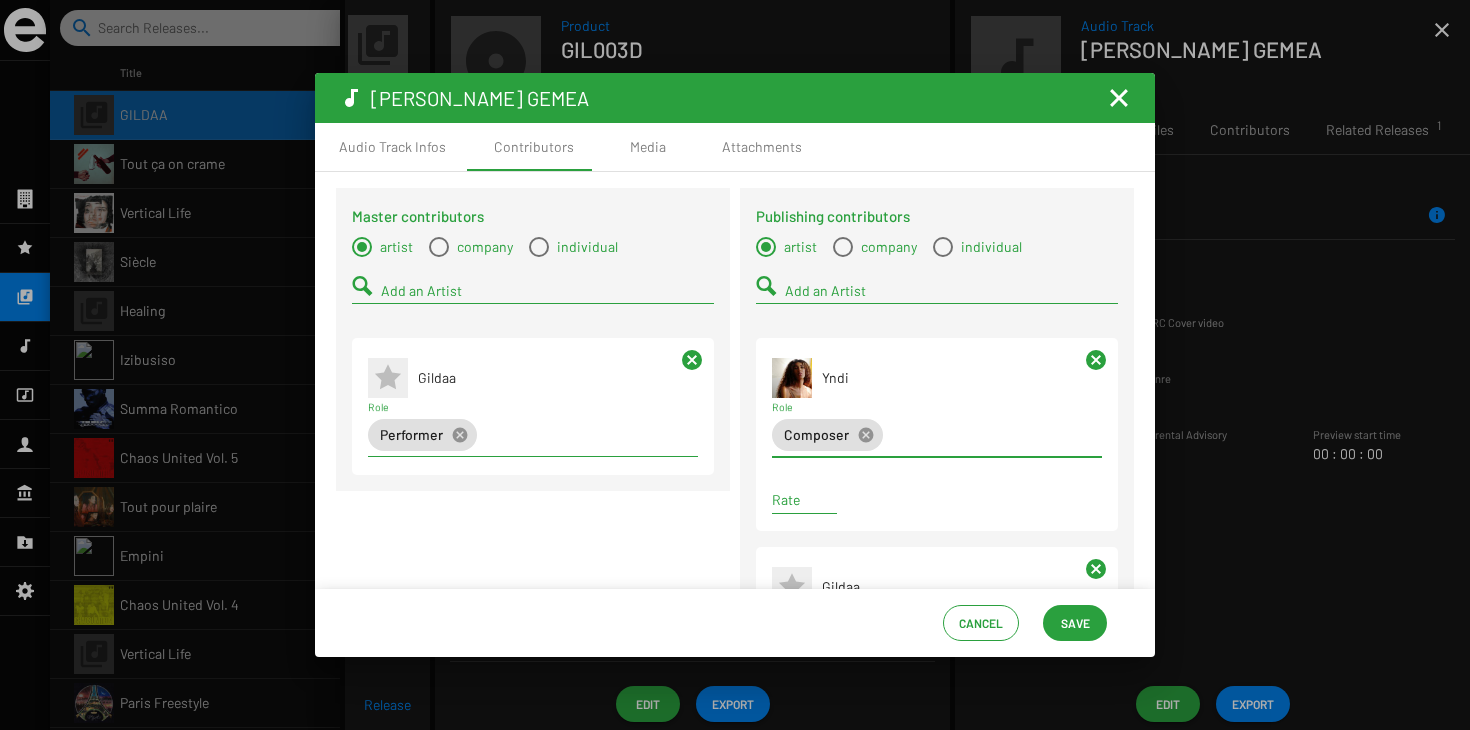 click on "Add an Artist" at bounding box center [547, 291] 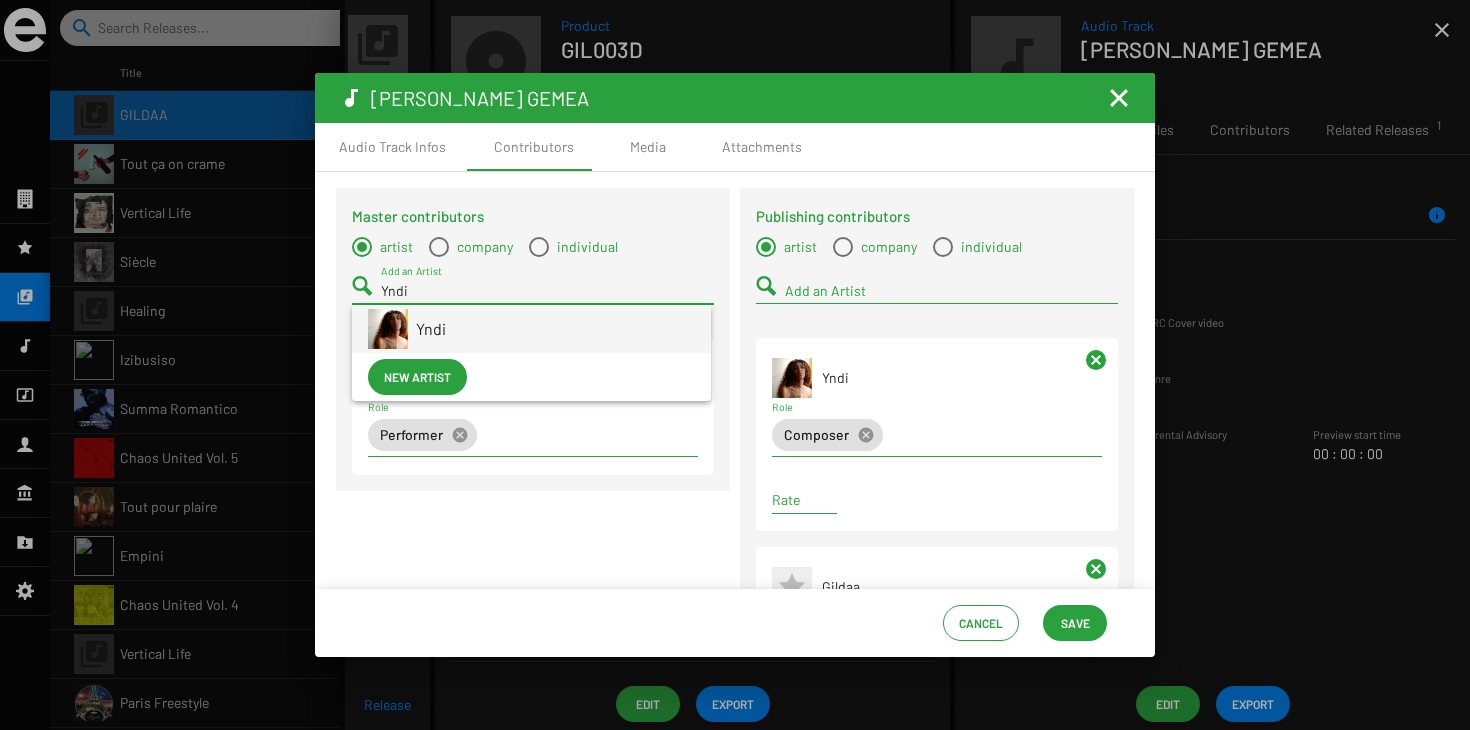 type on "Yndi" 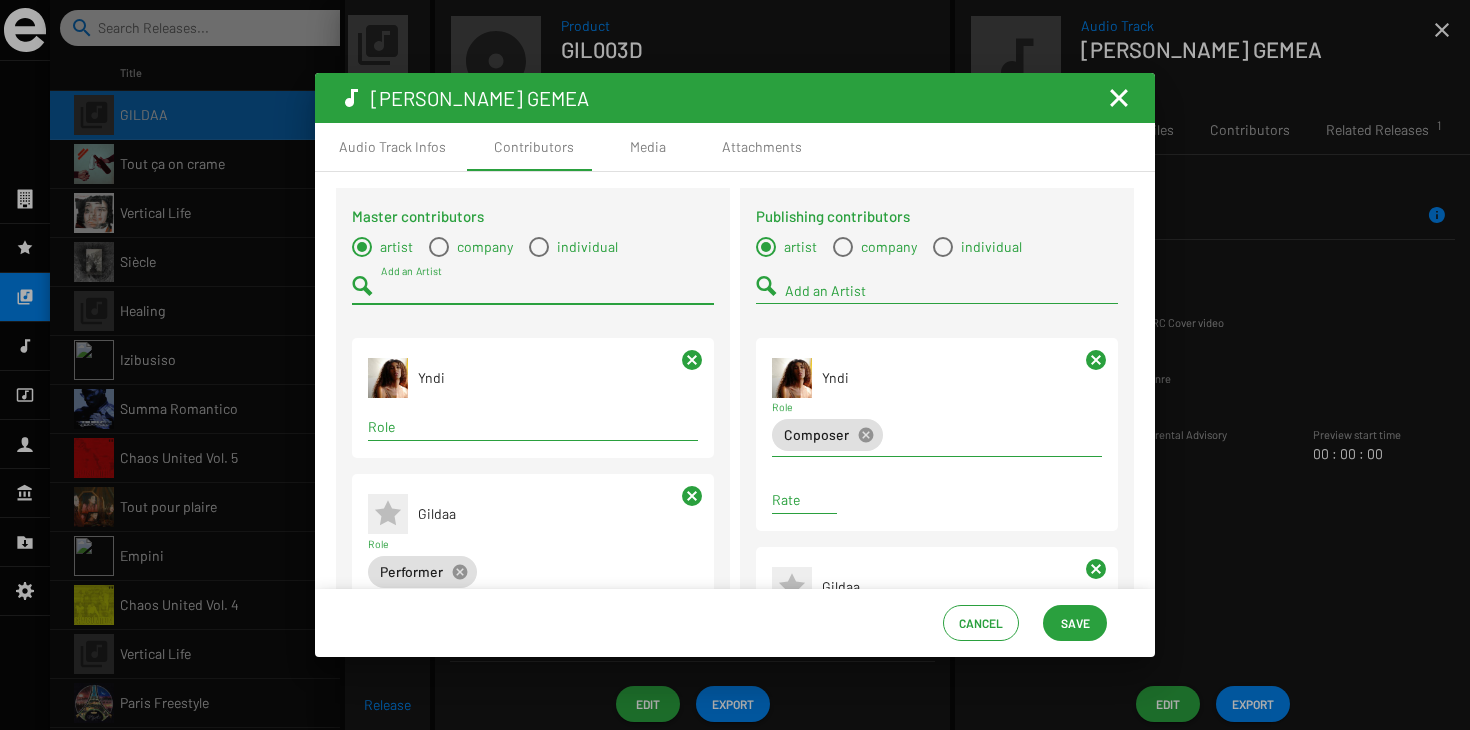 click on "Role" at bounding box center [533, 427] 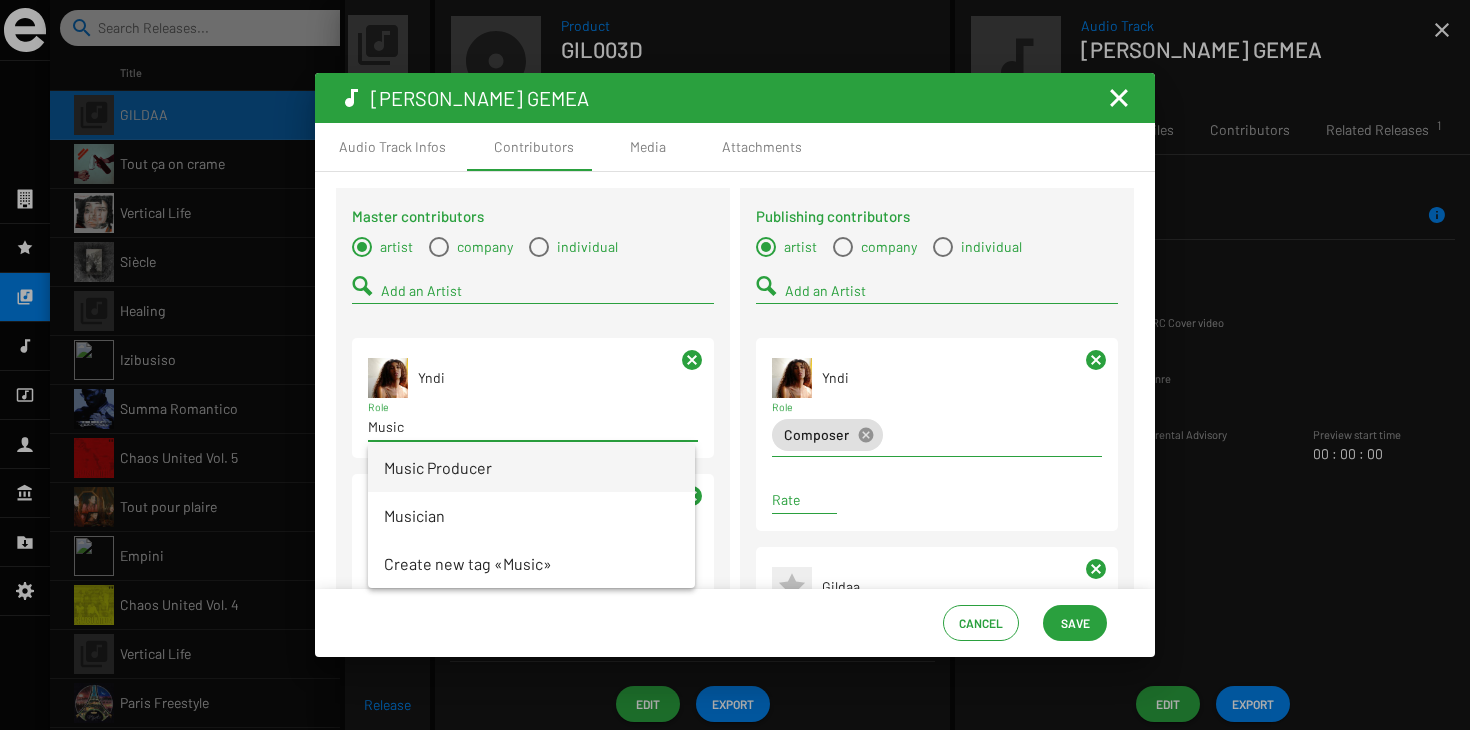 type on "Music" 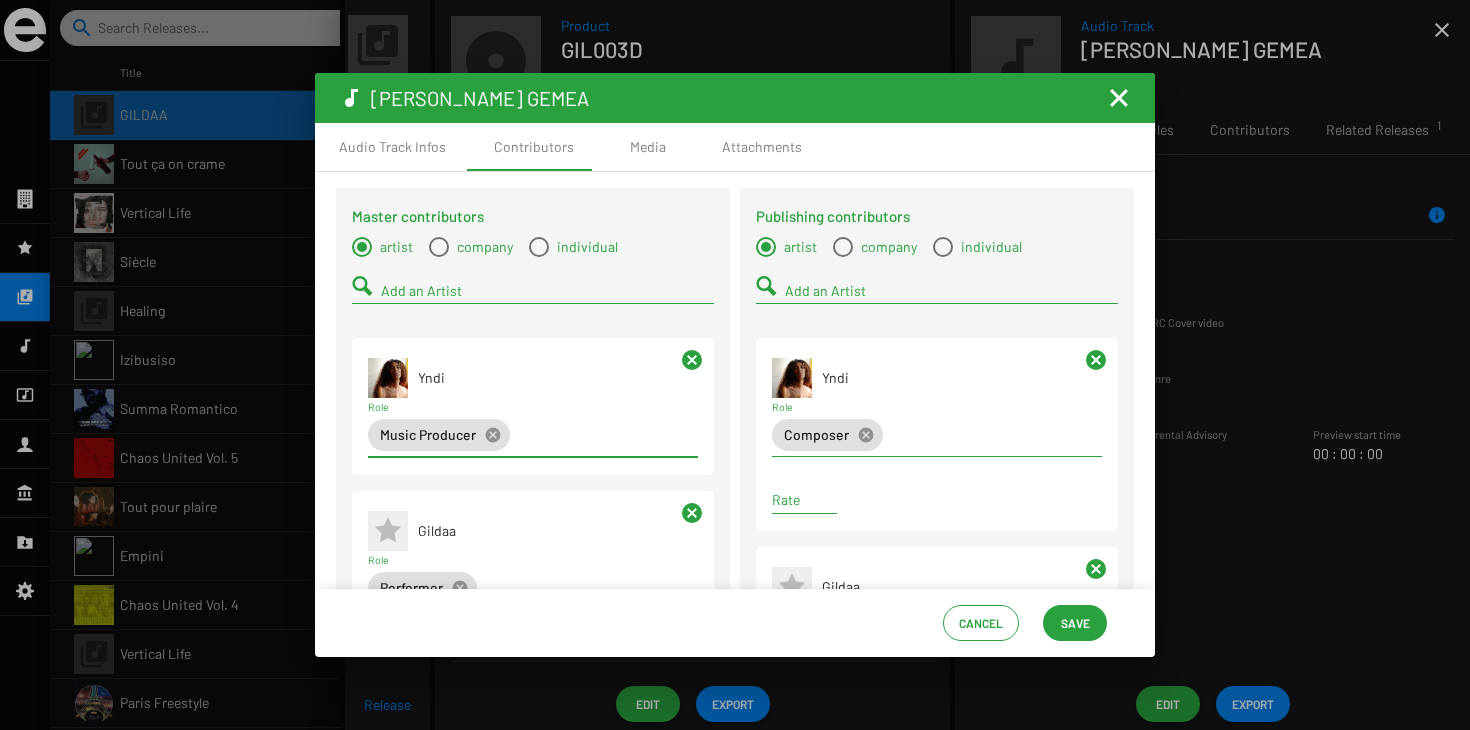 click on "Add an Artist" at bounding box center (547, 291) 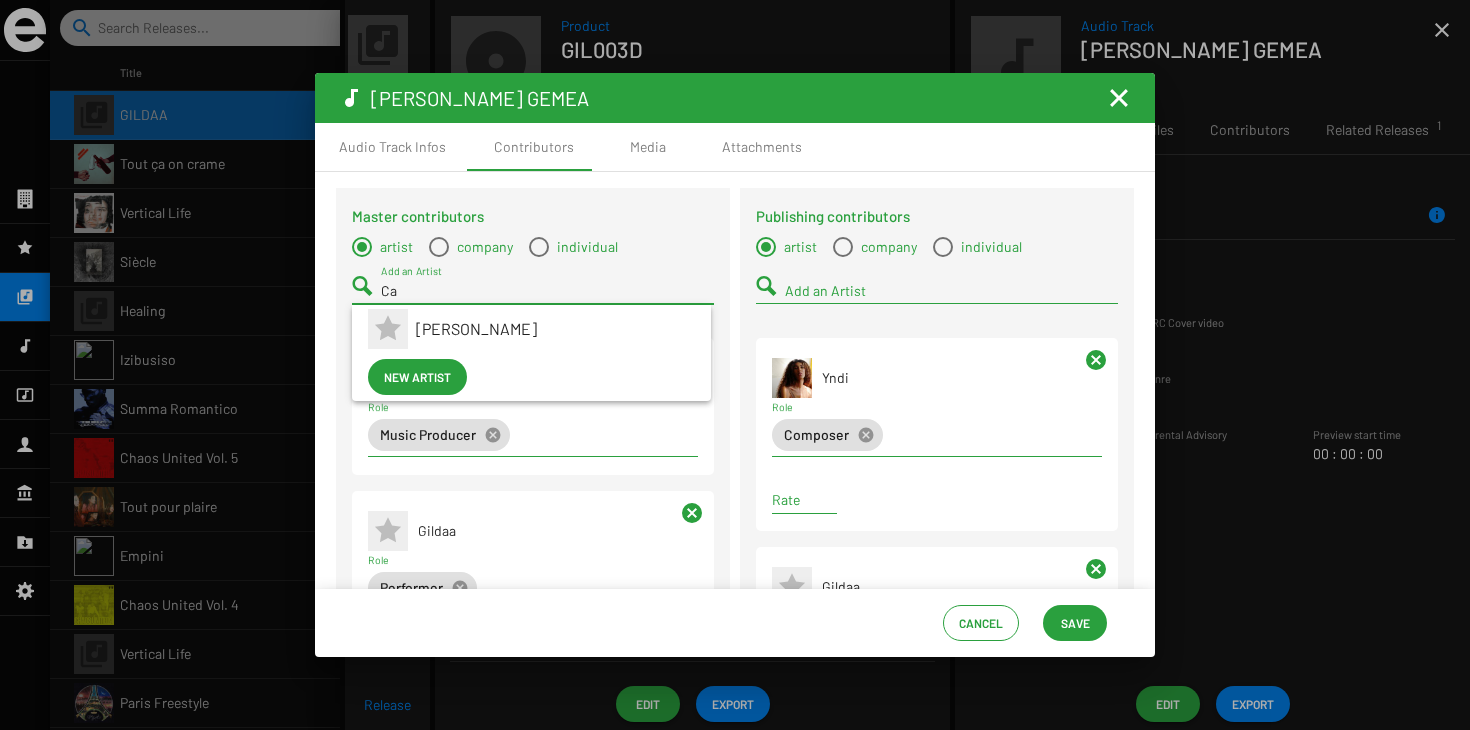 type on "C" 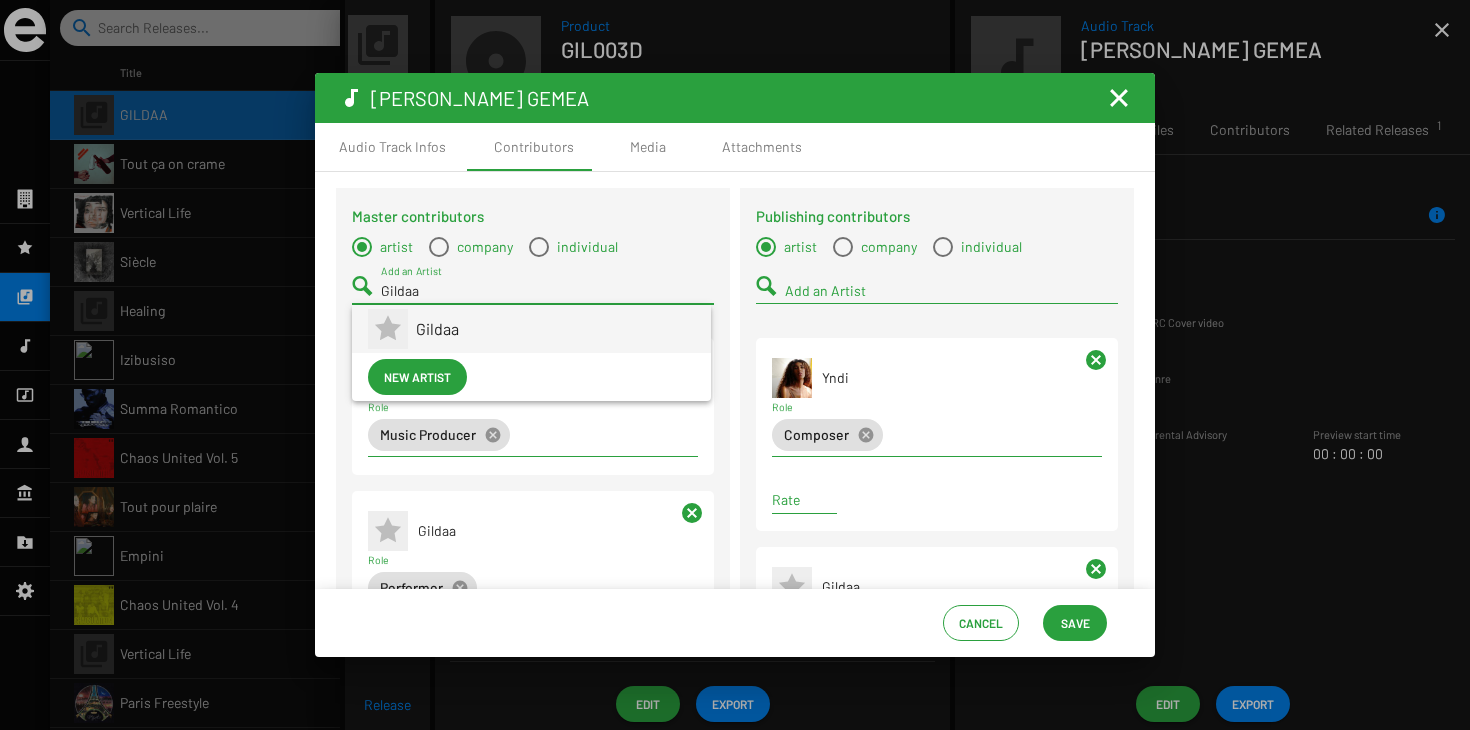 type on "Gildaa" 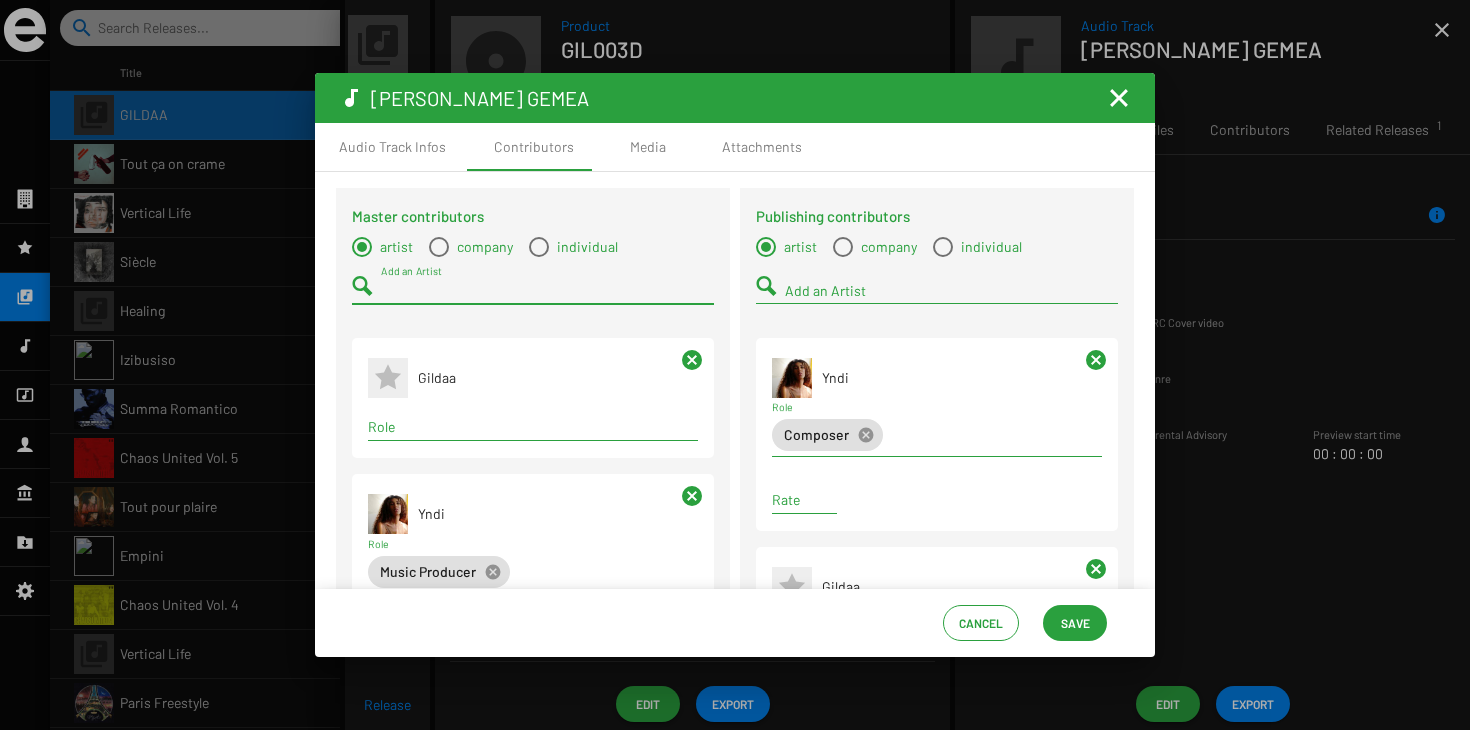 click on "Role" at bounding box center (533, 427) 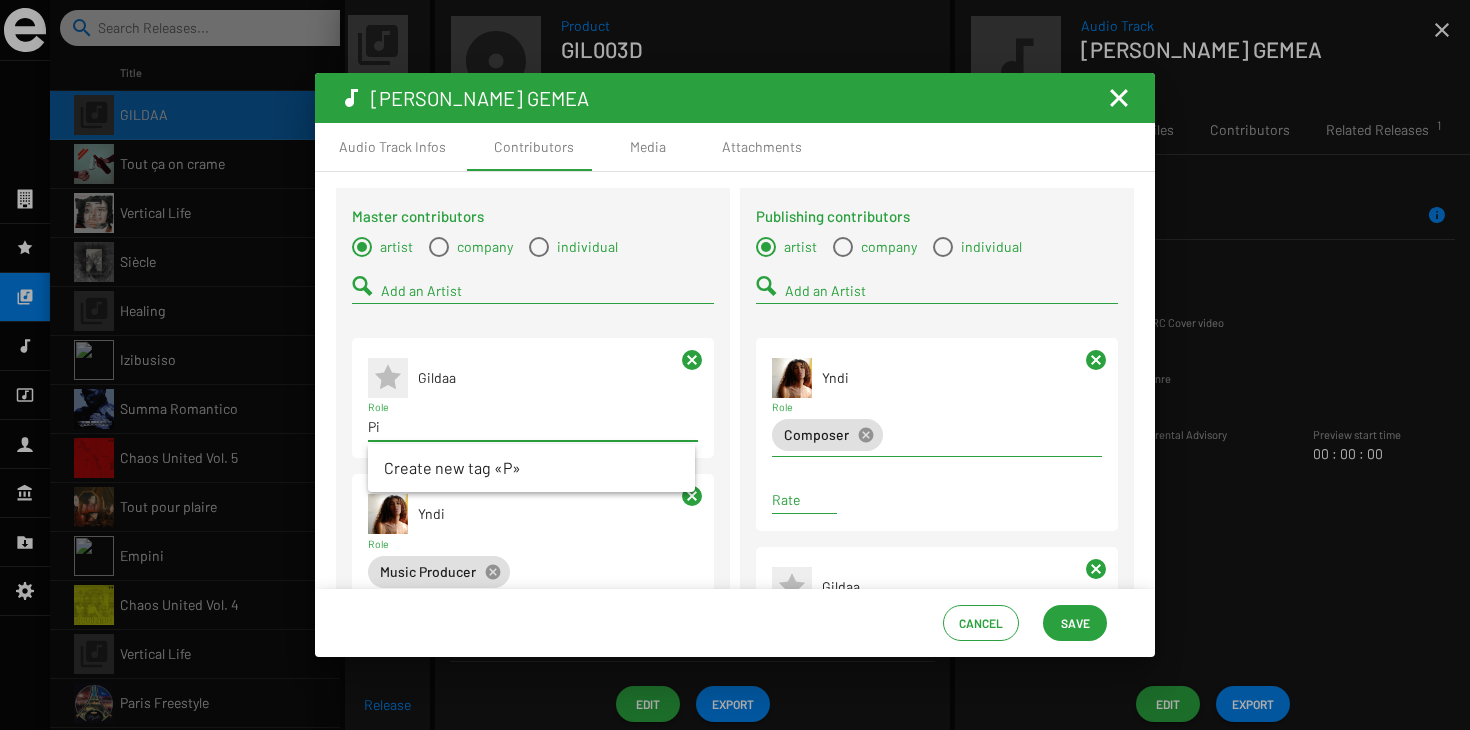 type on "P" 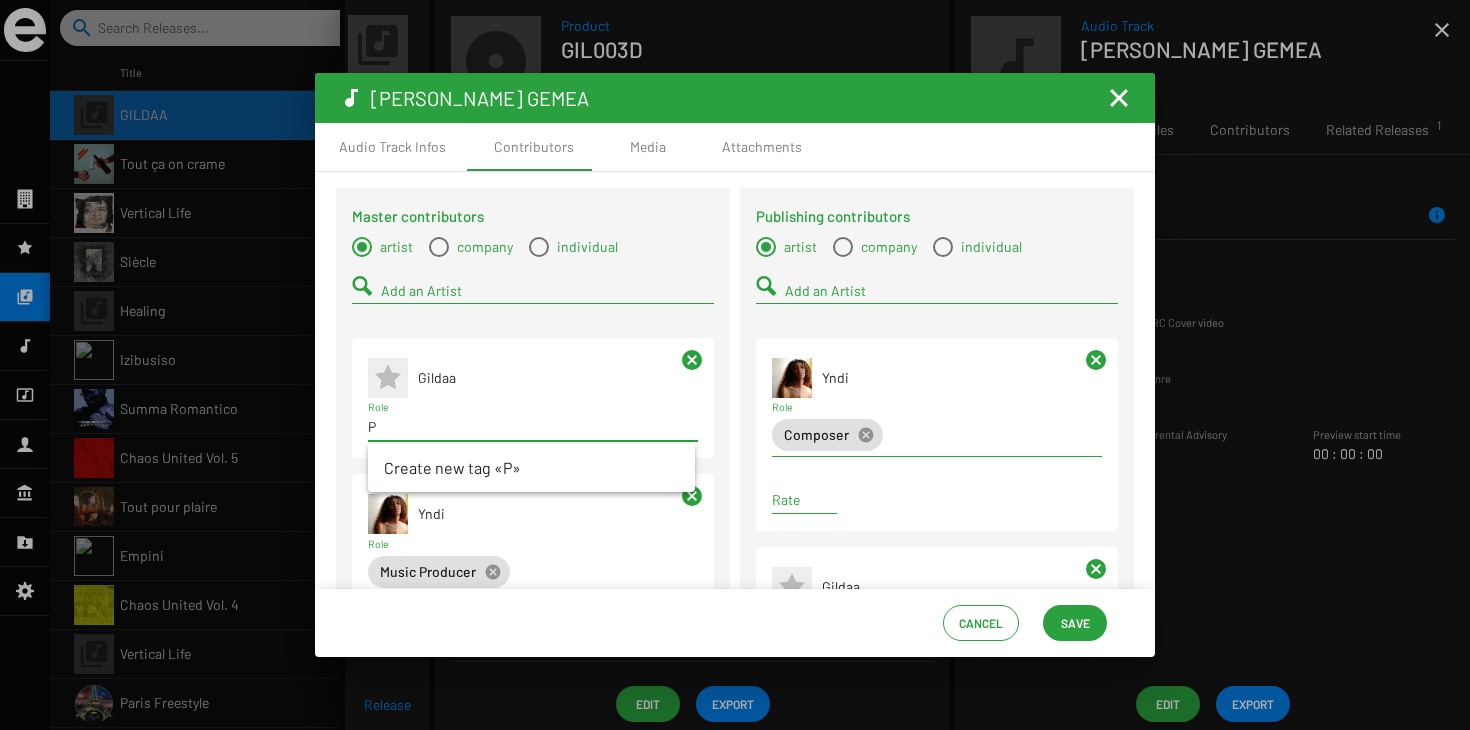 type 